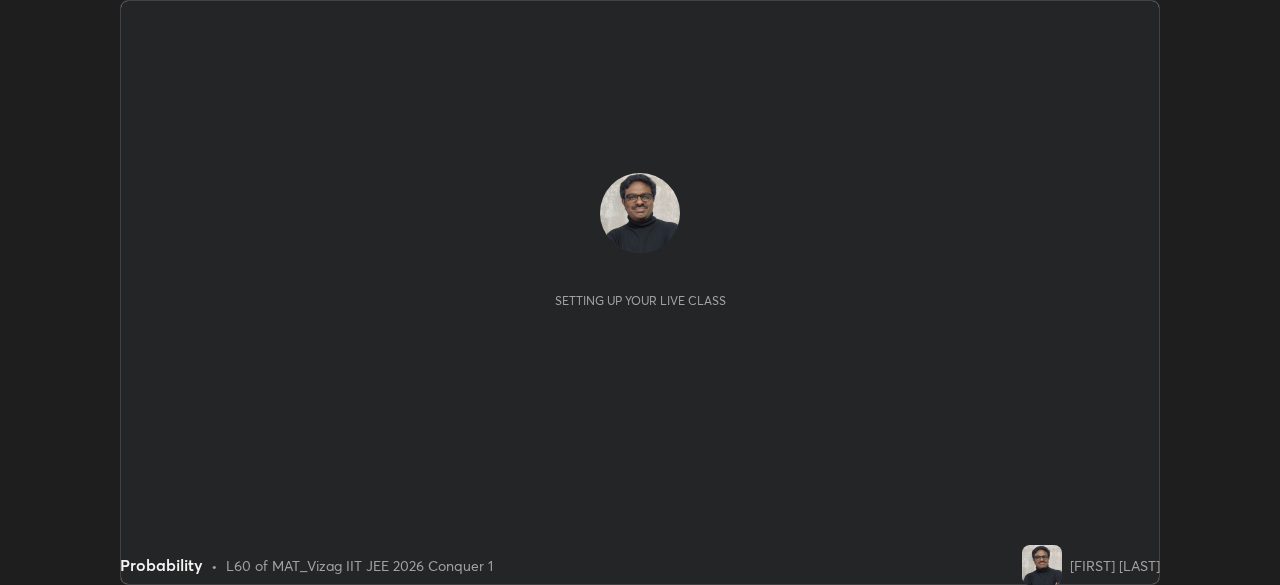 scroll, scrollTop: 0, scrollLeft: 0, axis: both 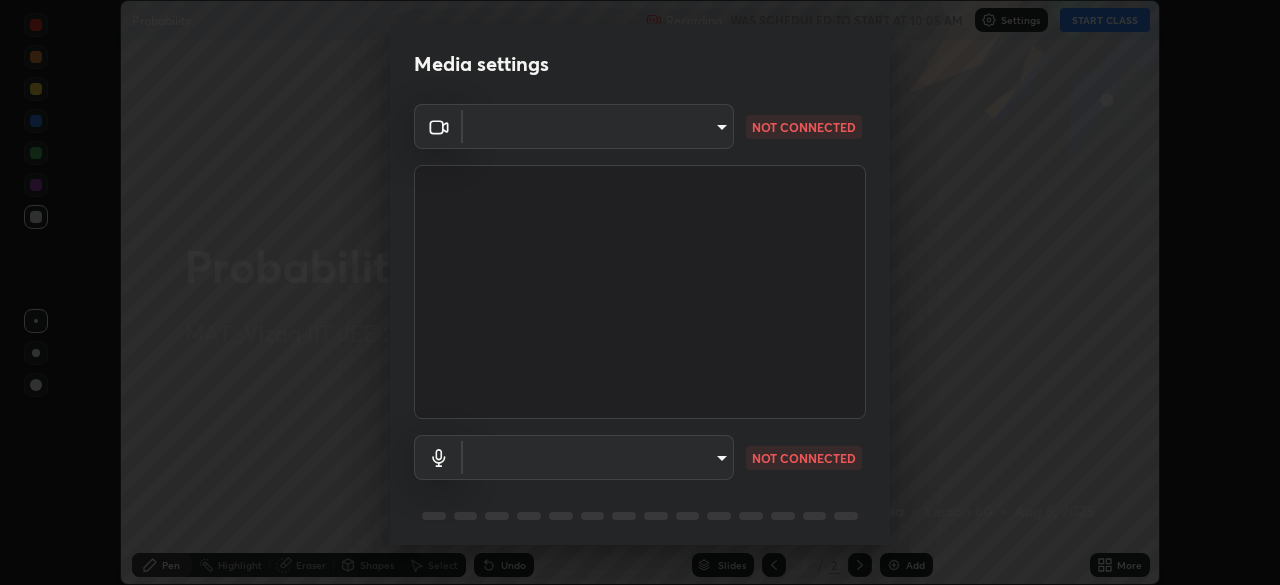 type on "5cd5b9fb78d5569c0b74246750c6e04ef28b8d5fe1a500b9a58a9a3e1cade160" 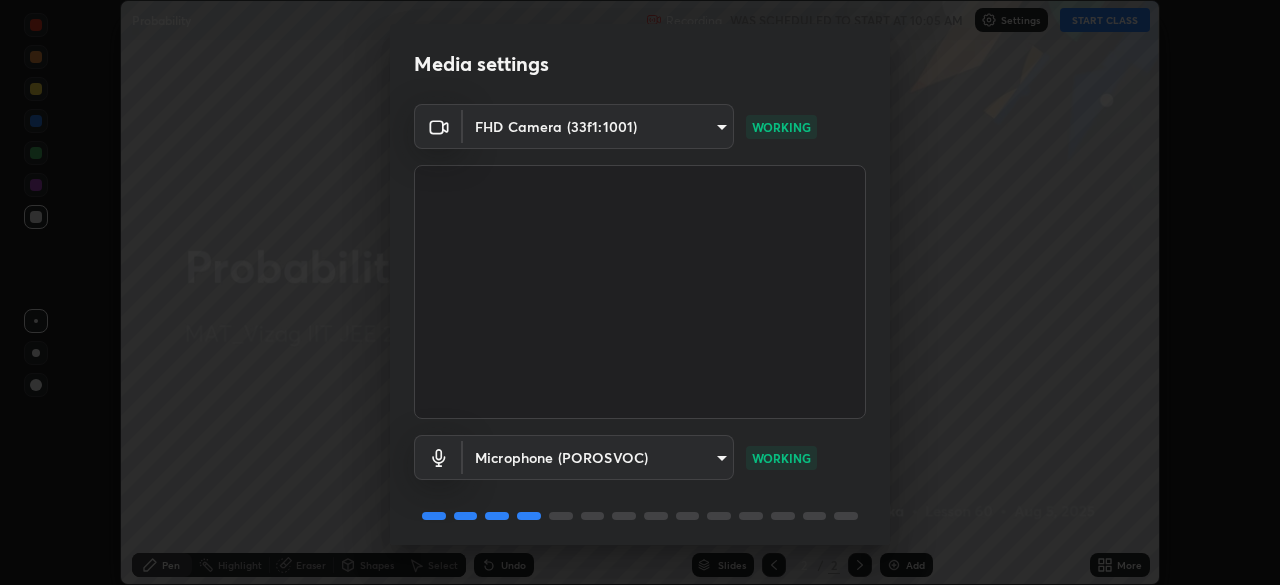 scroll, scrollTop: 71, scrollLeft: 0, axis: vertical 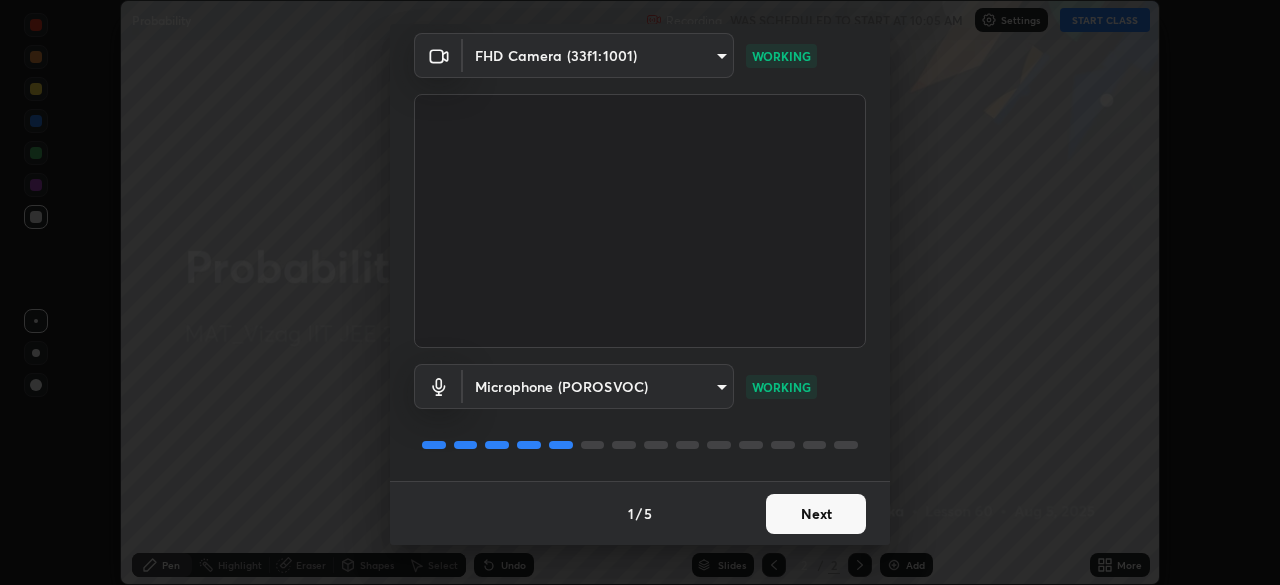 click on "Next" at bounding box center (816, 514) 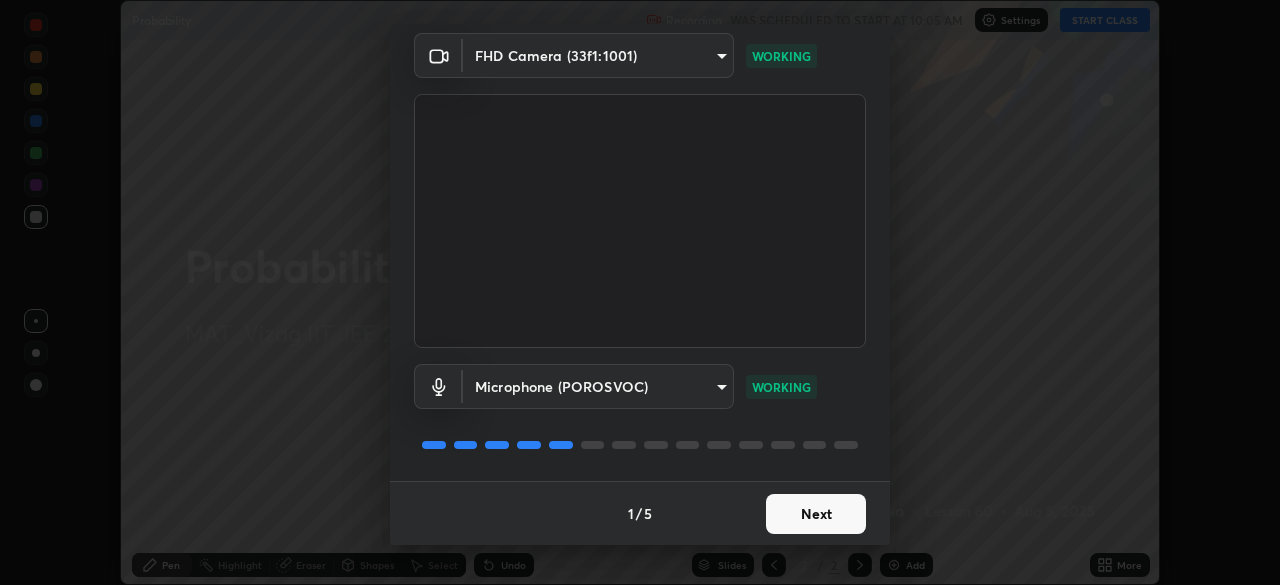 scroll, scrollTop: 0, scrollLeft: 0, axis: both 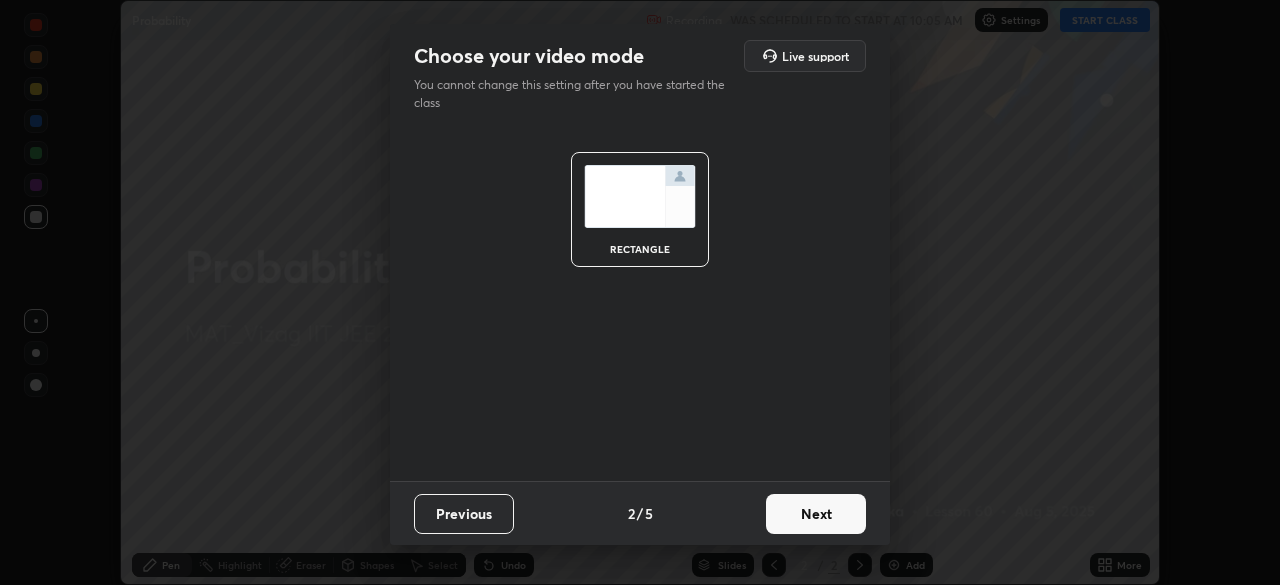click on "Next" at bounding box center [816, 514] 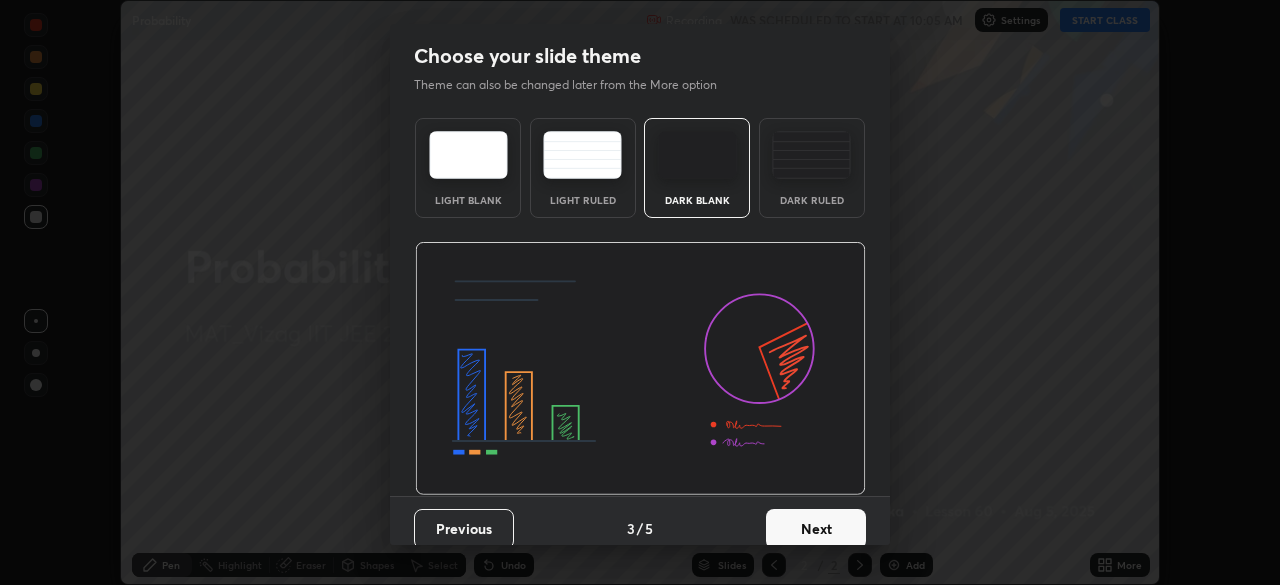 click on "Dark Ruled" at bounding box center (812, 168) 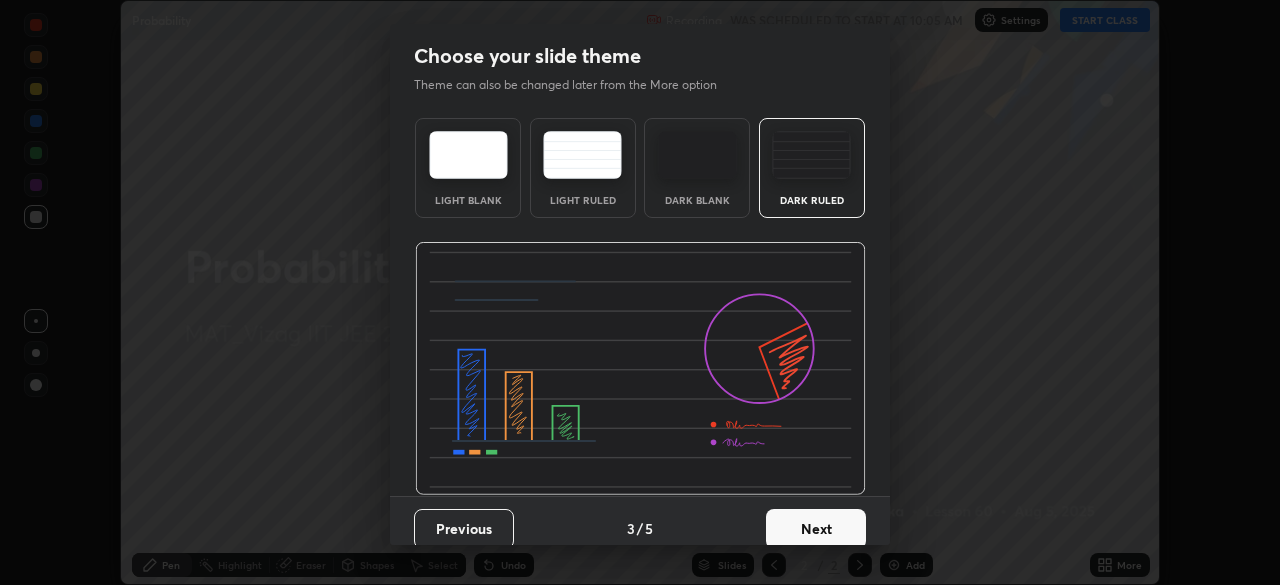 click on "Next" at bounding box center [816, 529] 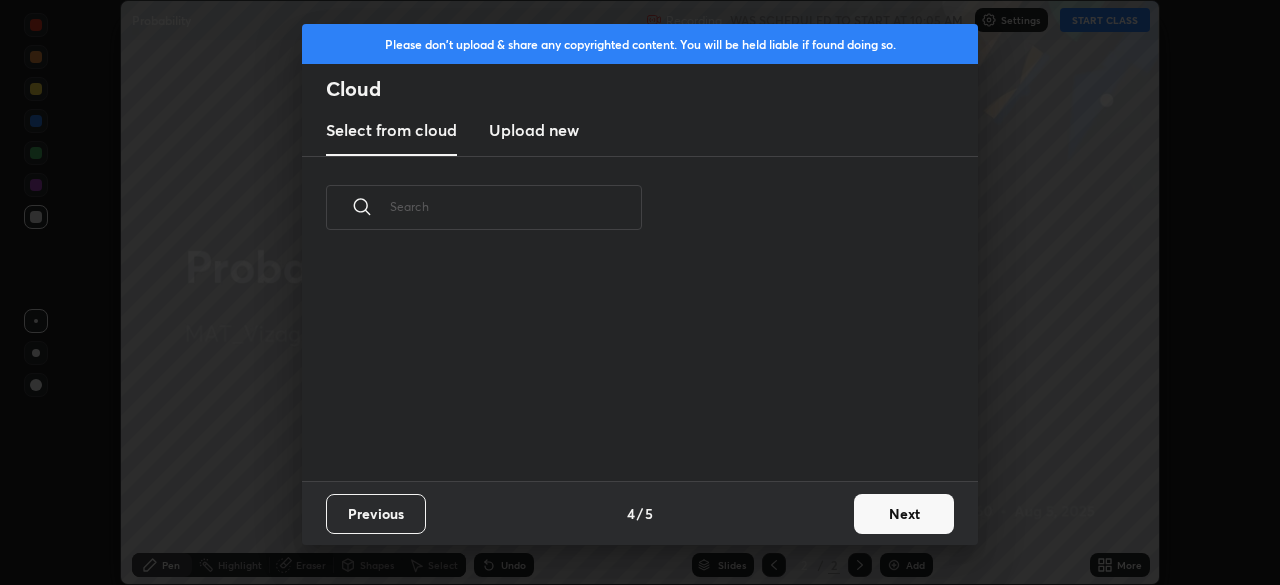scroll, scrollTop: 7, scrollLeft: 11, axis: both 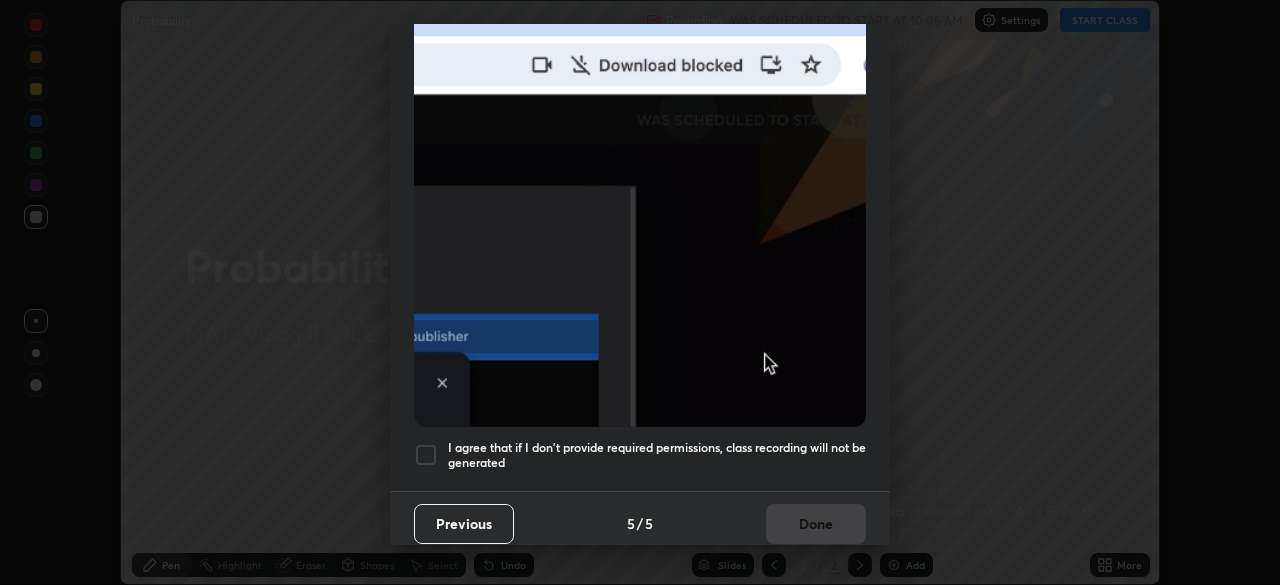 click at bounding box center (426, 455) 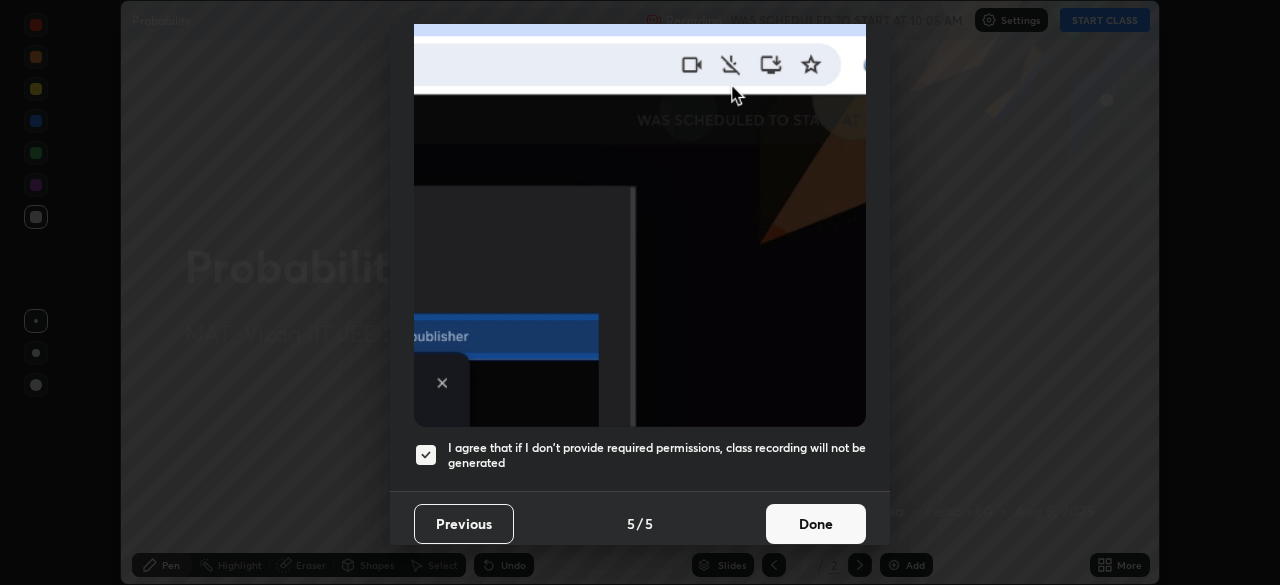 click on "Done" at bounding box center (816, 524) 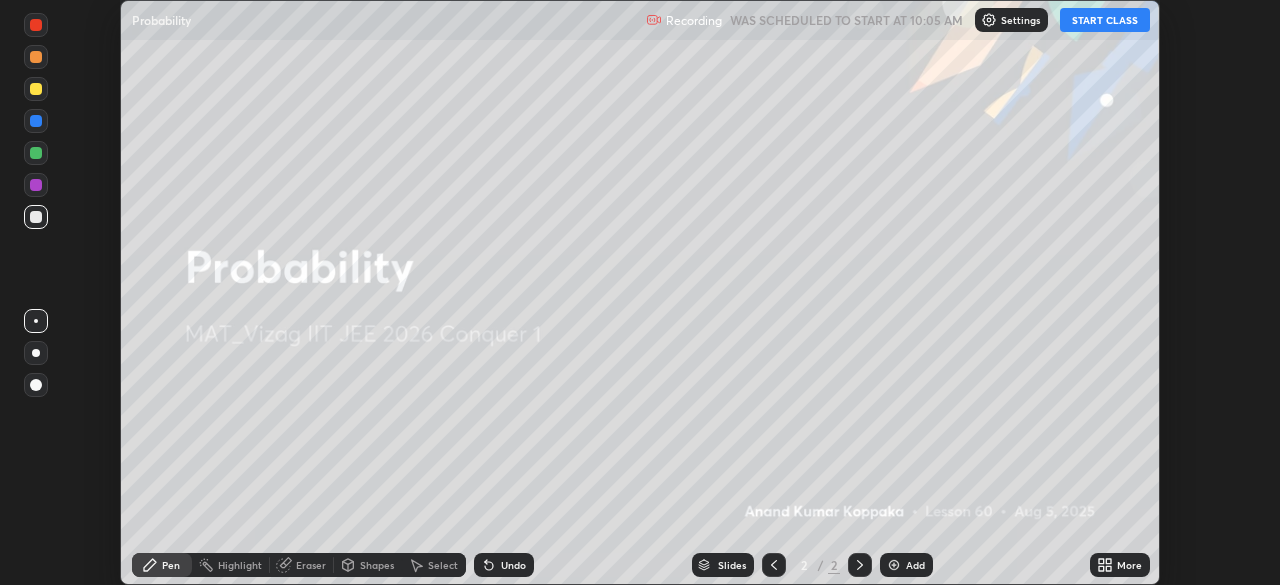 click on "START CLASS" at bounding box center (1105, 20) 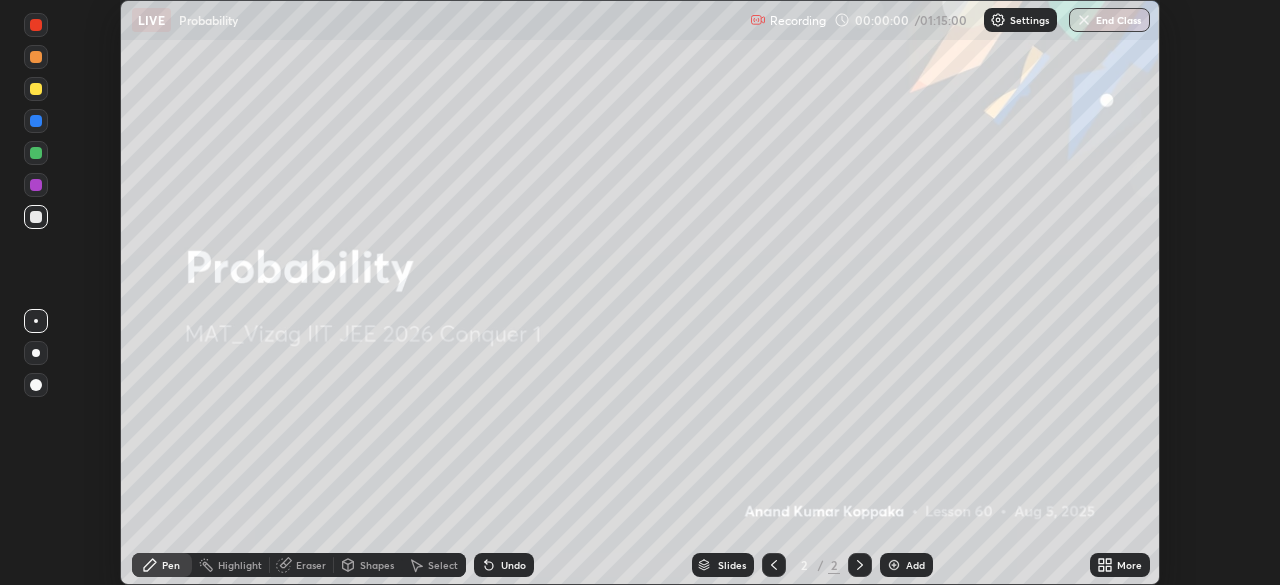 click 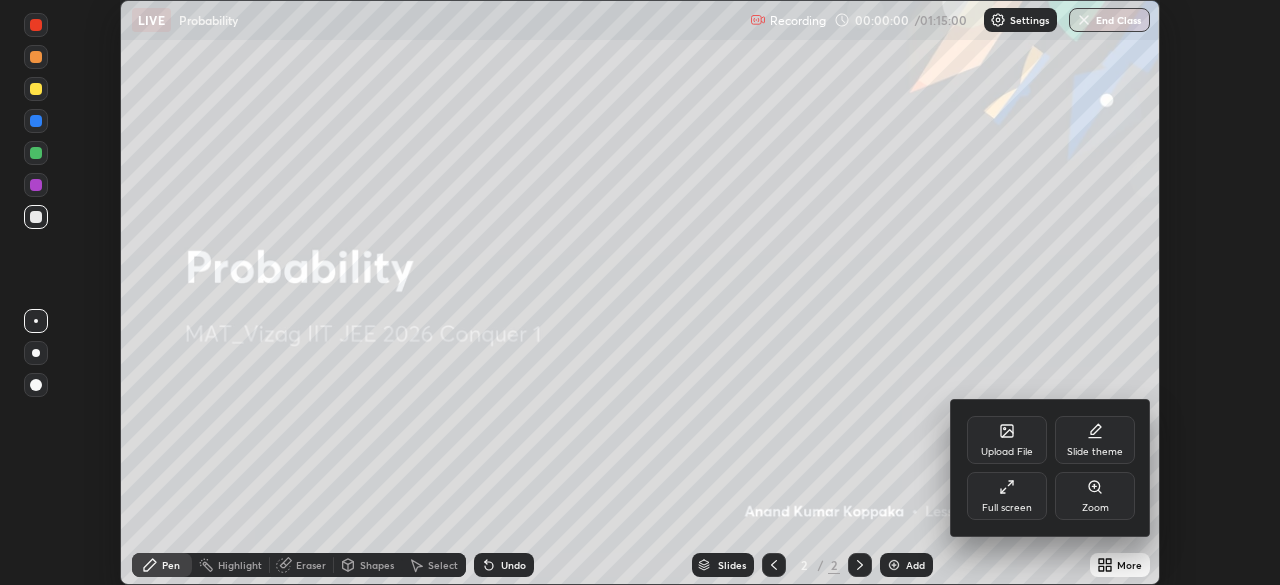 click on "Full screen" at bounding box center [1007, 496] 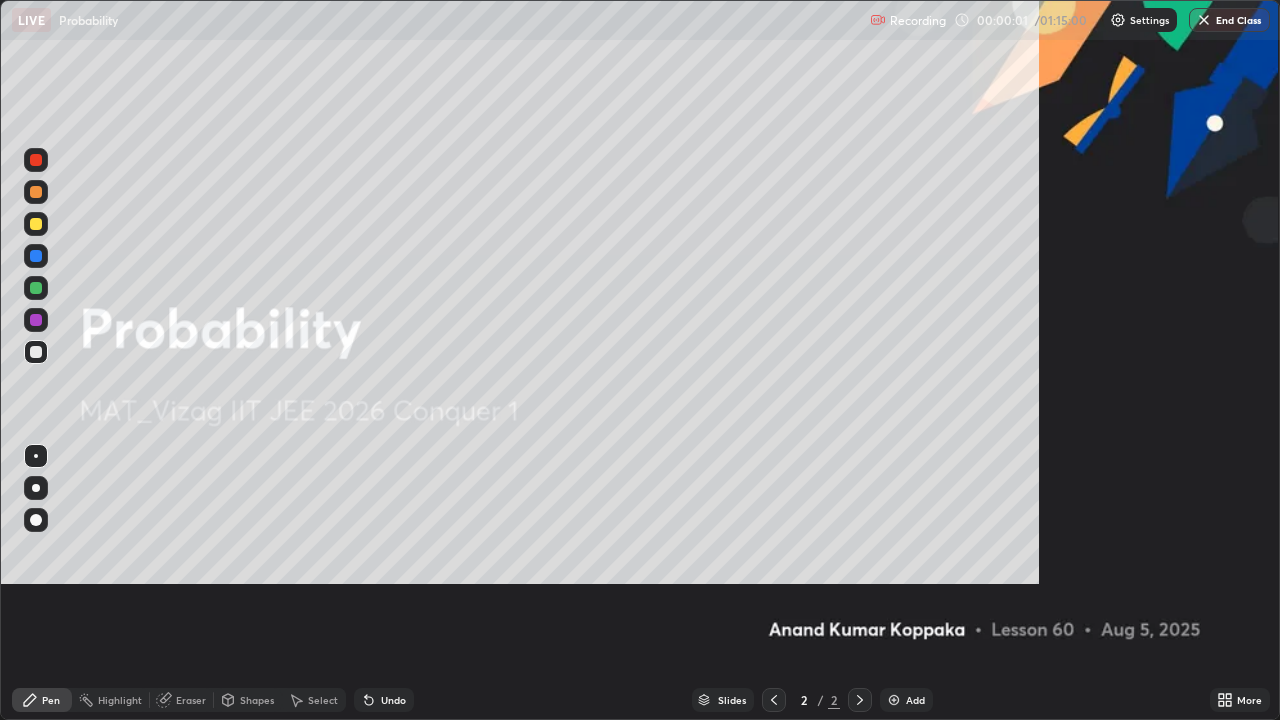scroll, scrollTop: 99280, scrollLeft: 98720, axis: both 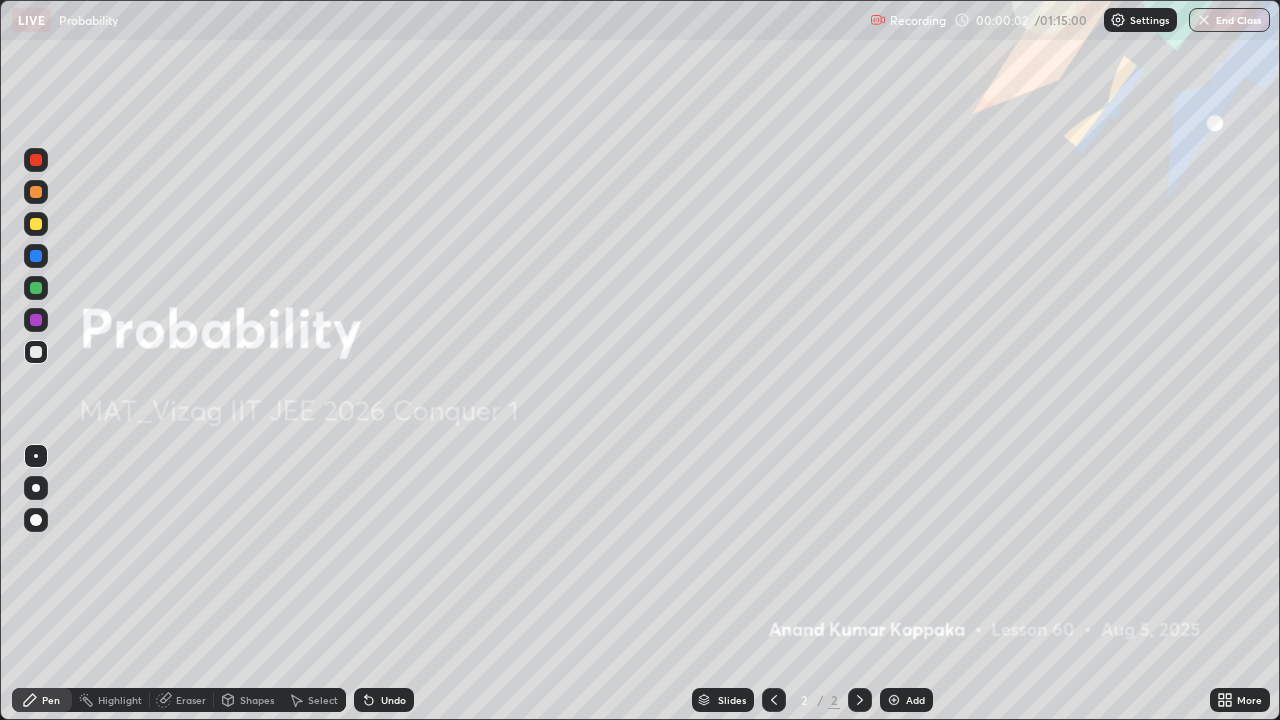 click on "Add" at bounding box center [915, 700] 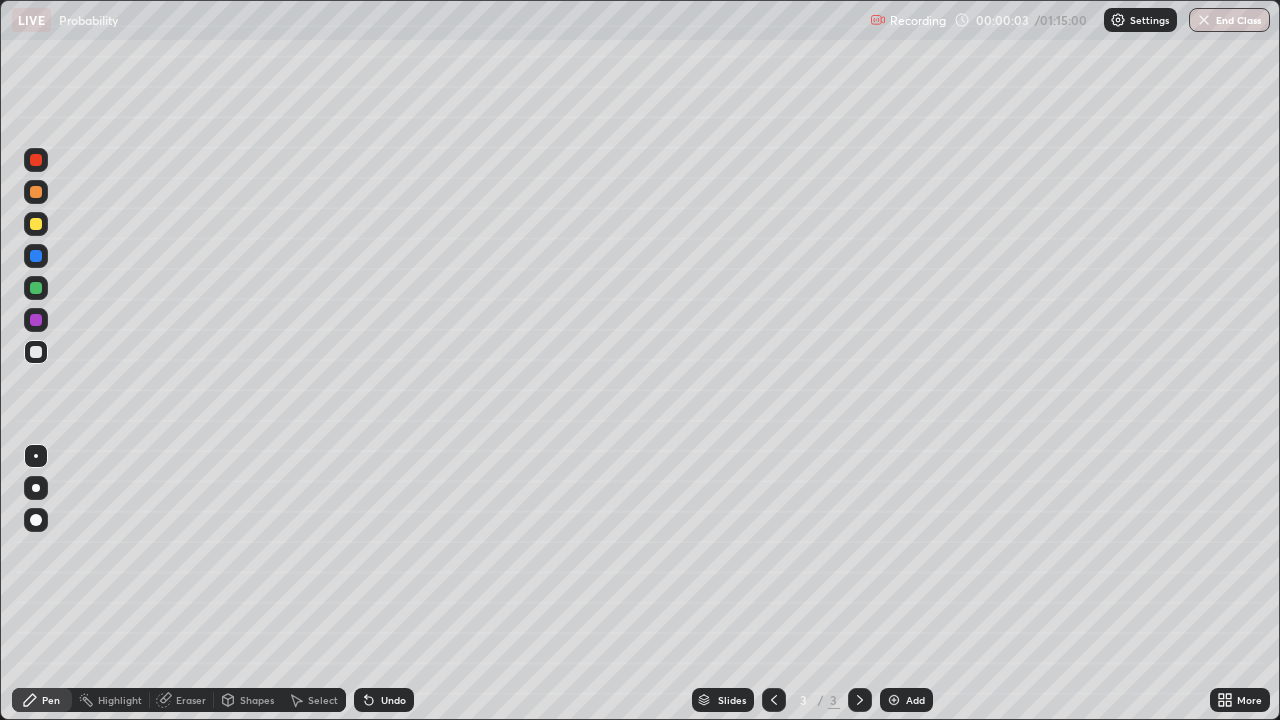 click at bounding box center [36, 488] 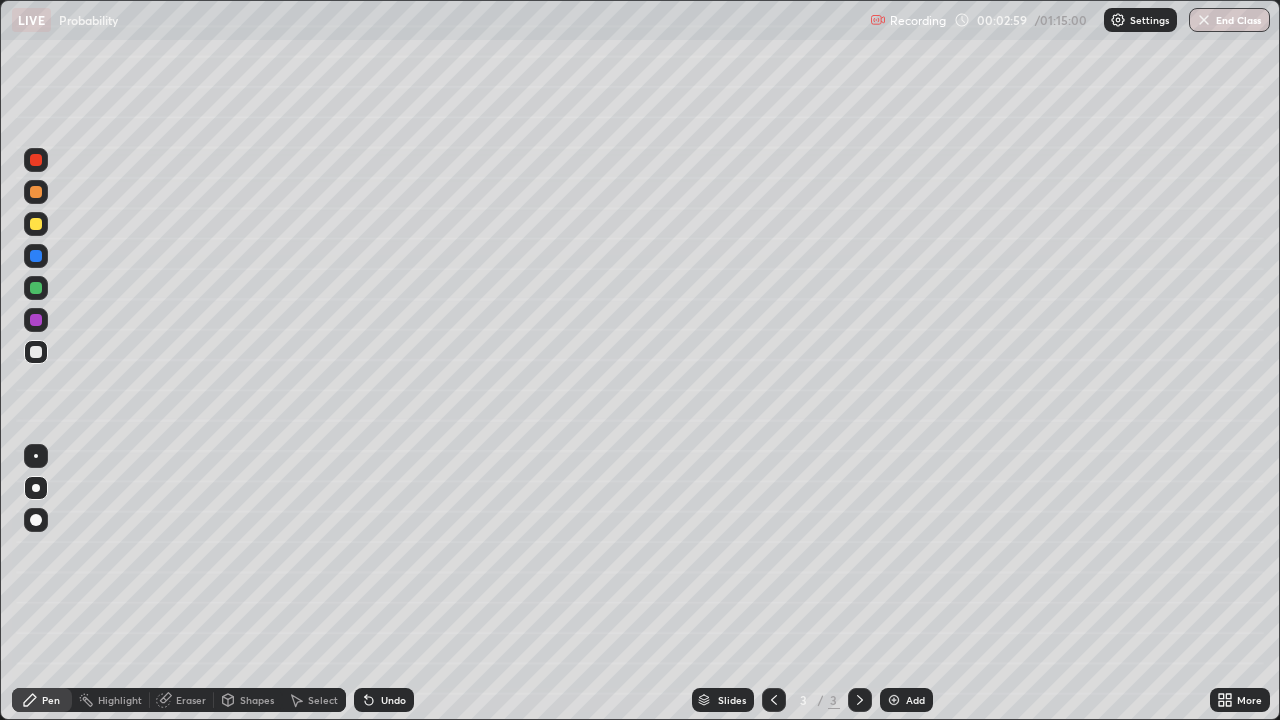 click at bounding box center (36, 288) 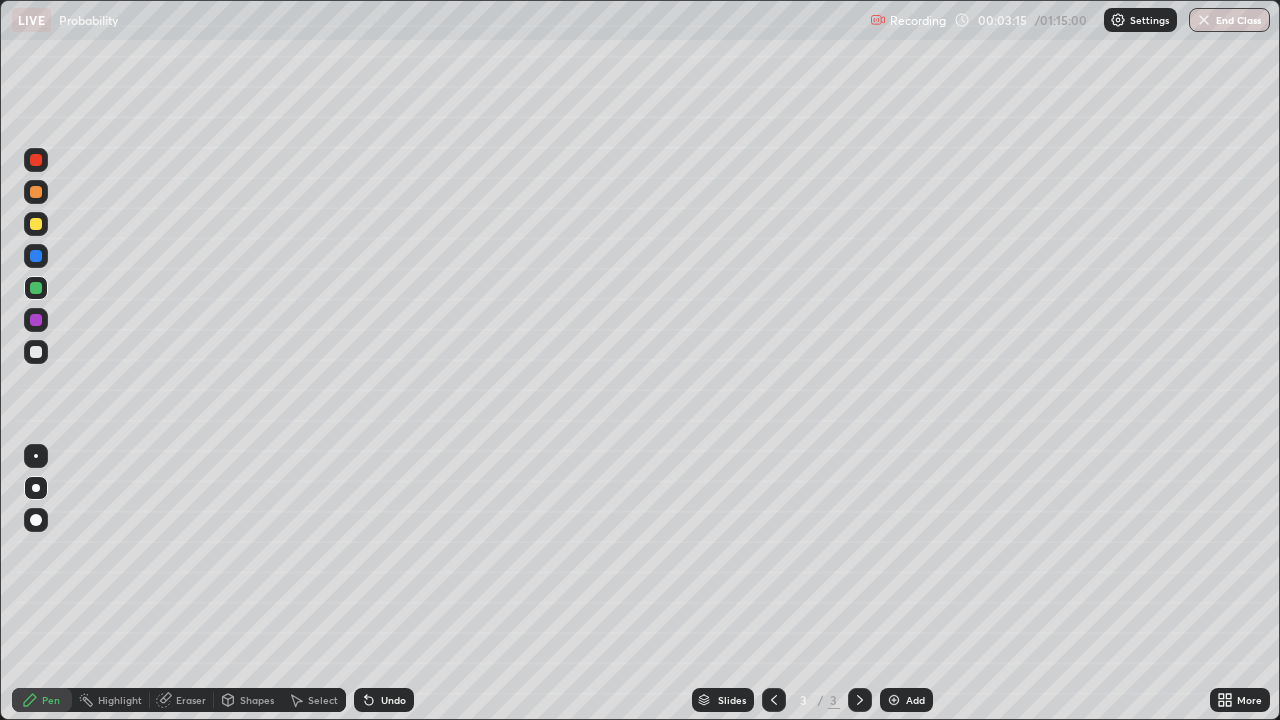 click at bounding box center (36, 352) 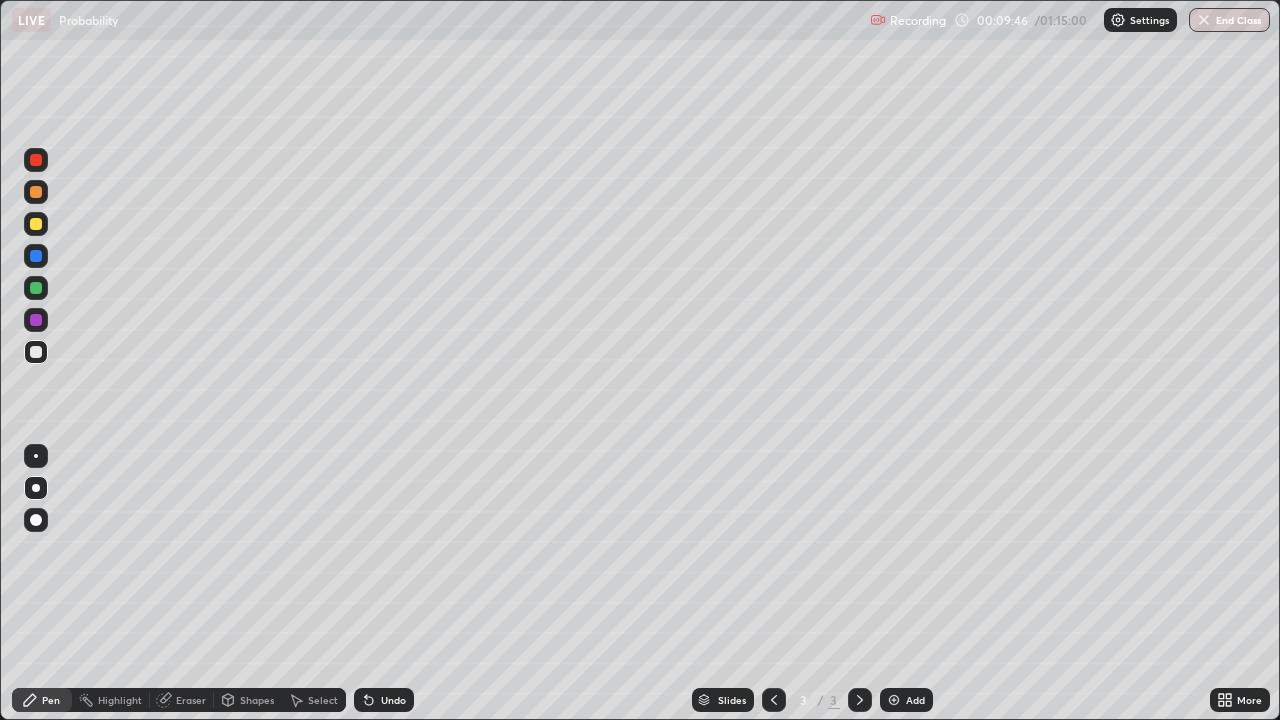 click on "Add" at bounding box center (915, 700) 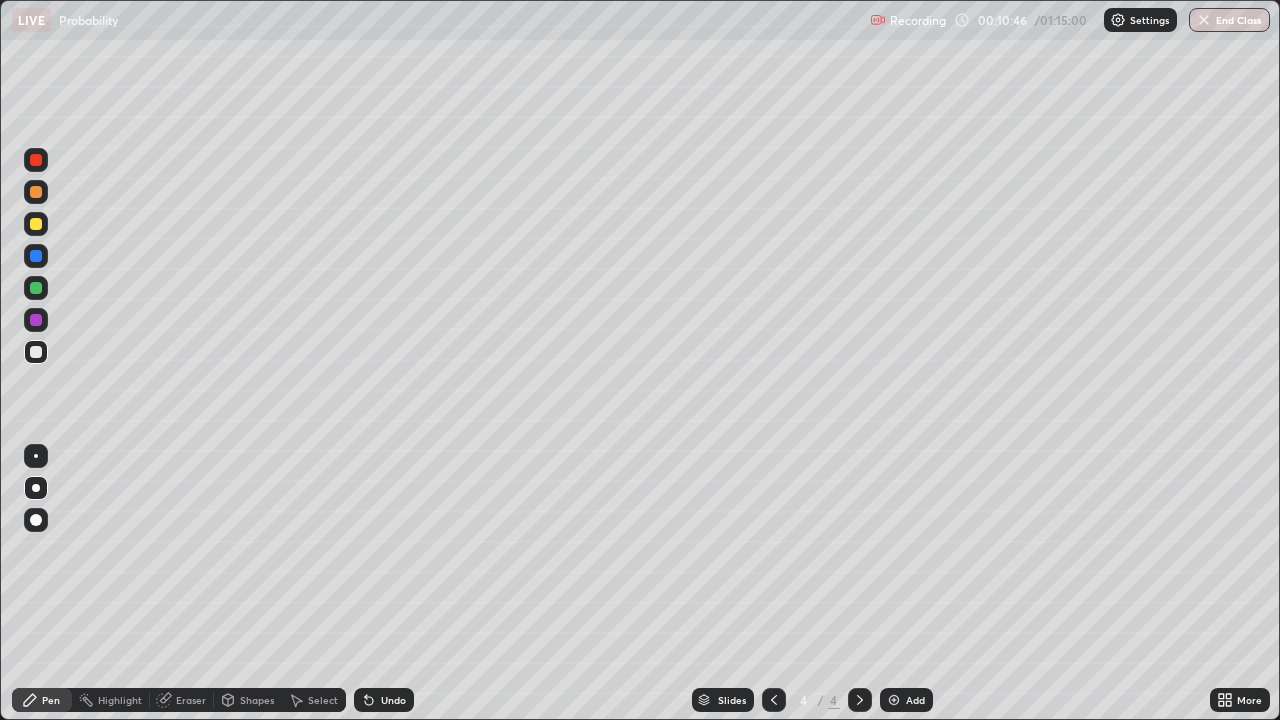 click at bounding box center [36, 288] 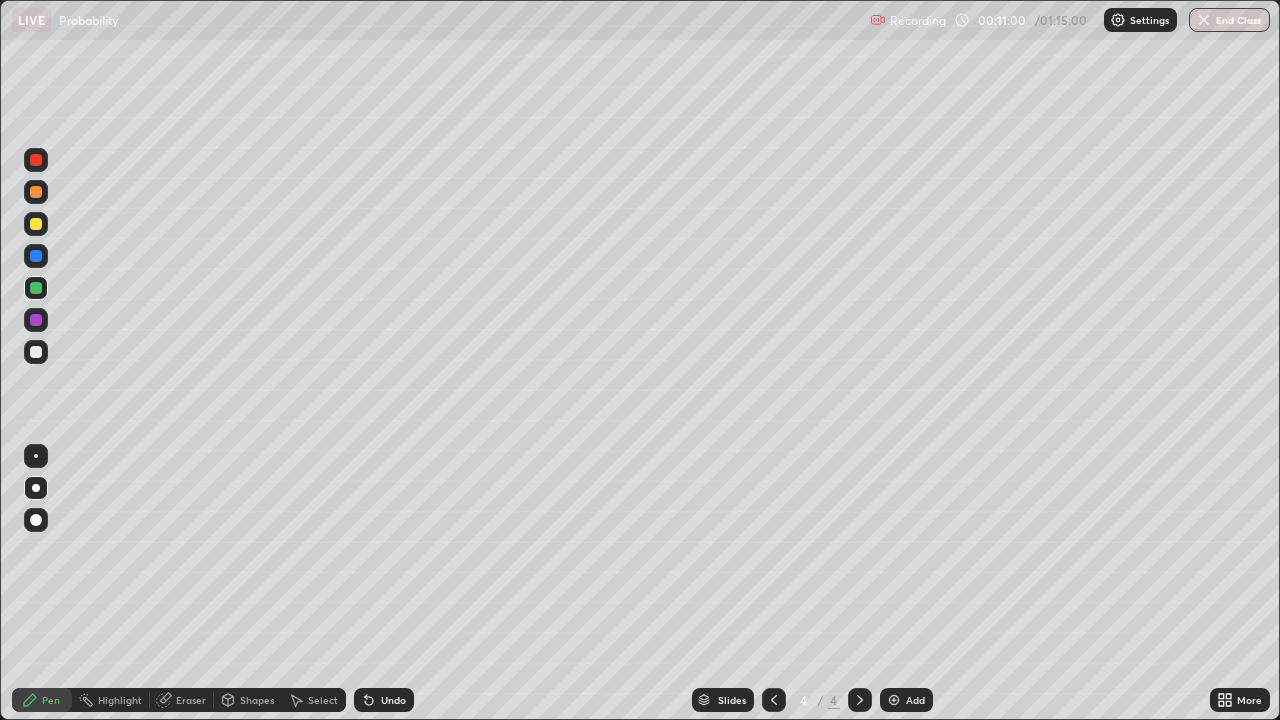 click at bounding box center (36, 224) 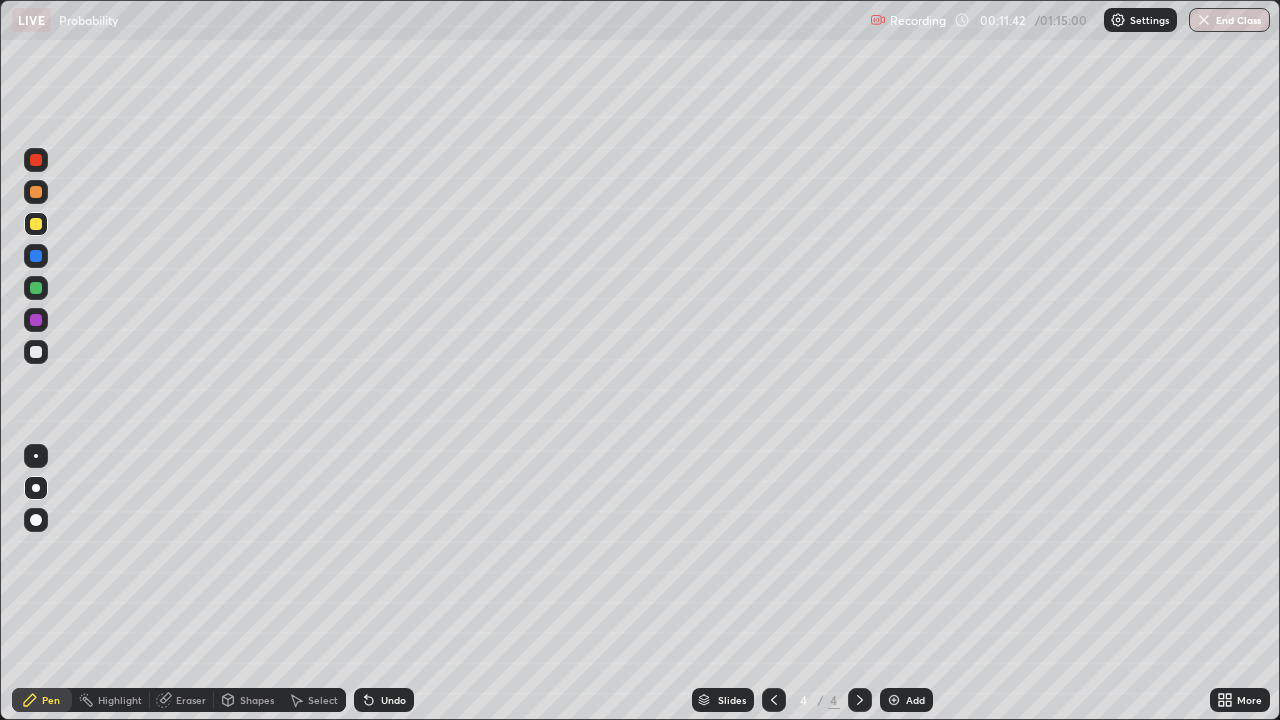 click at bounding box center (36, 320) 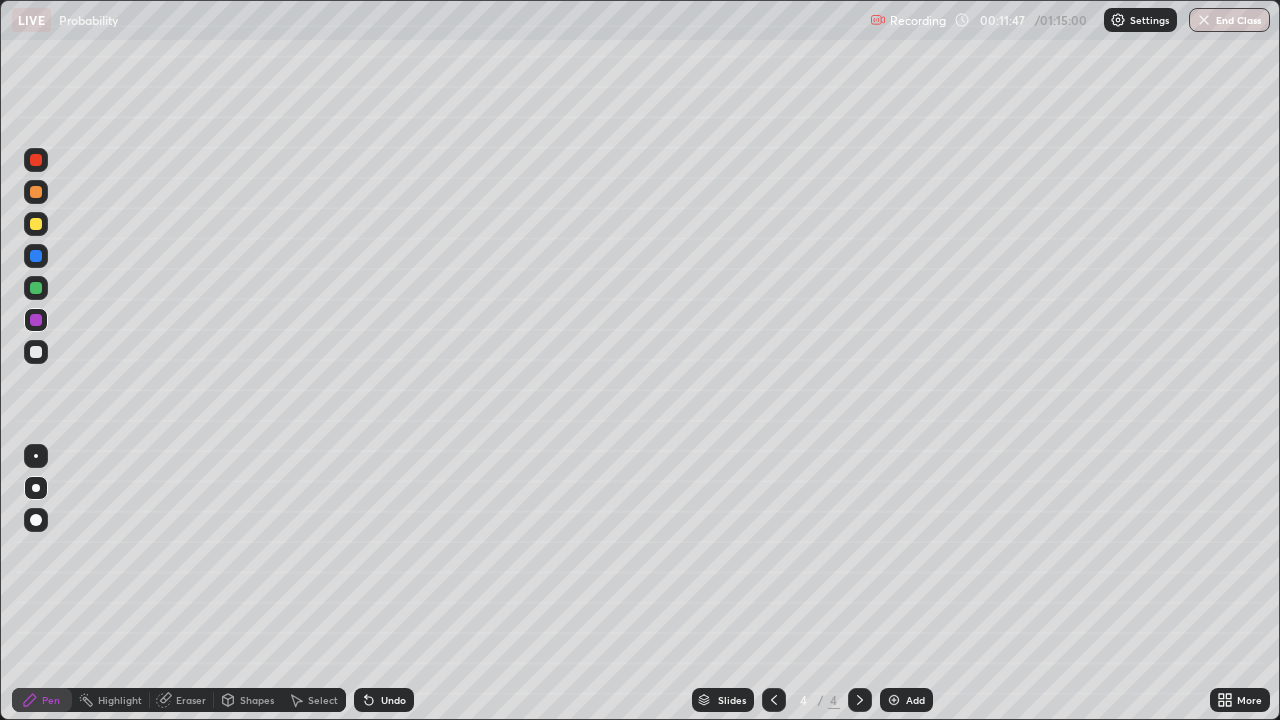 click at bounding box center [36, 256] 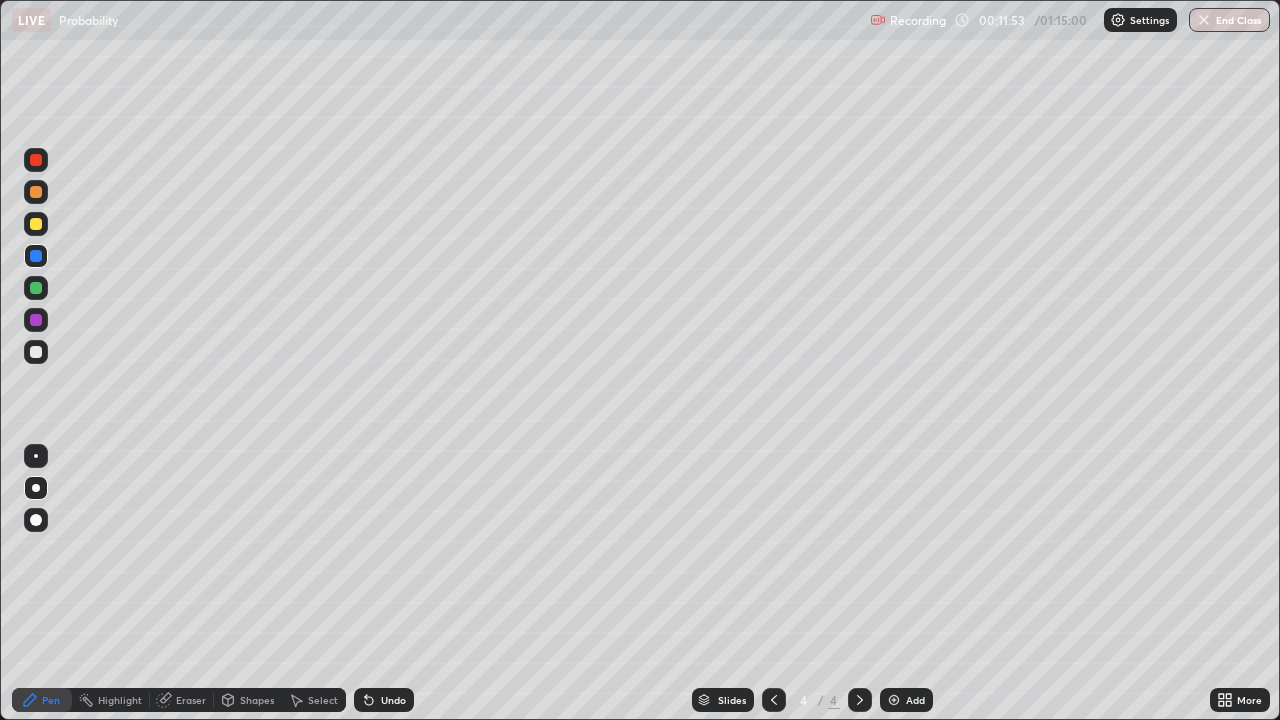 click at bounding box center [36, 160] 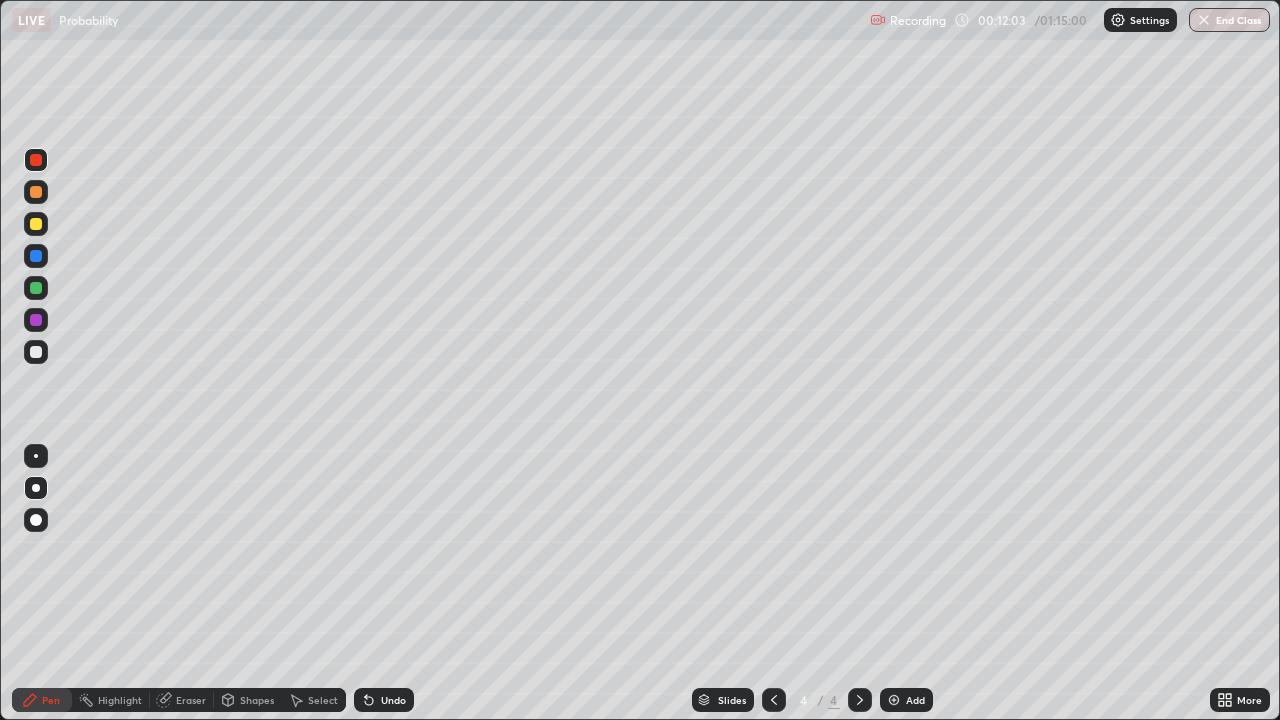 click at bounding box center (36, 352) 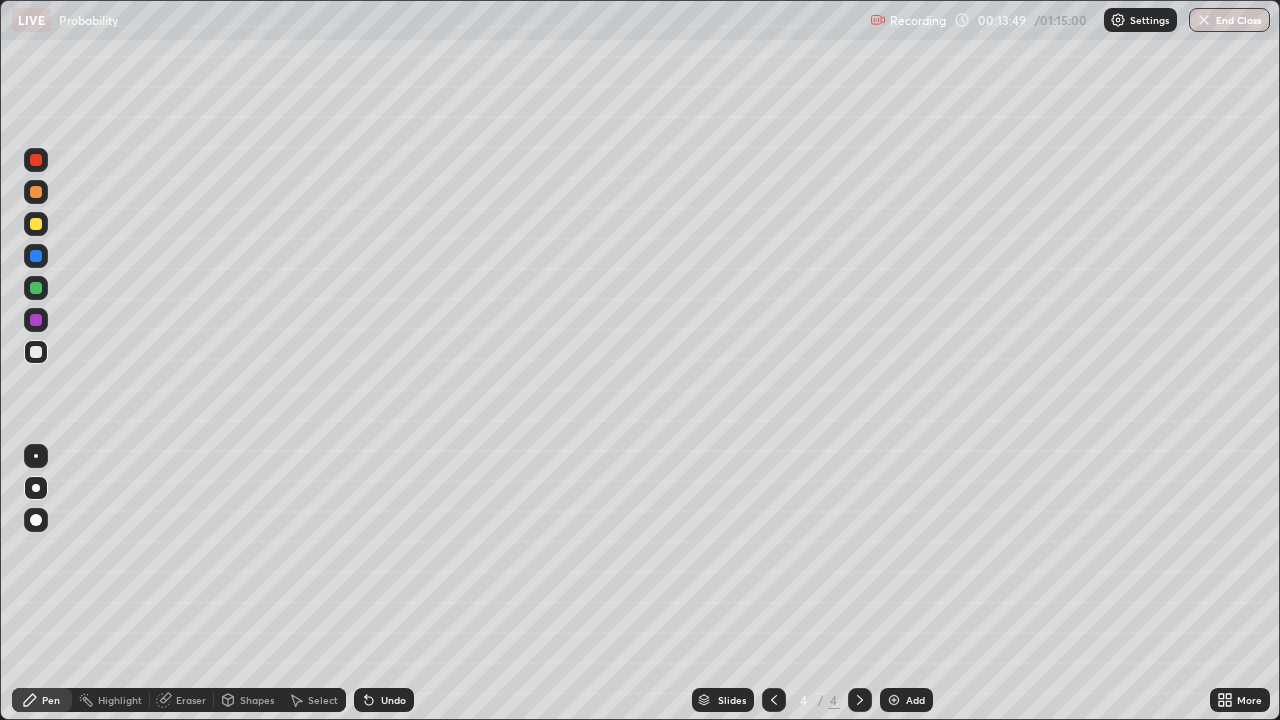 click on "Undo" at bounding box center [393, 700] 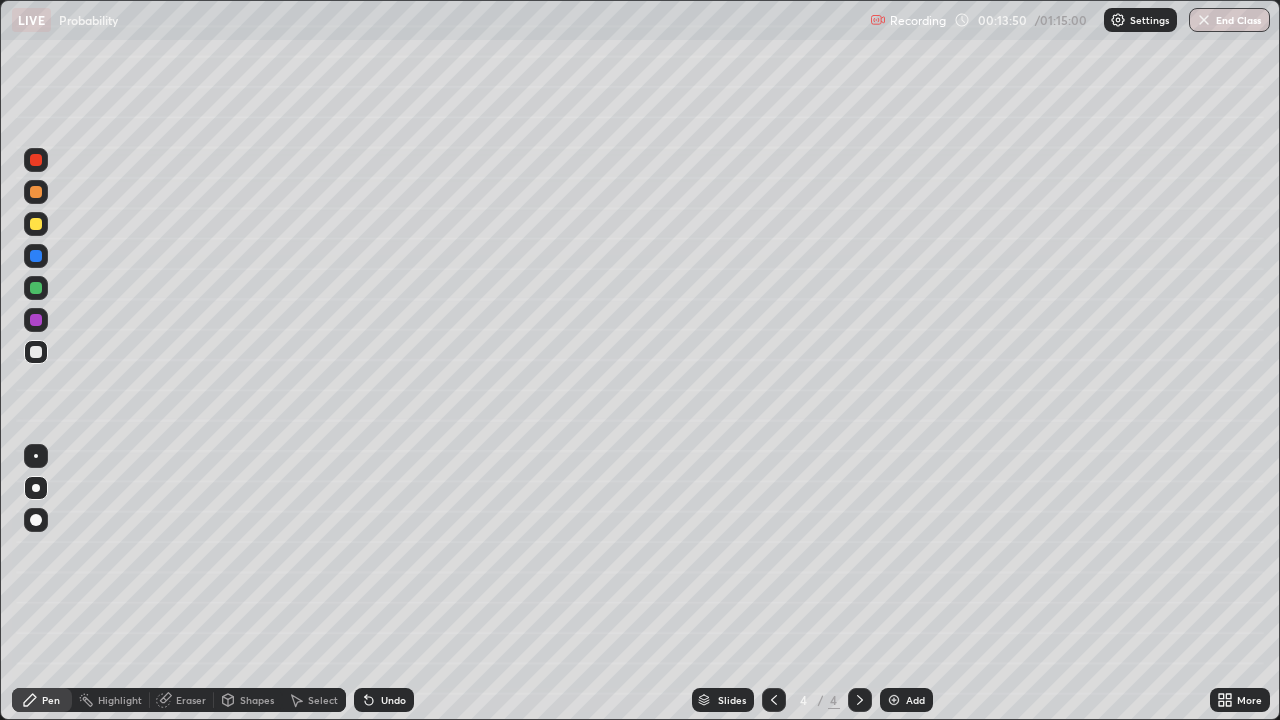 click on "Shapes" at bounding box center (248, 700) 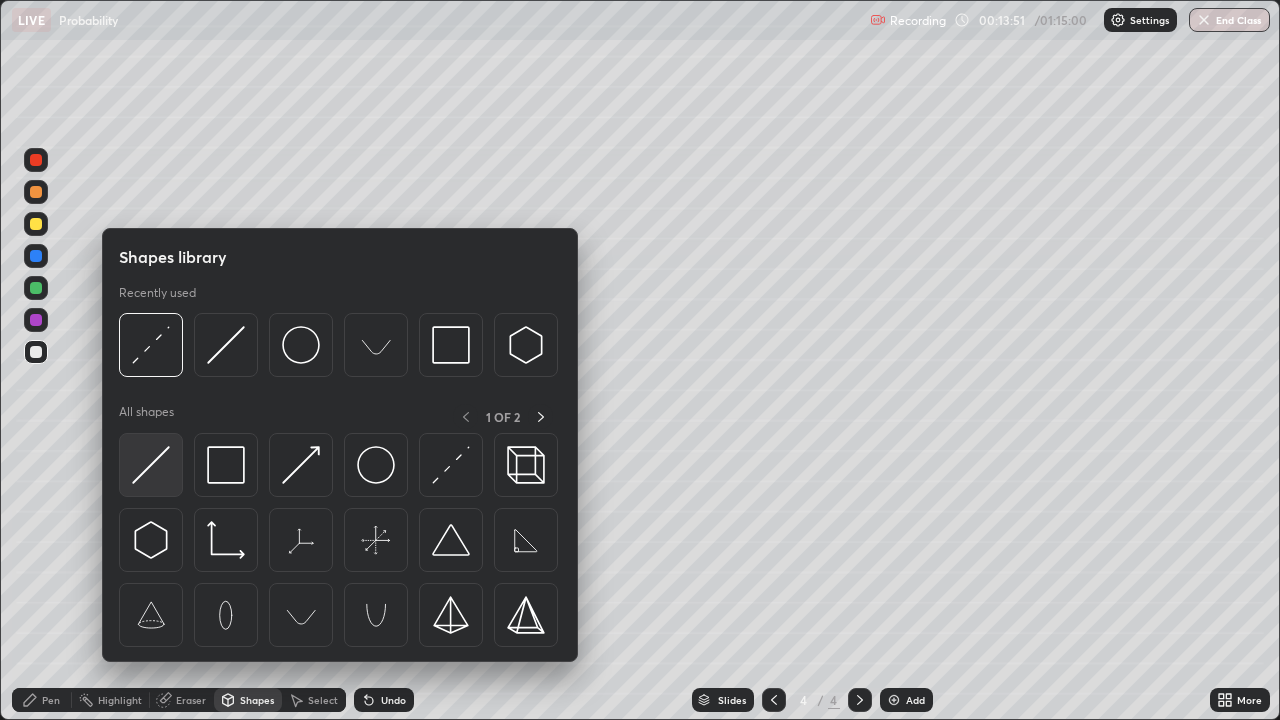 click at bounding box center (151, 465) 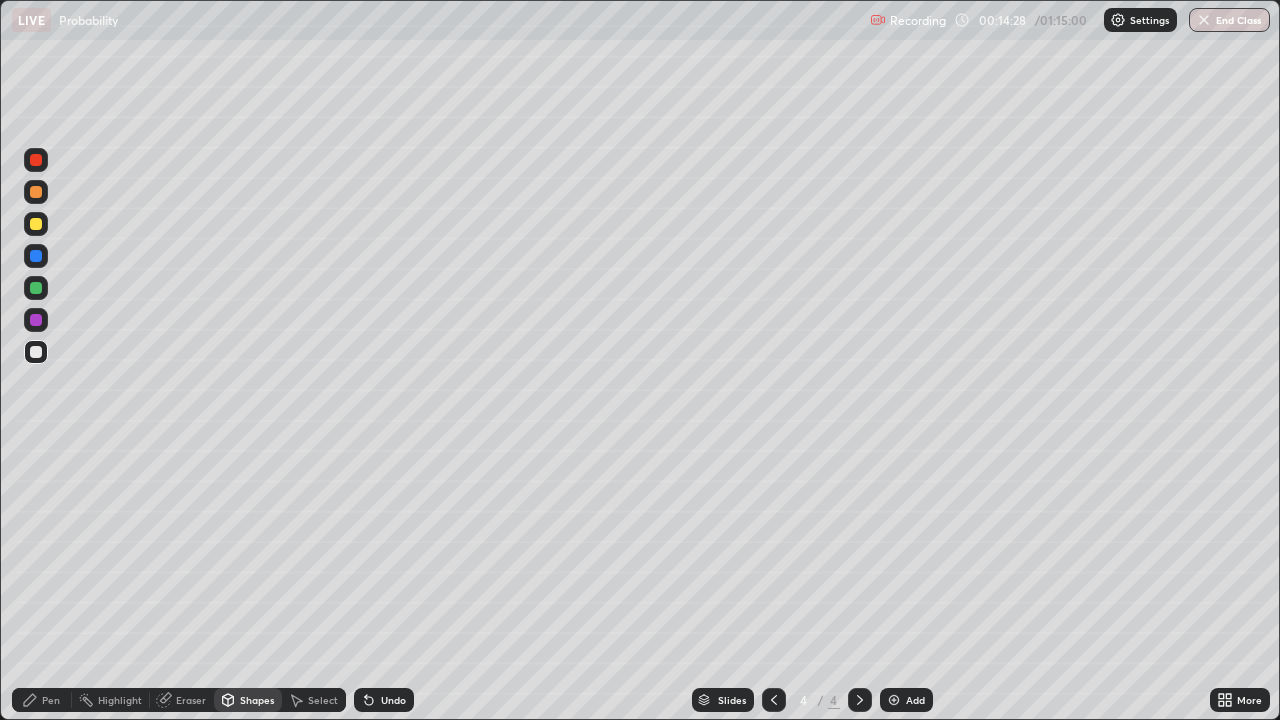 click on "Pen" at bounding box center [42, 700] 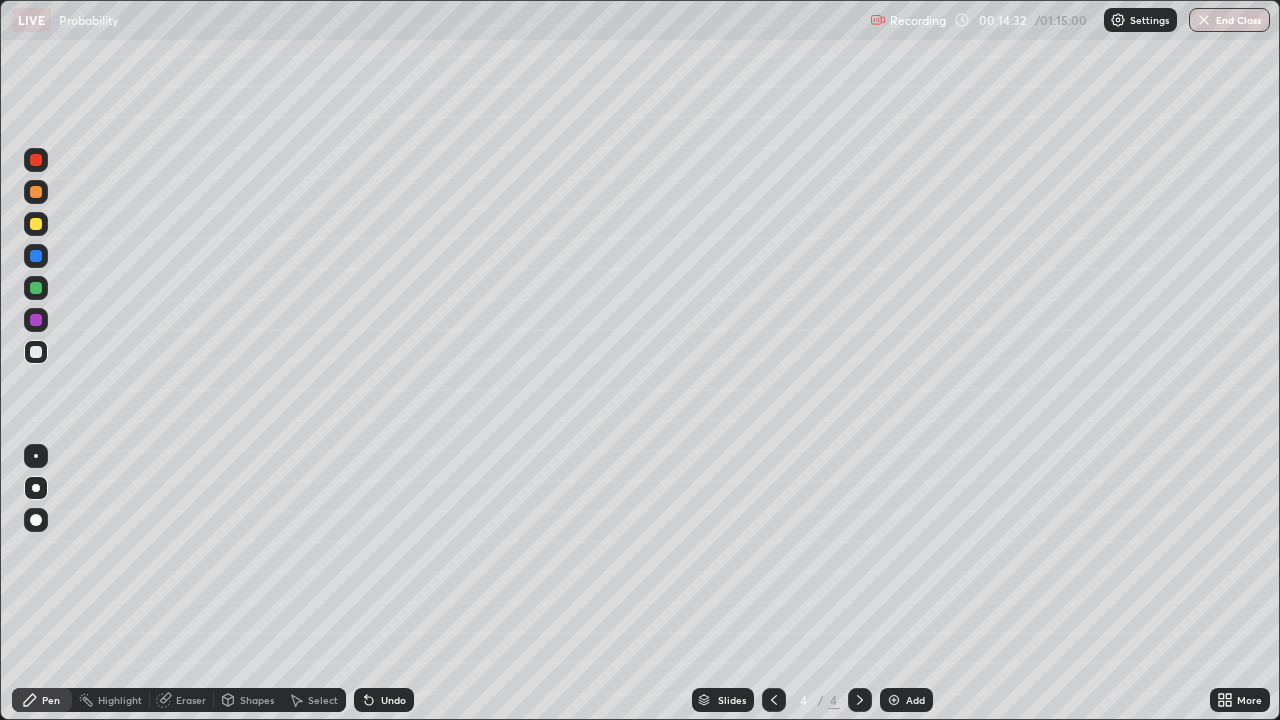 click at bounding box center (36, 224) 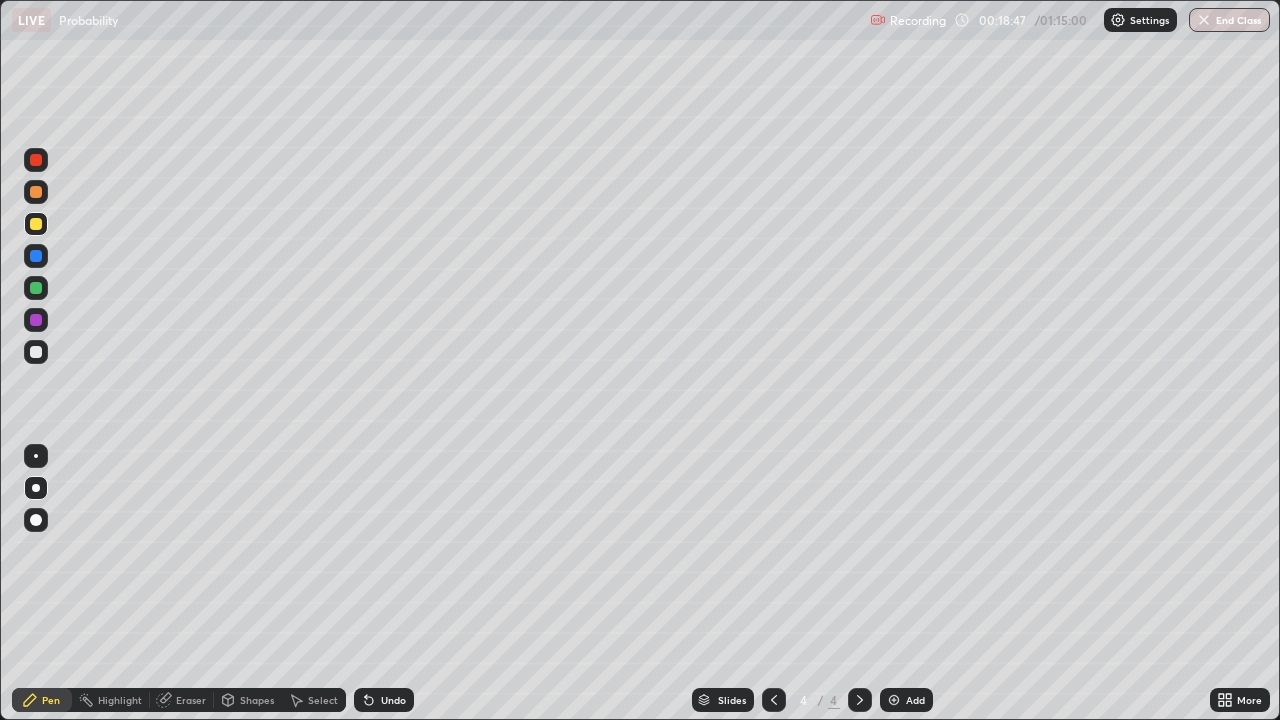 click on "Add" at bounding box center (915, 700) 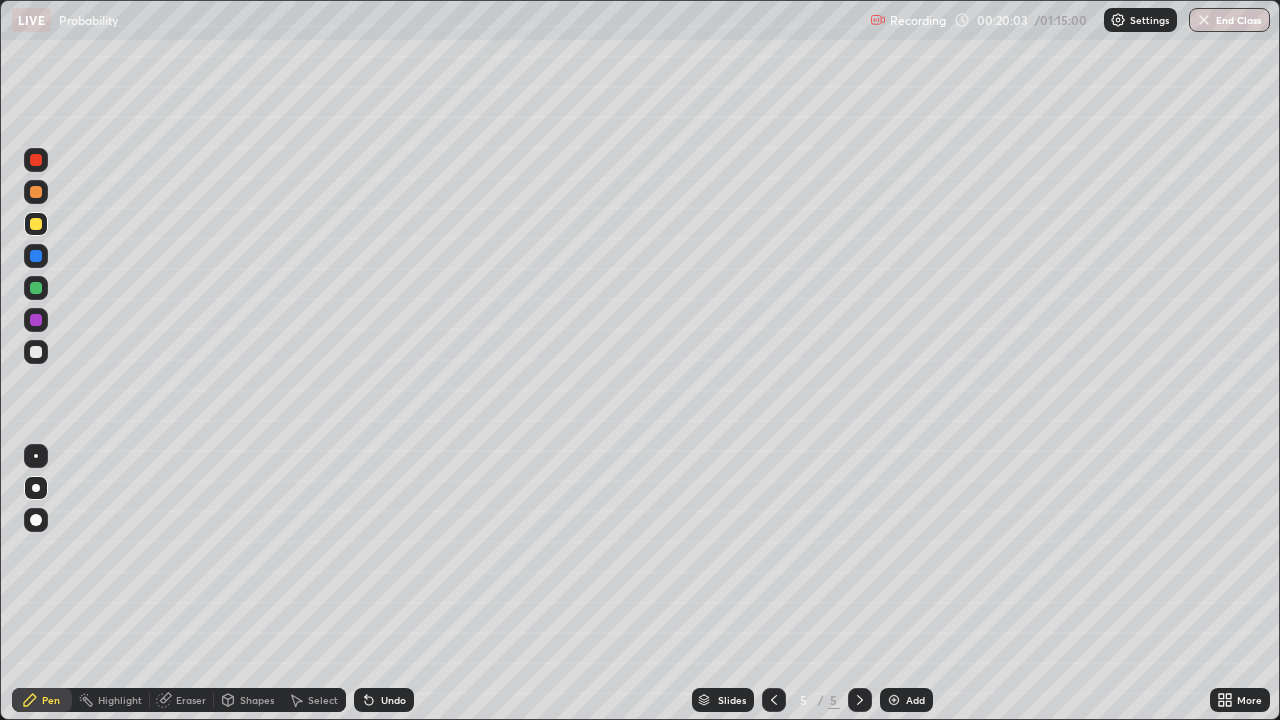 click 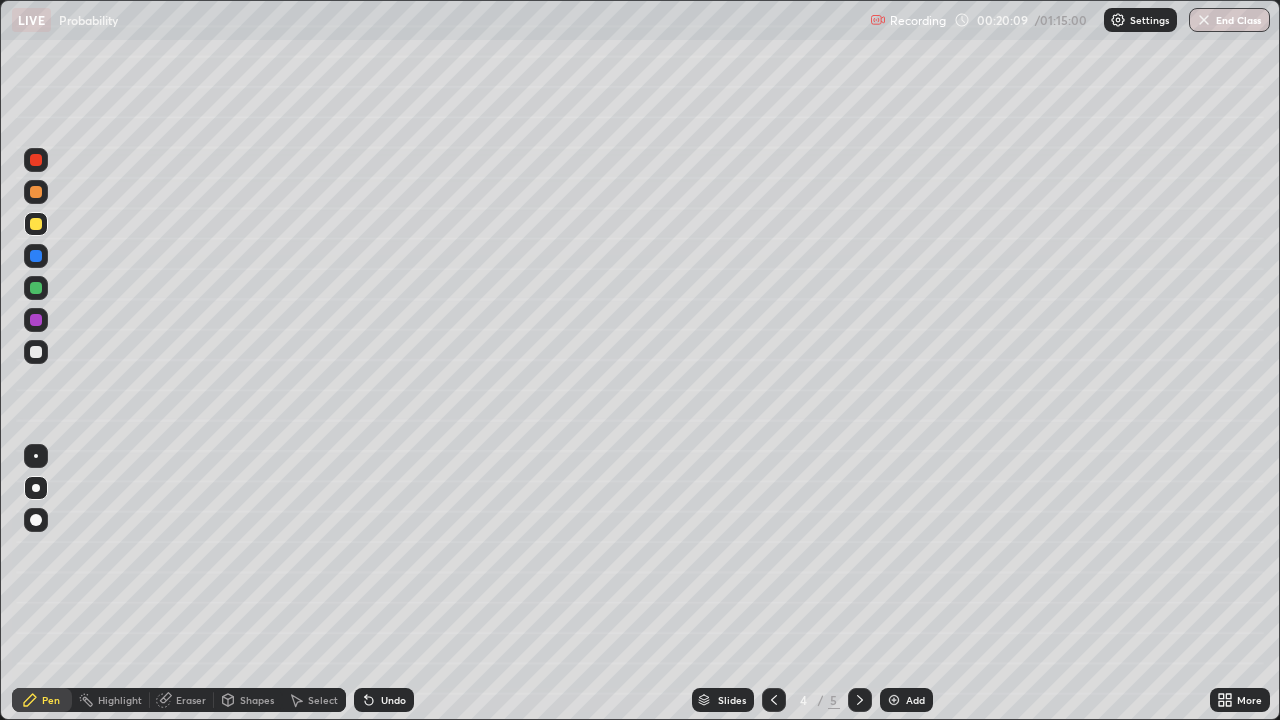 click at bounding box center [36, 320] 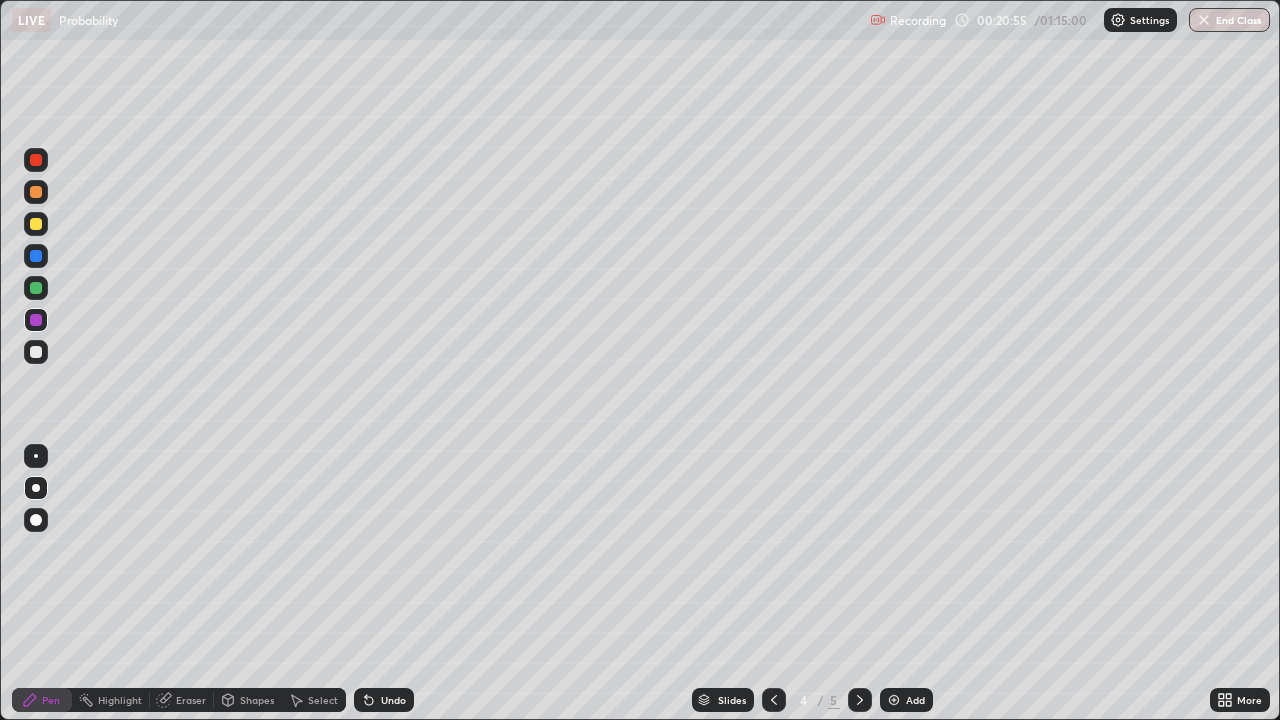 click at bounding box center [774, 700] 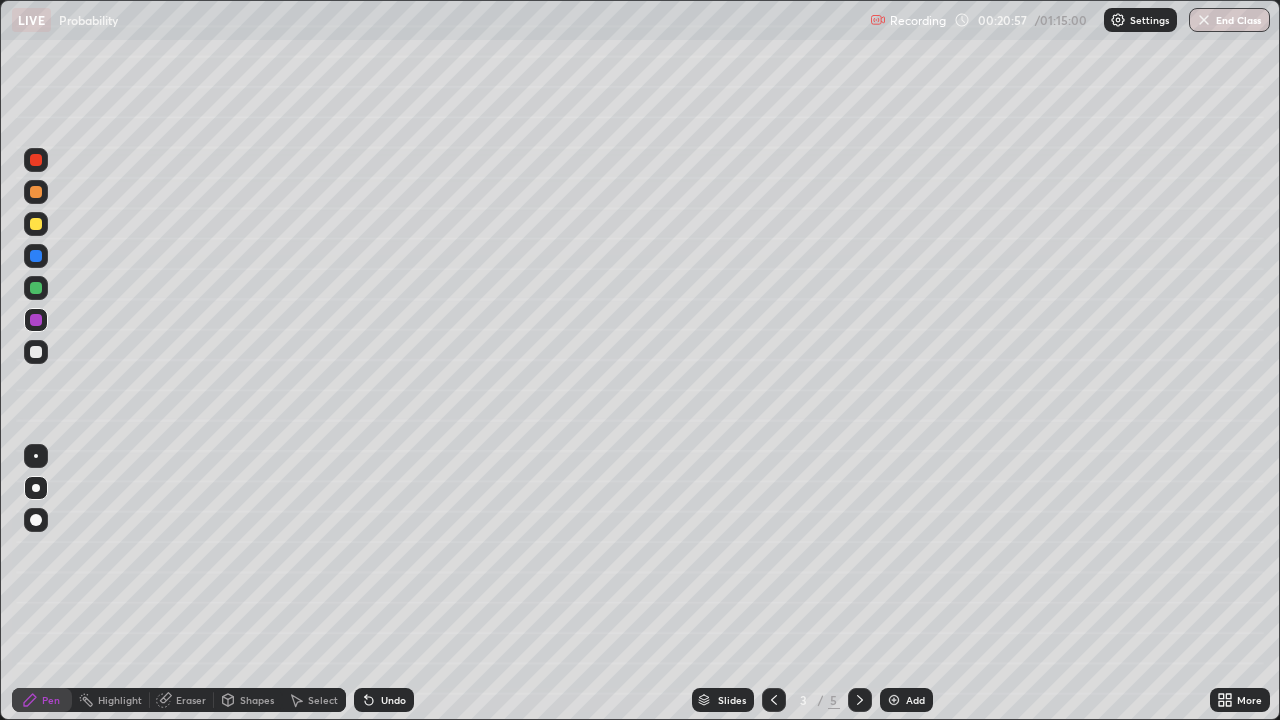 click at bounding box center (860, 700) 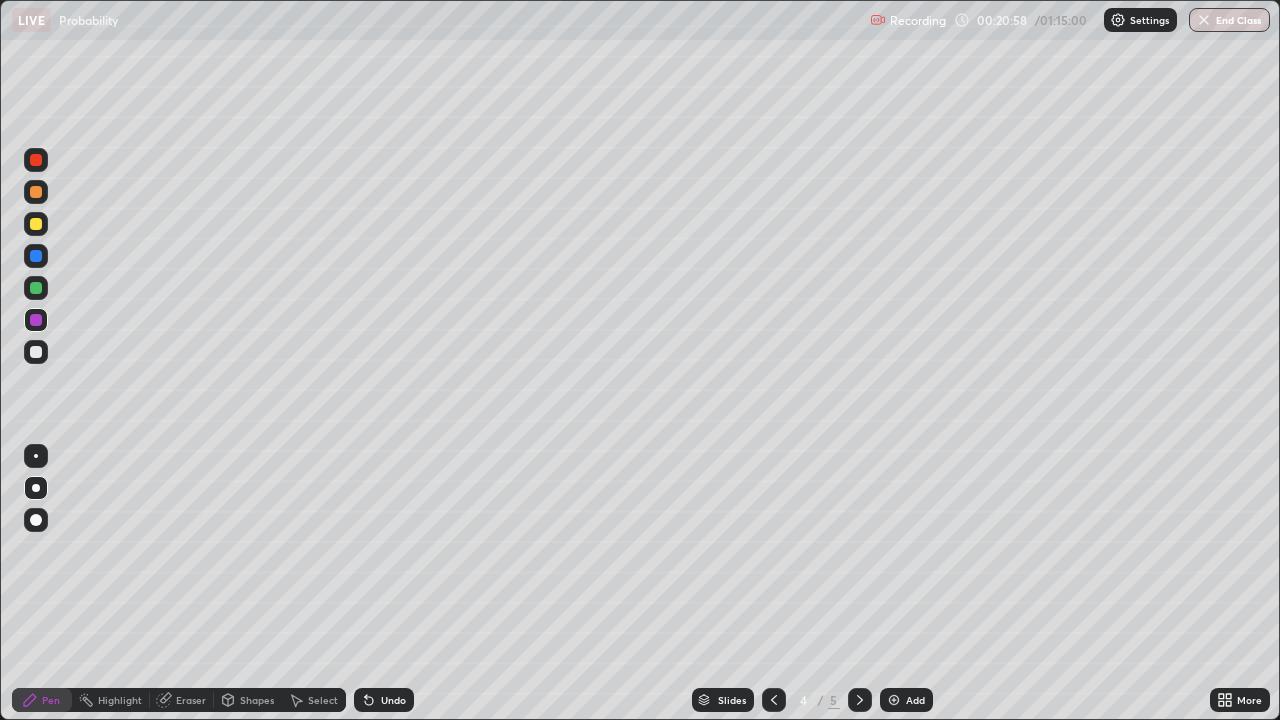 click 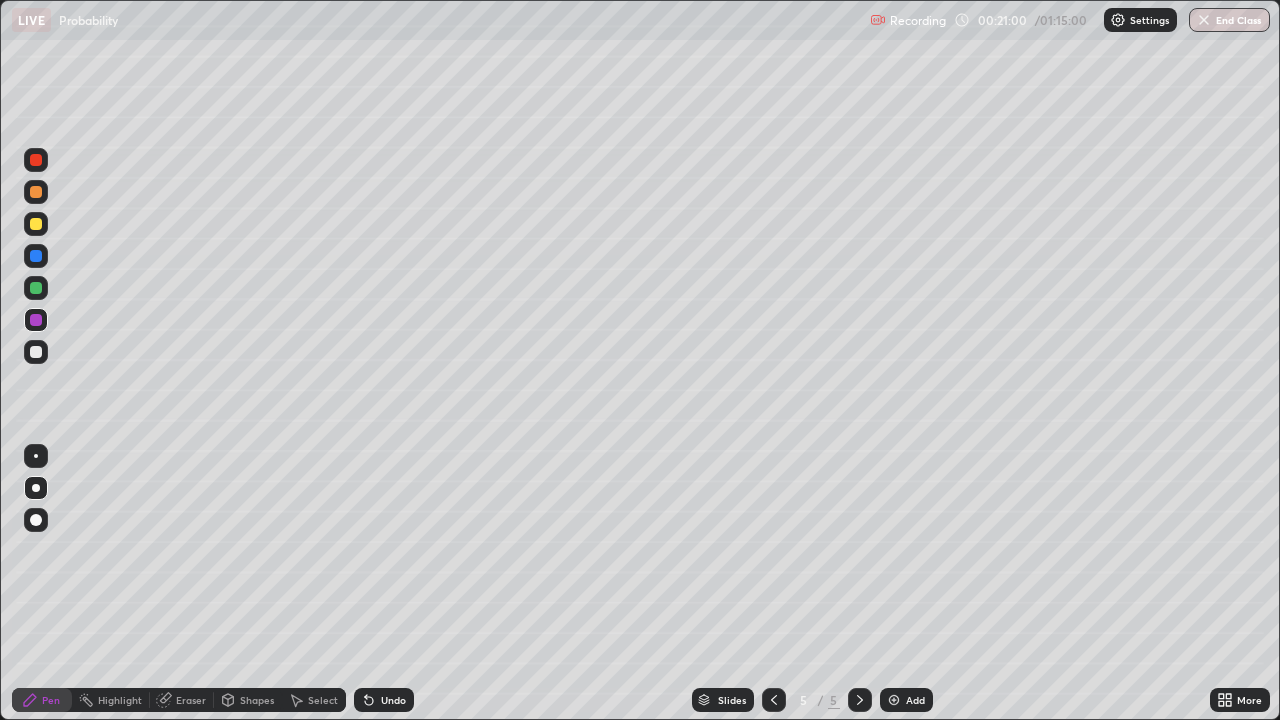 click at bounding box center [36, 352] 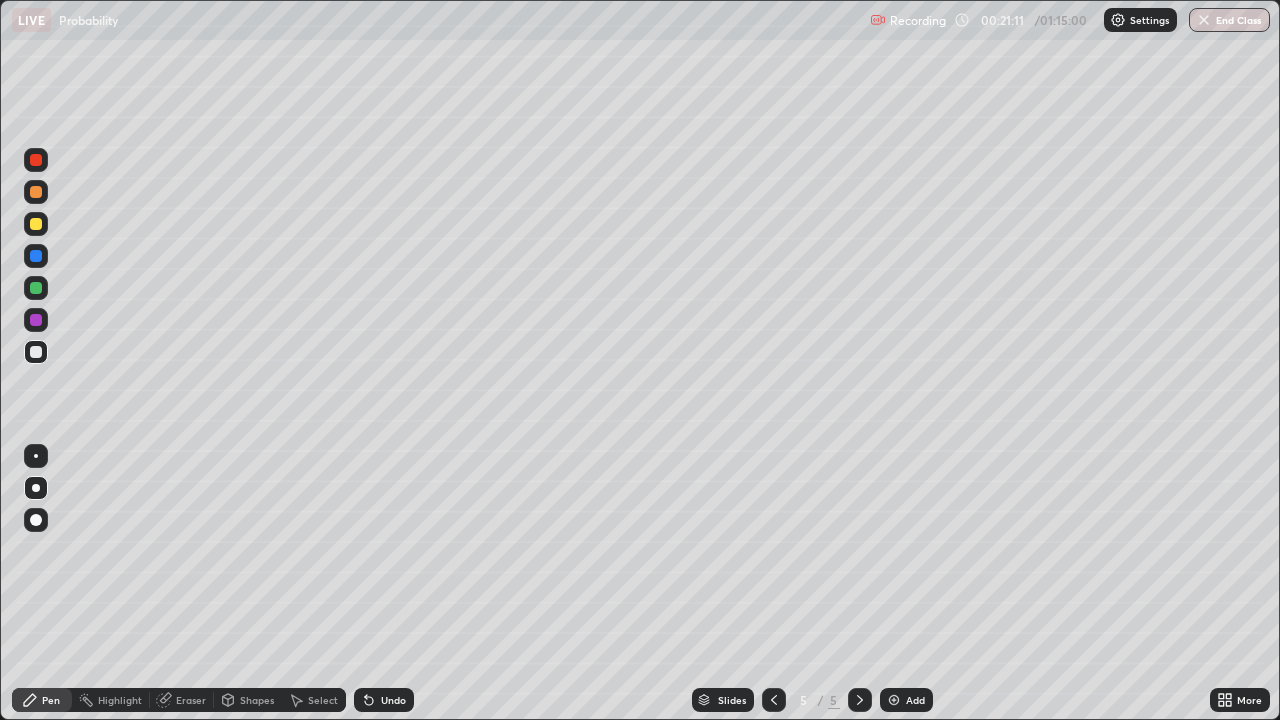 click at bounding box center [774, 700] 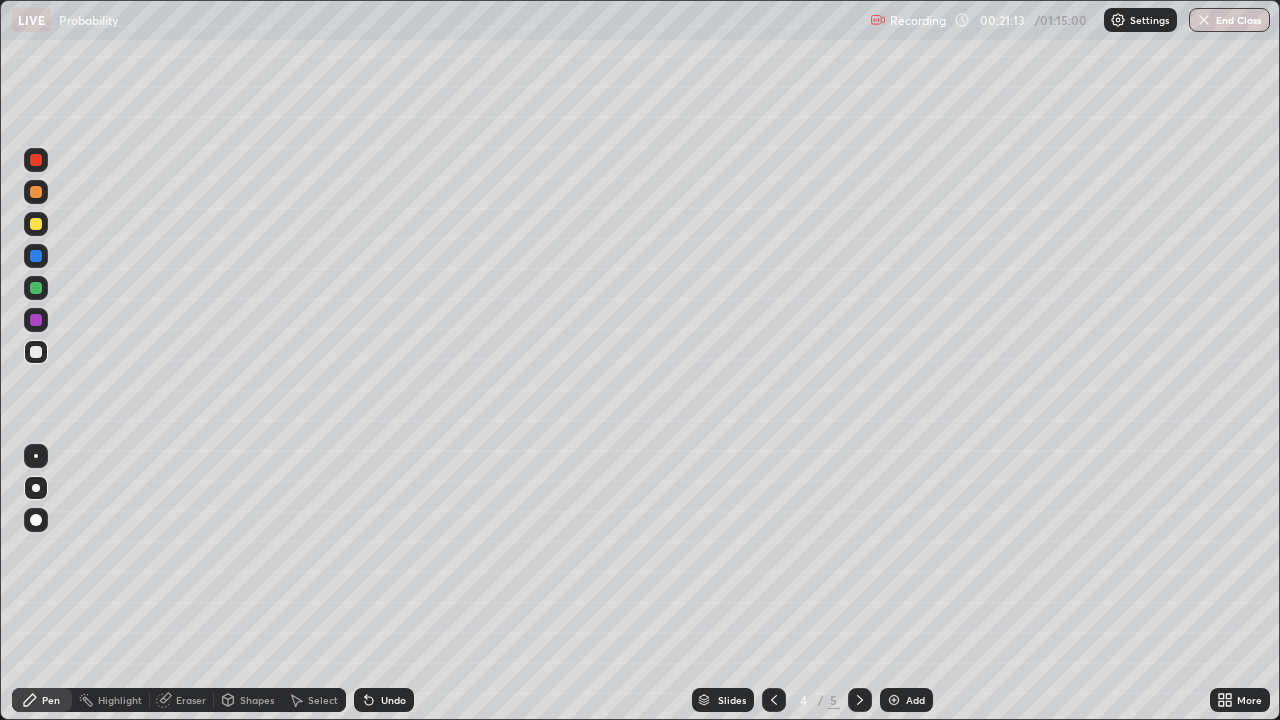 click at bounding box center (36, 288) 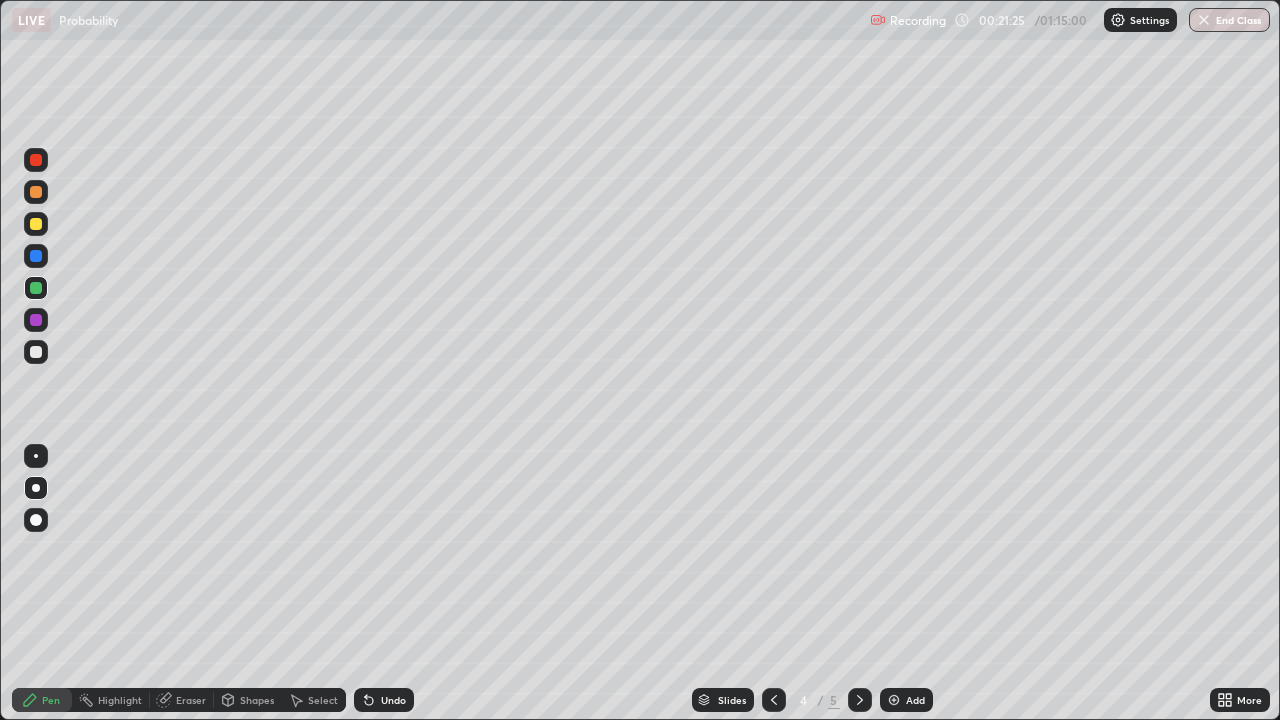 click 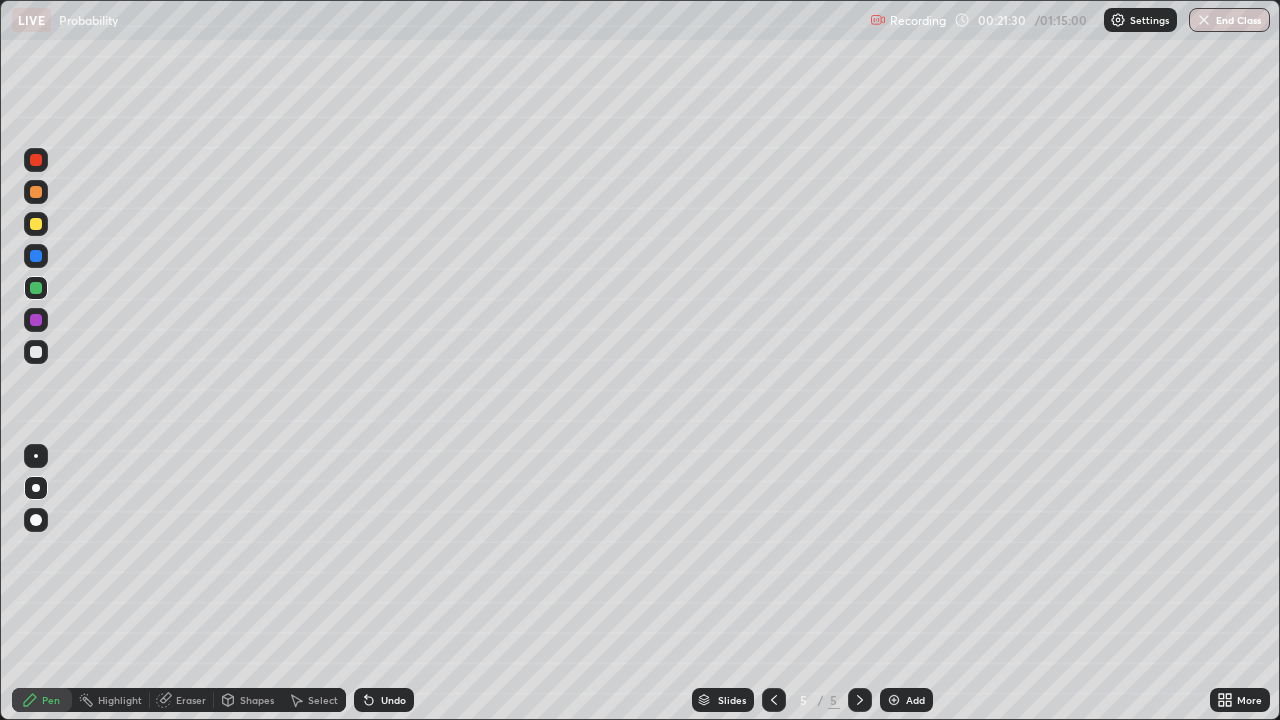 click at bounding box center [36, 352] 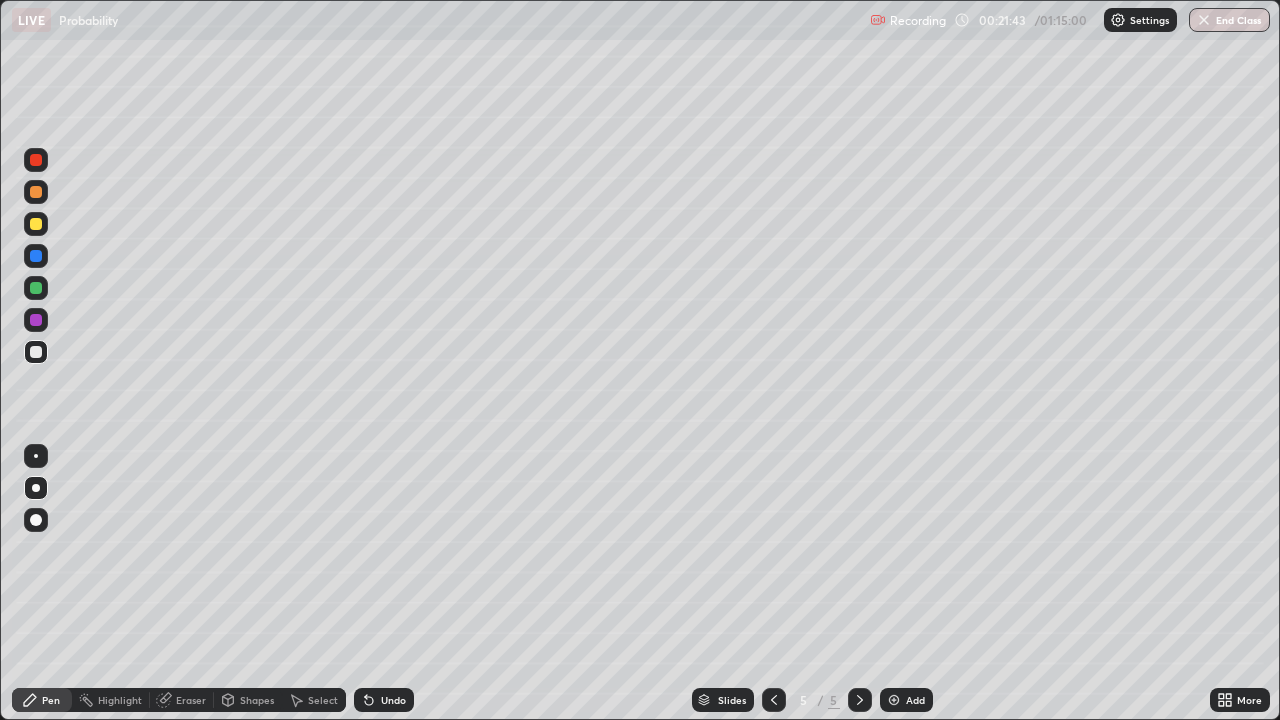 click at bounding box center [36, 224] 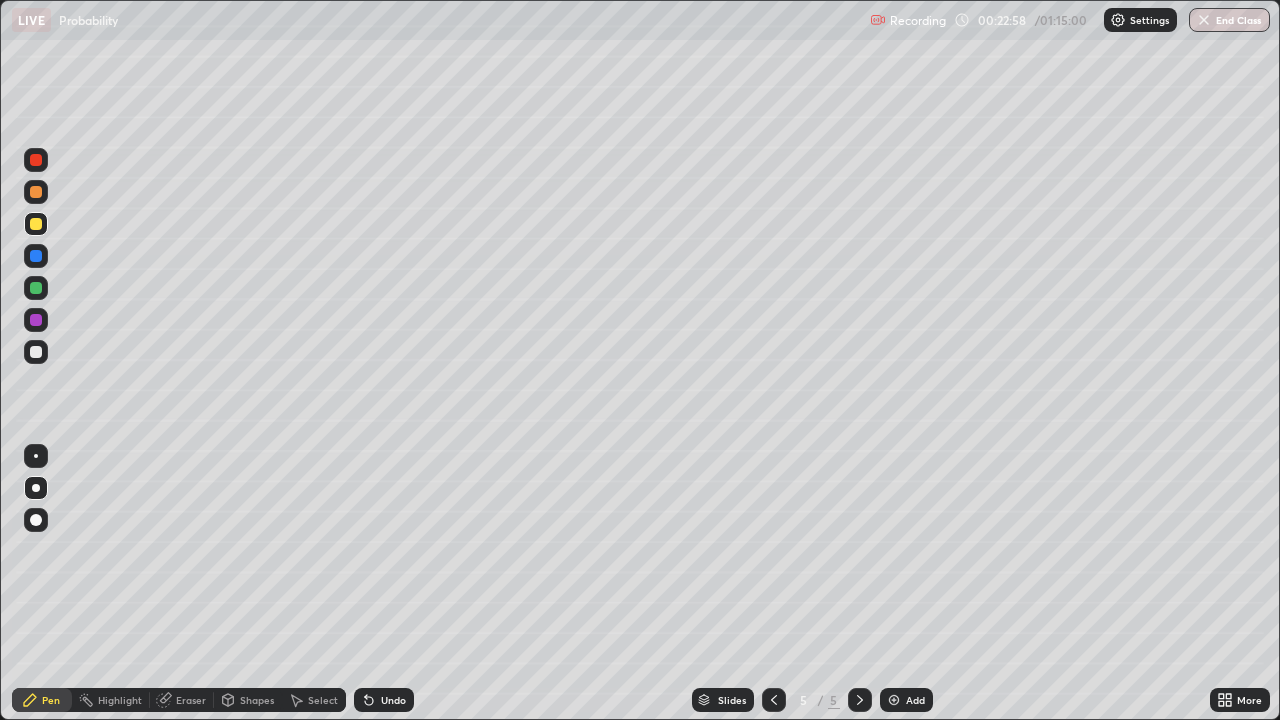 click 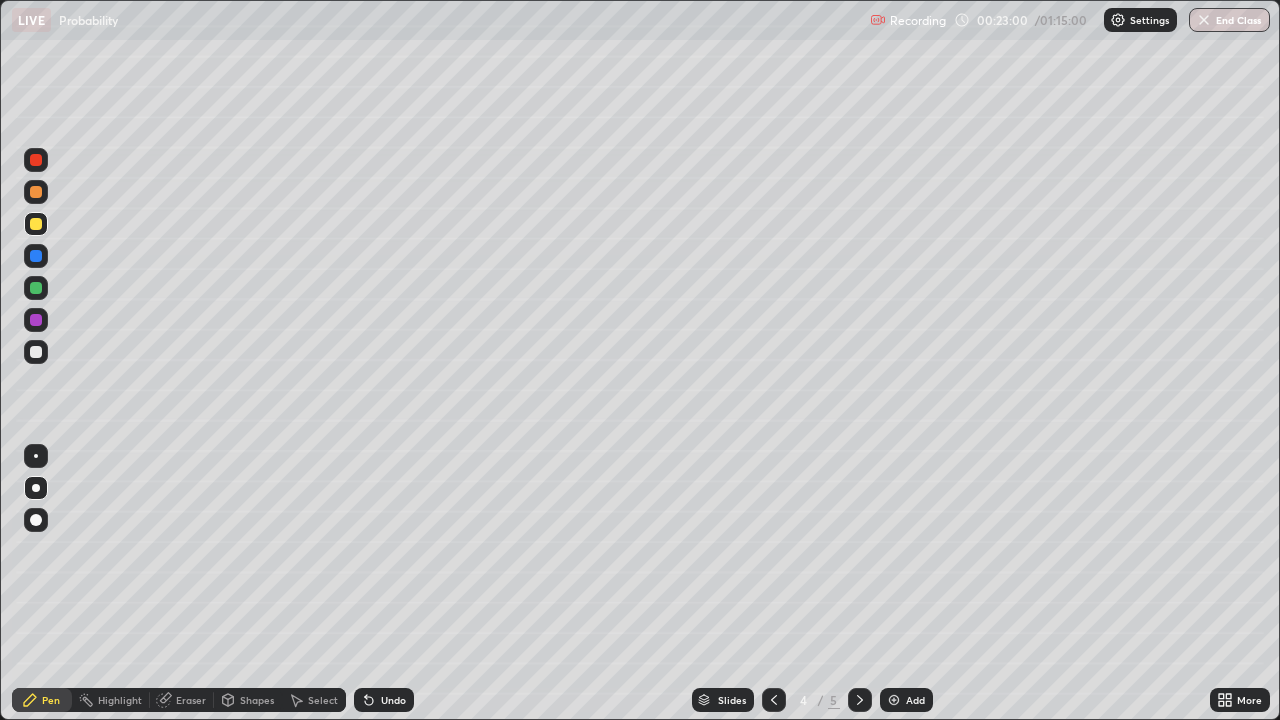click at bounding box center [36, 160] 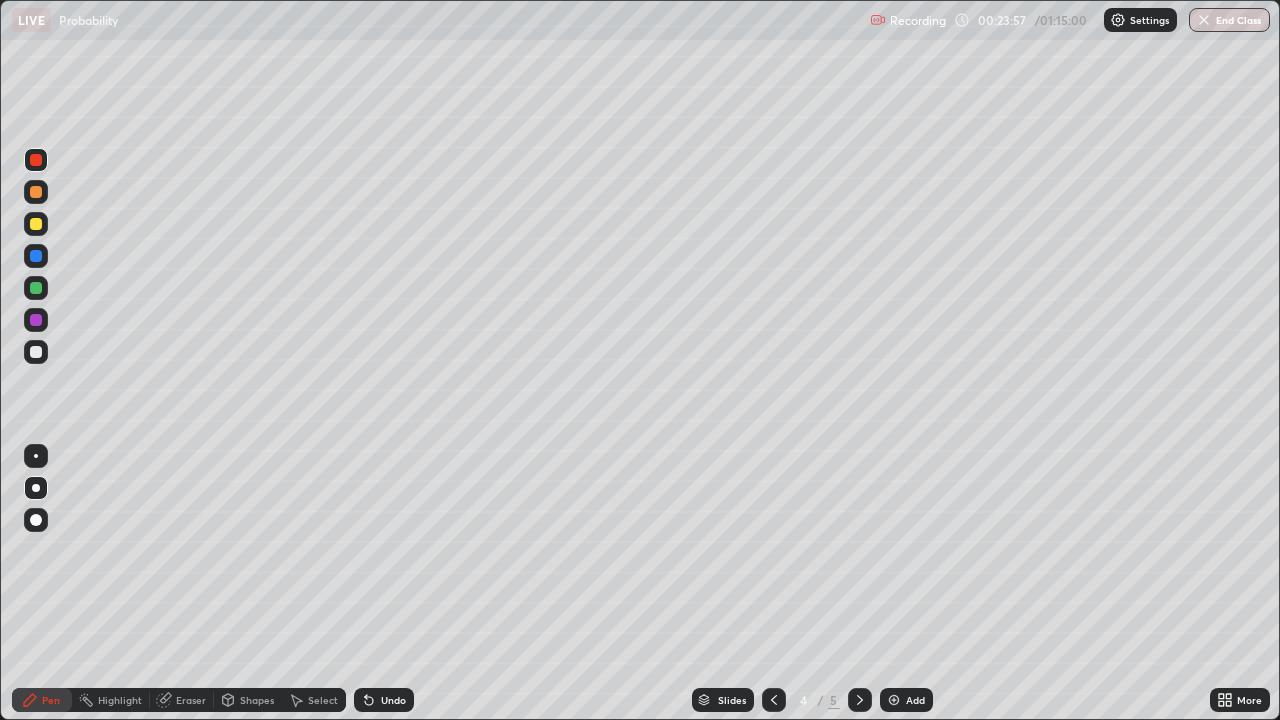 click at bounding box center [36, 352] 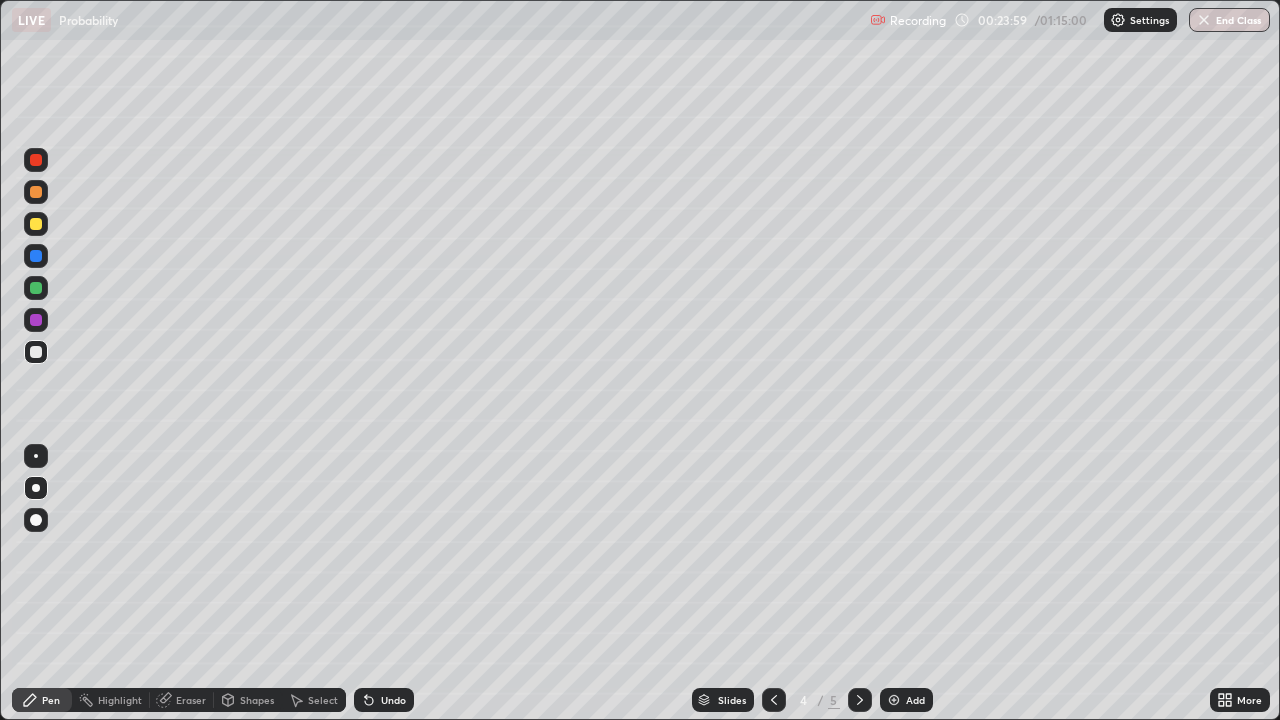 click at bounding box center [860, 700] 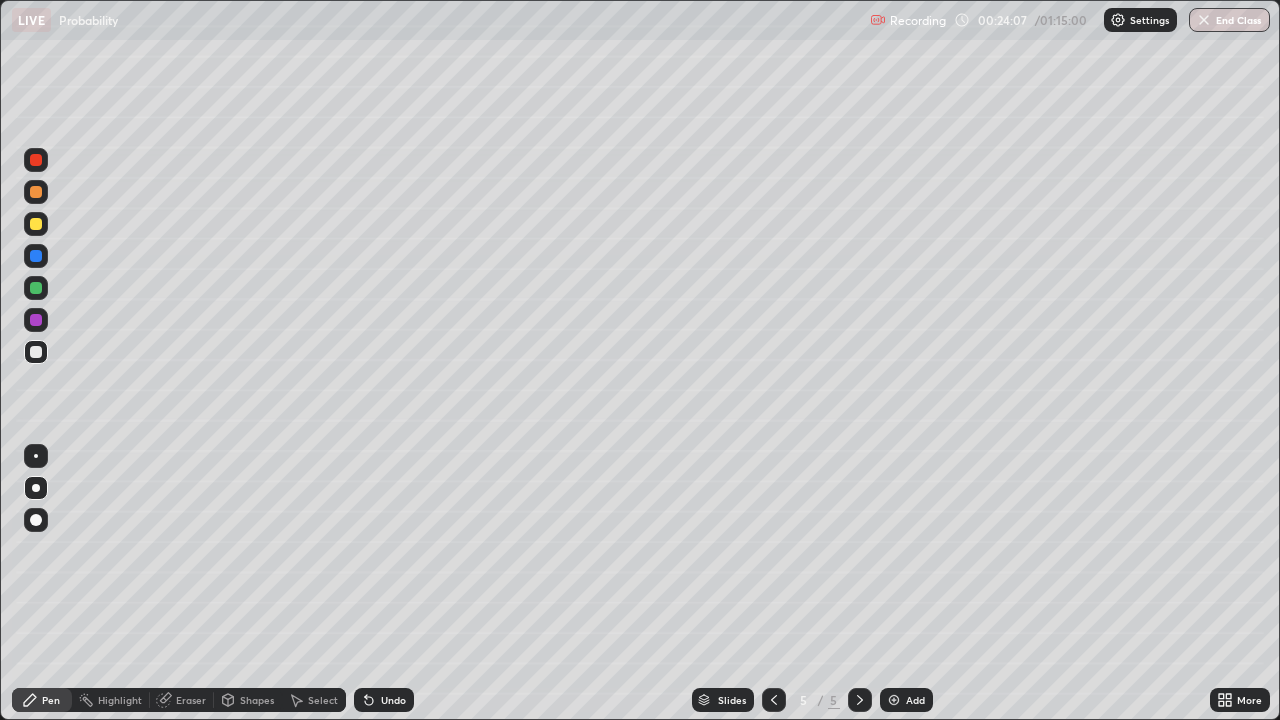 click 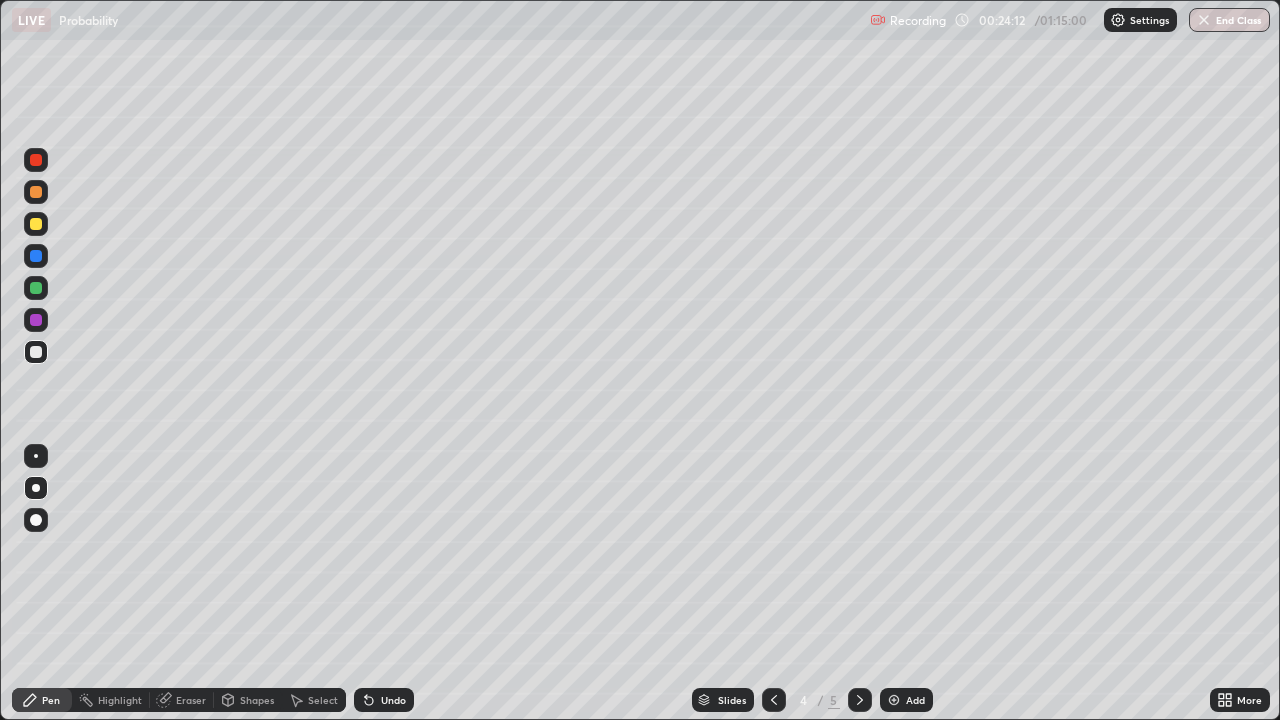 click at bounding box center [36, 288] 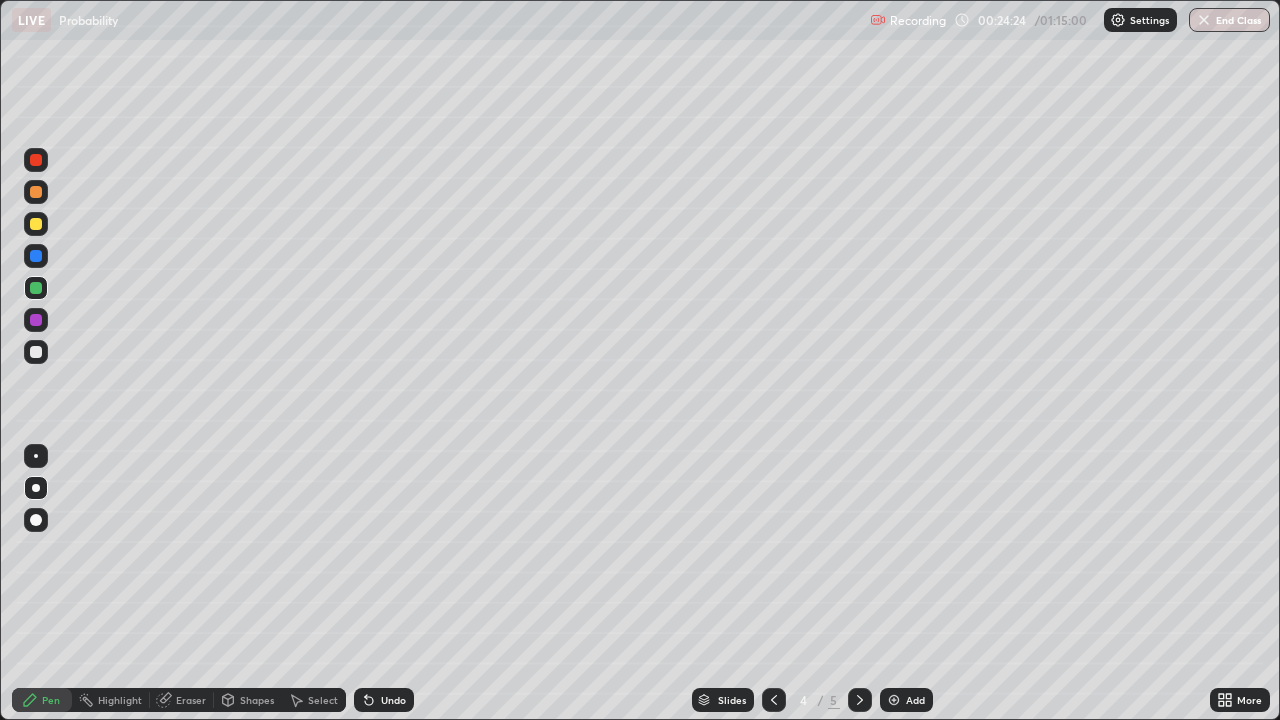 click 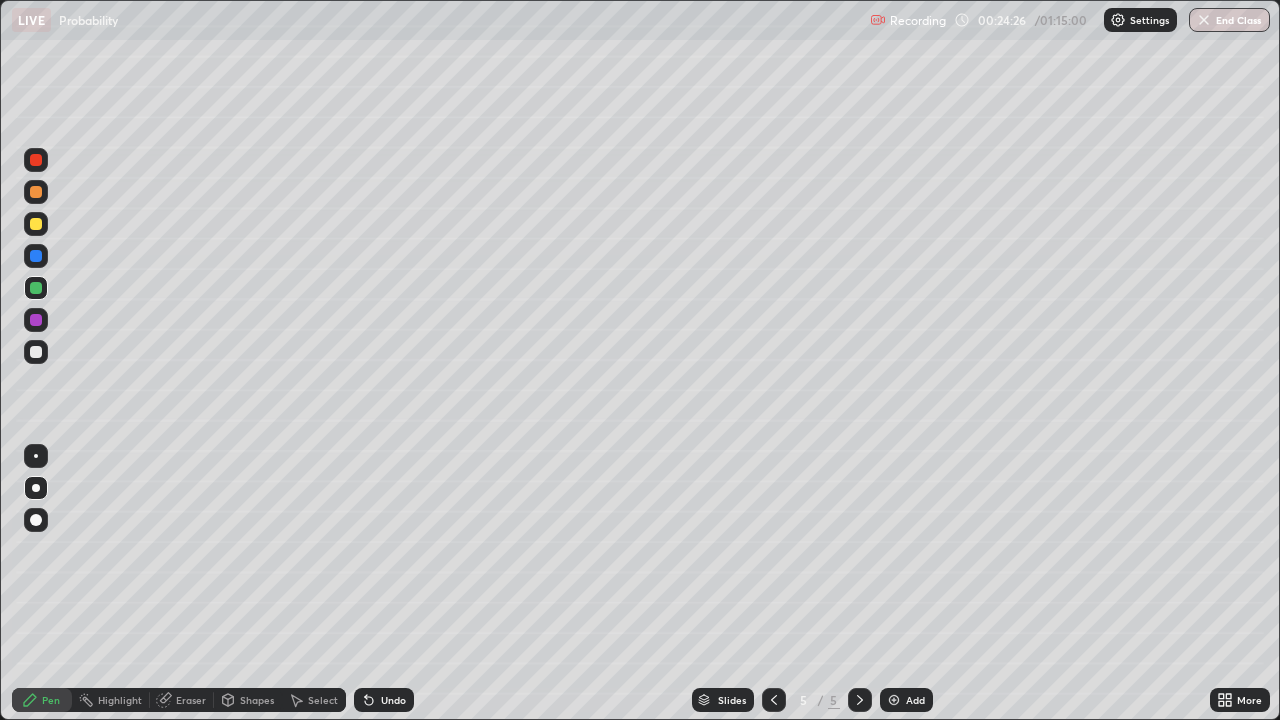click at bounding box center (36, 352) 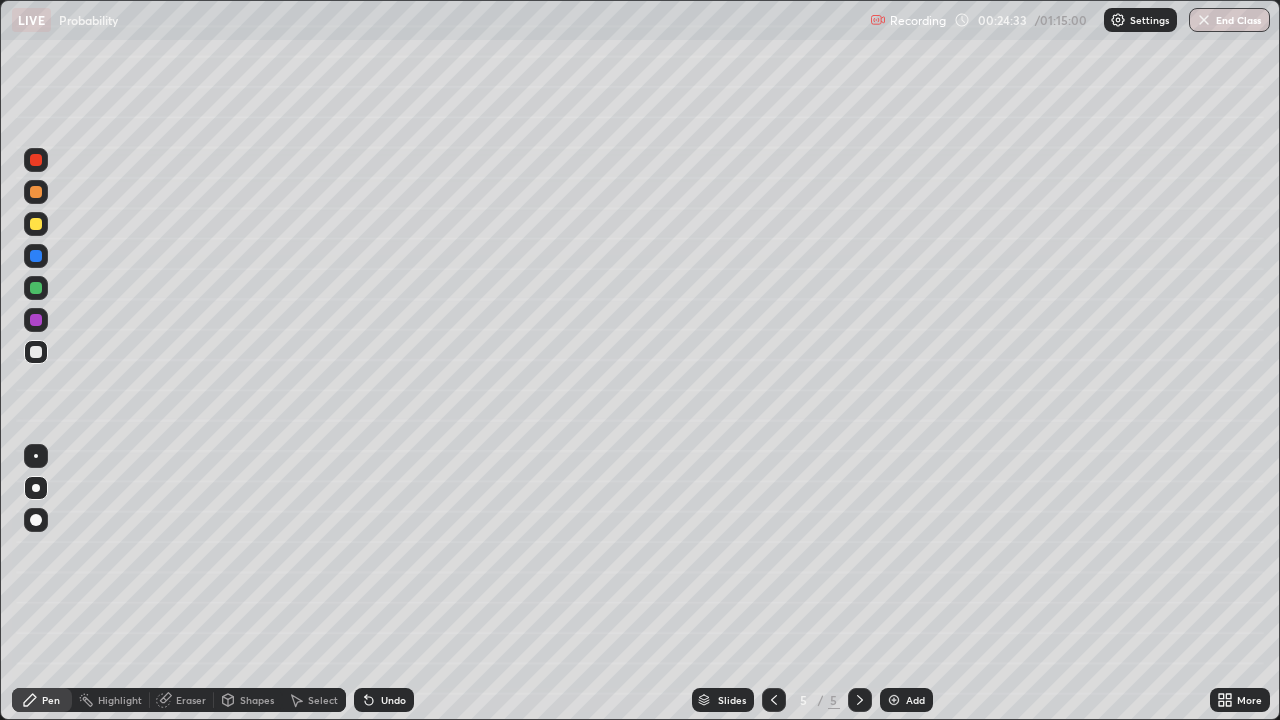 click at bounding box center (774, 700) 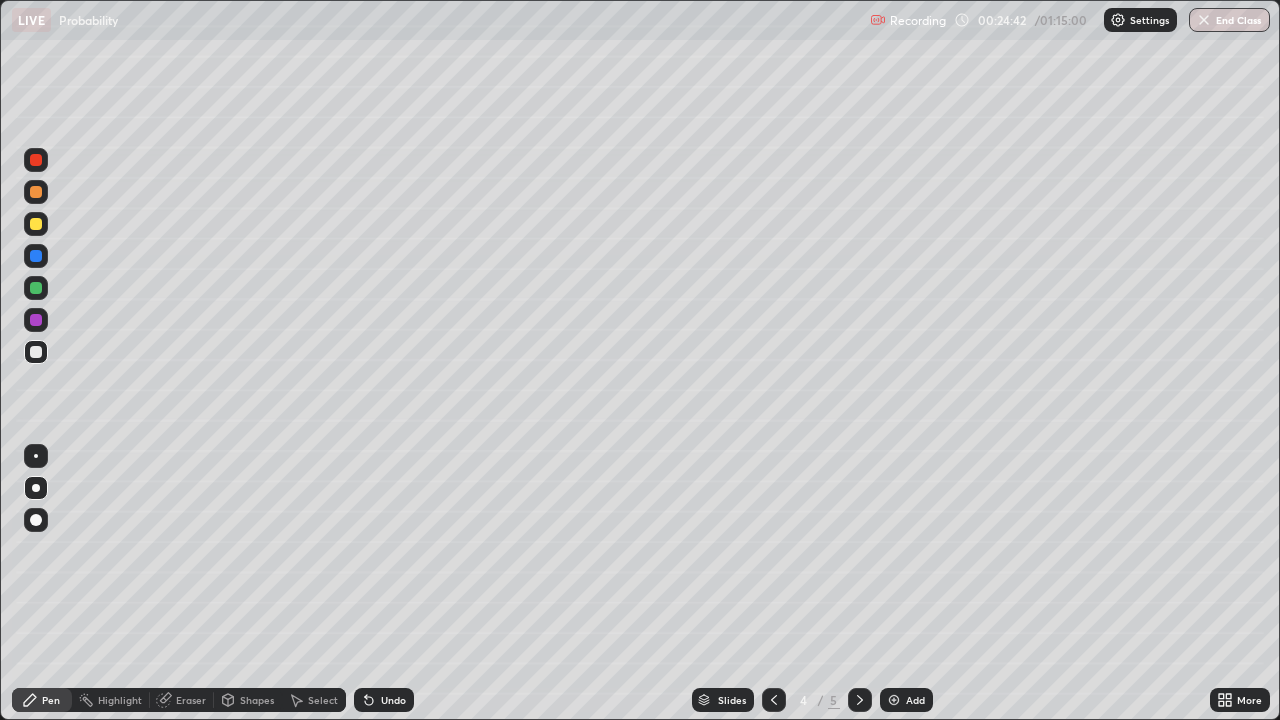 click 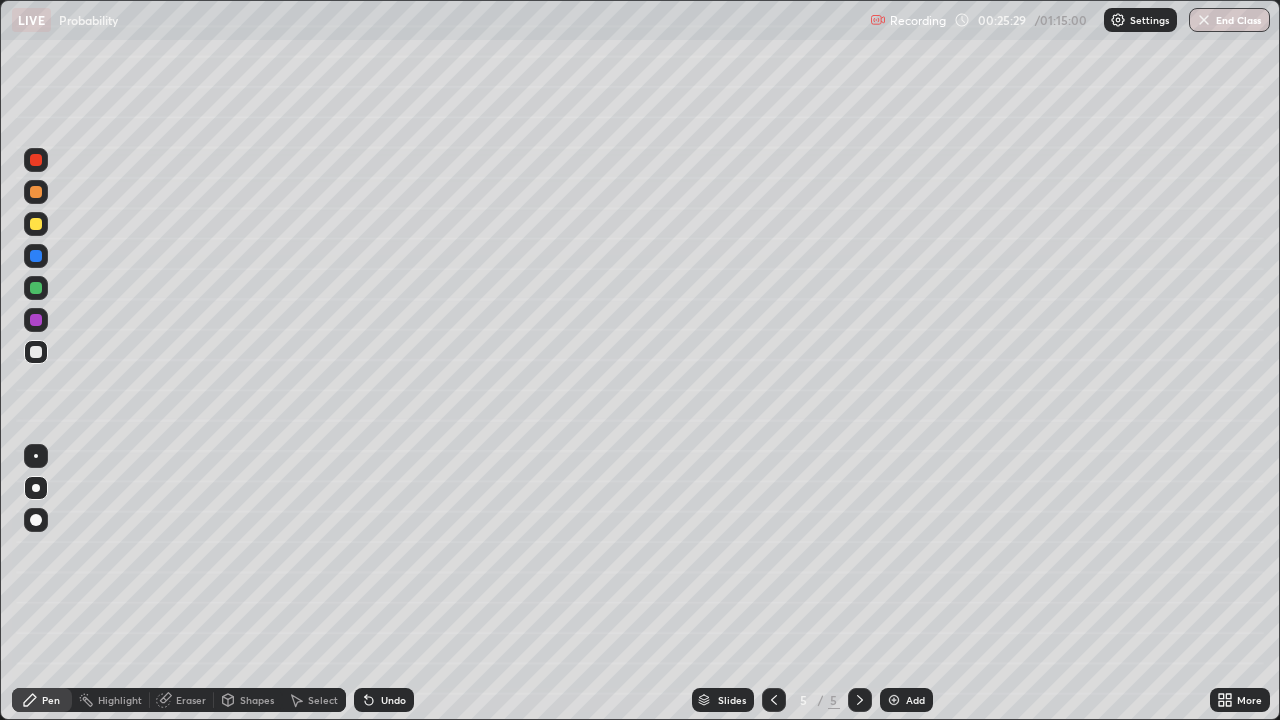 click at bounding box center [774, 700] 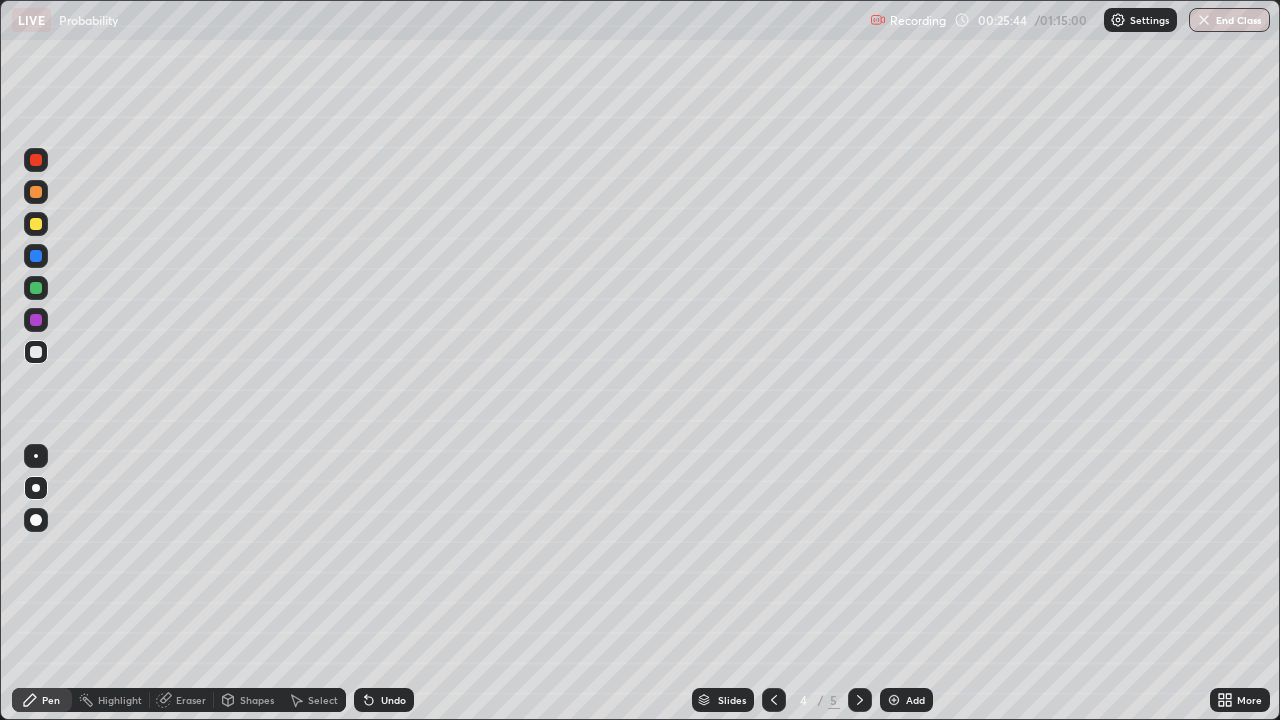 click 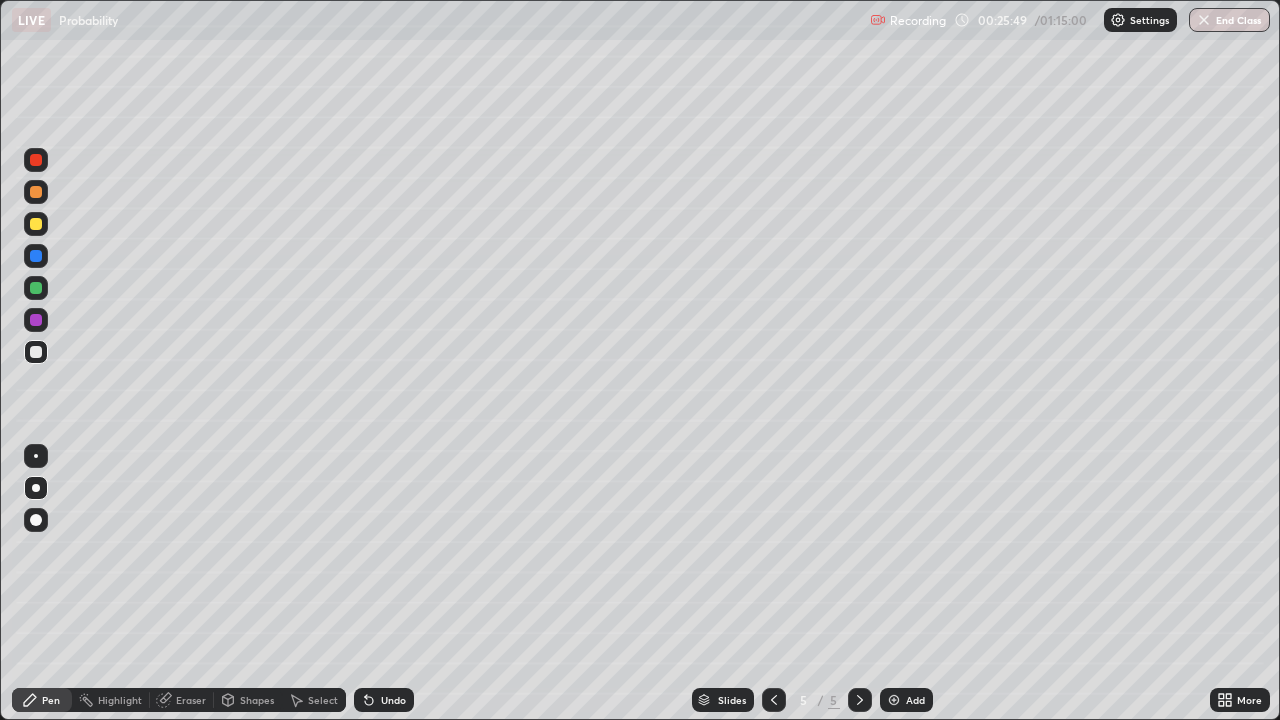click 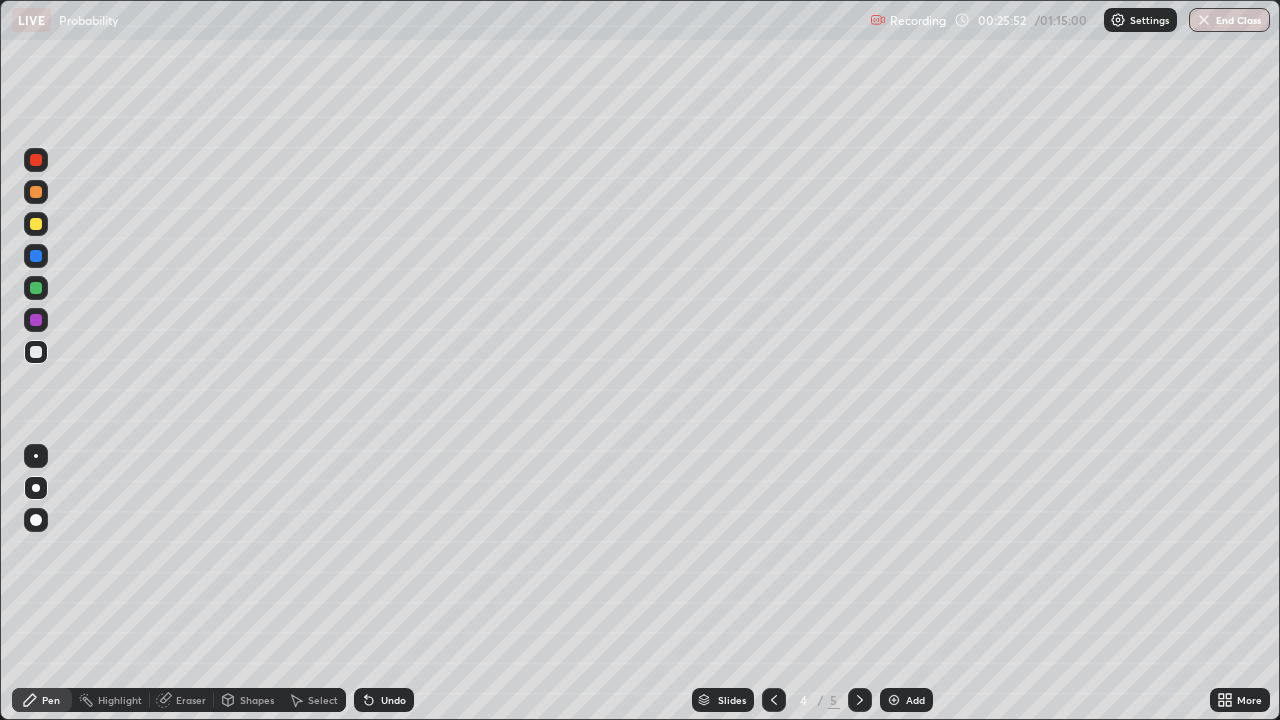 click 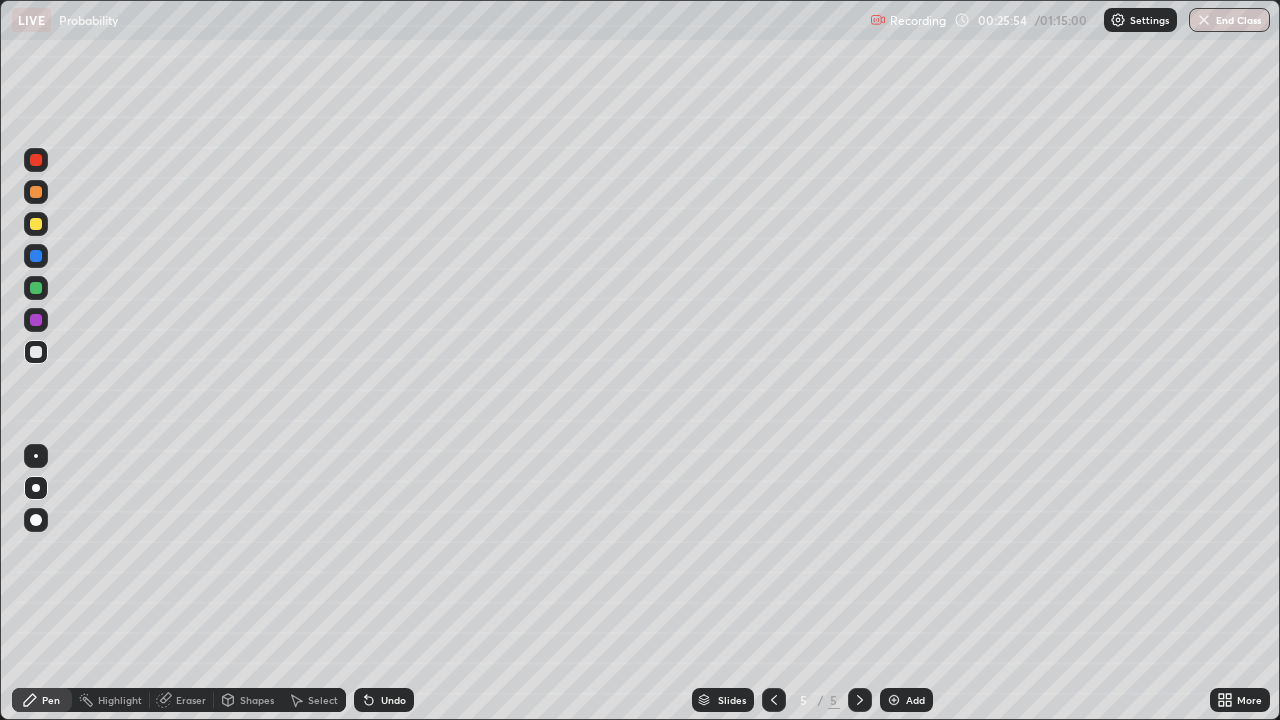 click on "Add" at bounding box center [906, 700] 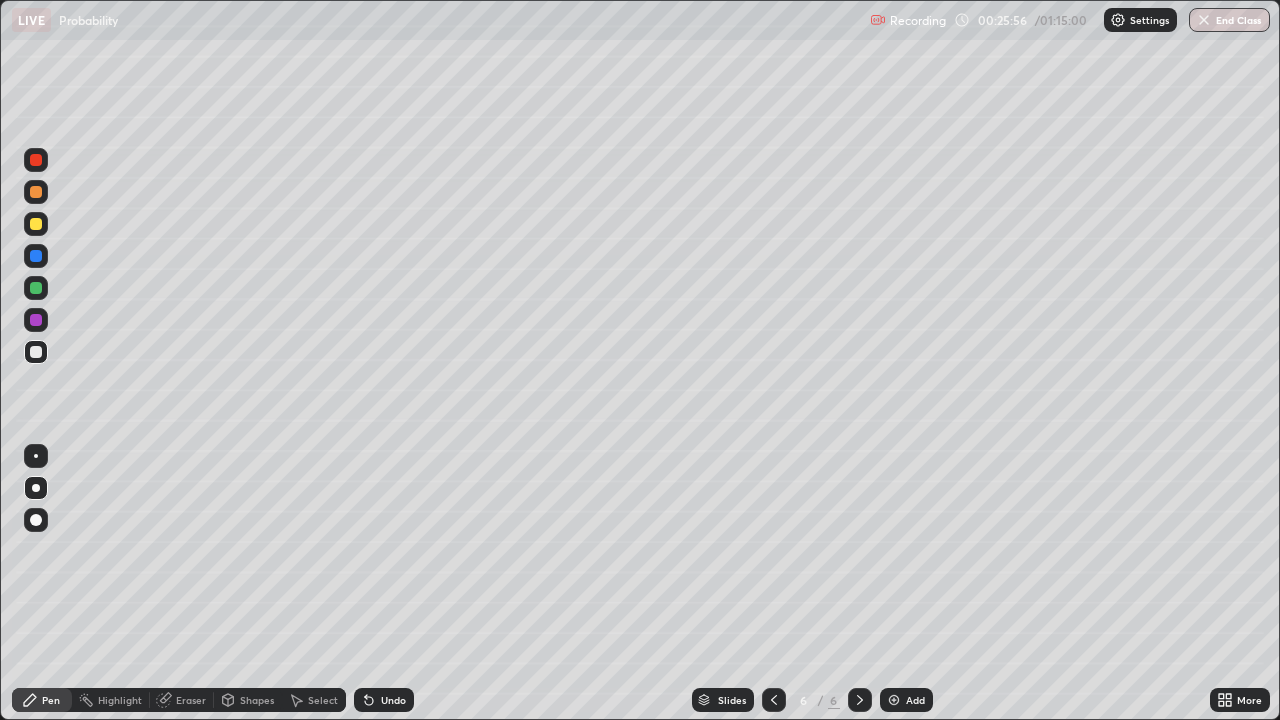 click at bounding box center (36, 192) 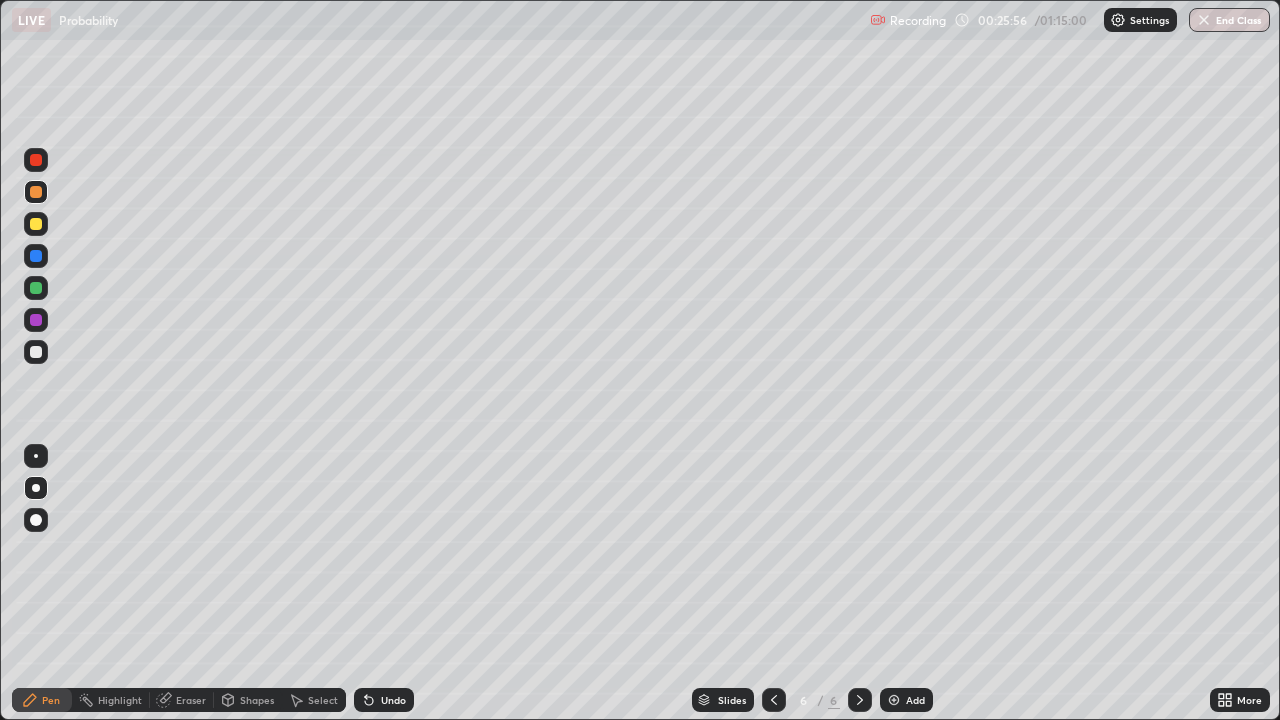 click at bounding box center [36, 224] 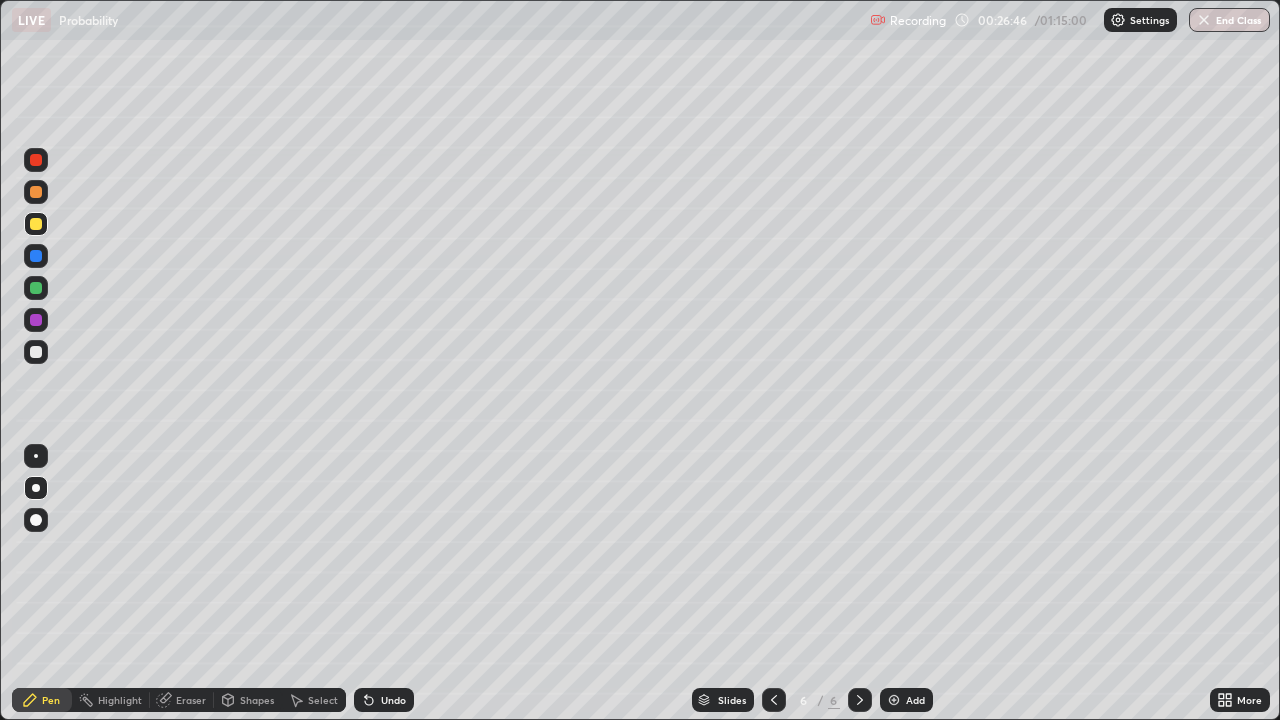 click at bounding box center (36, 352) 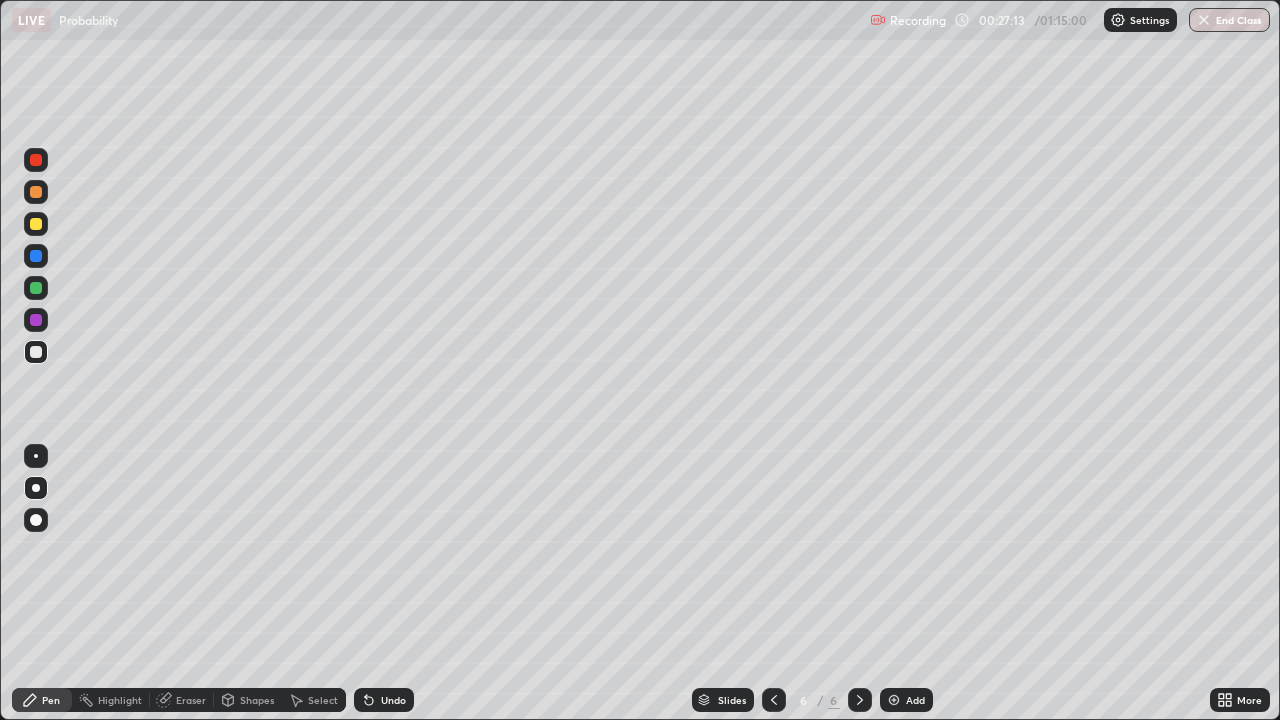 click at bounding box center (36, 288) 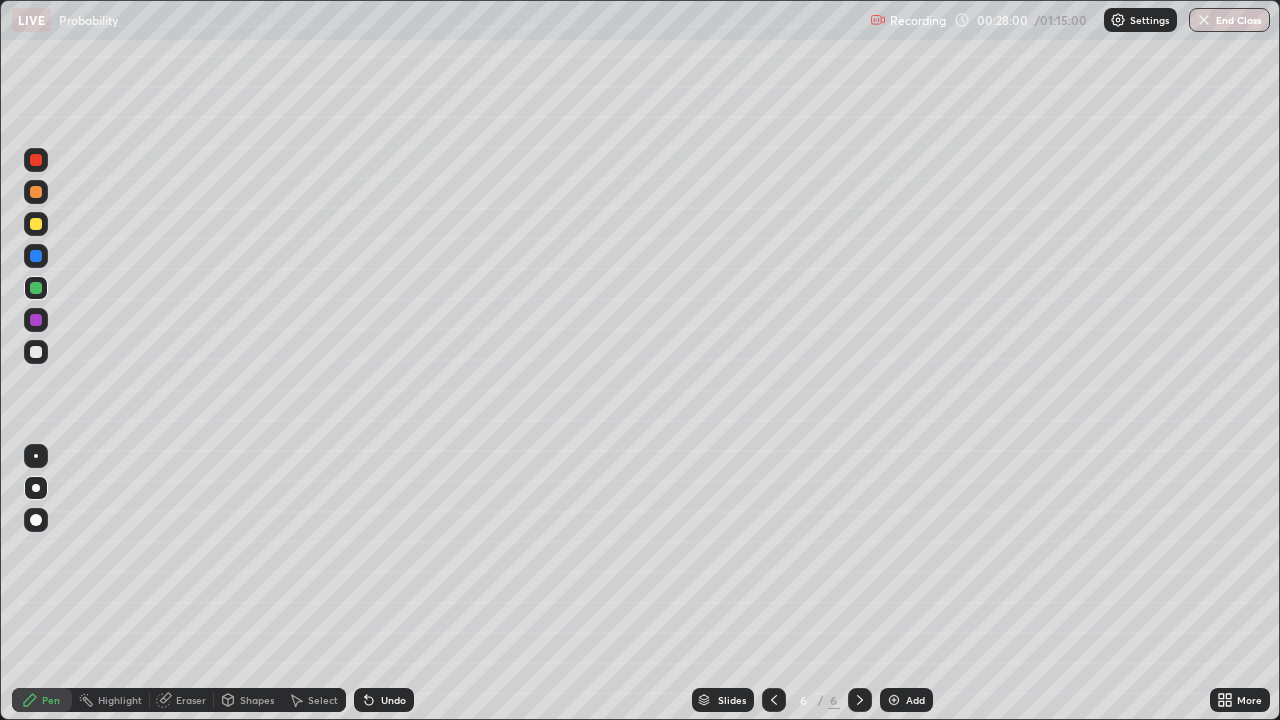 click at bounding box center (36, 352) 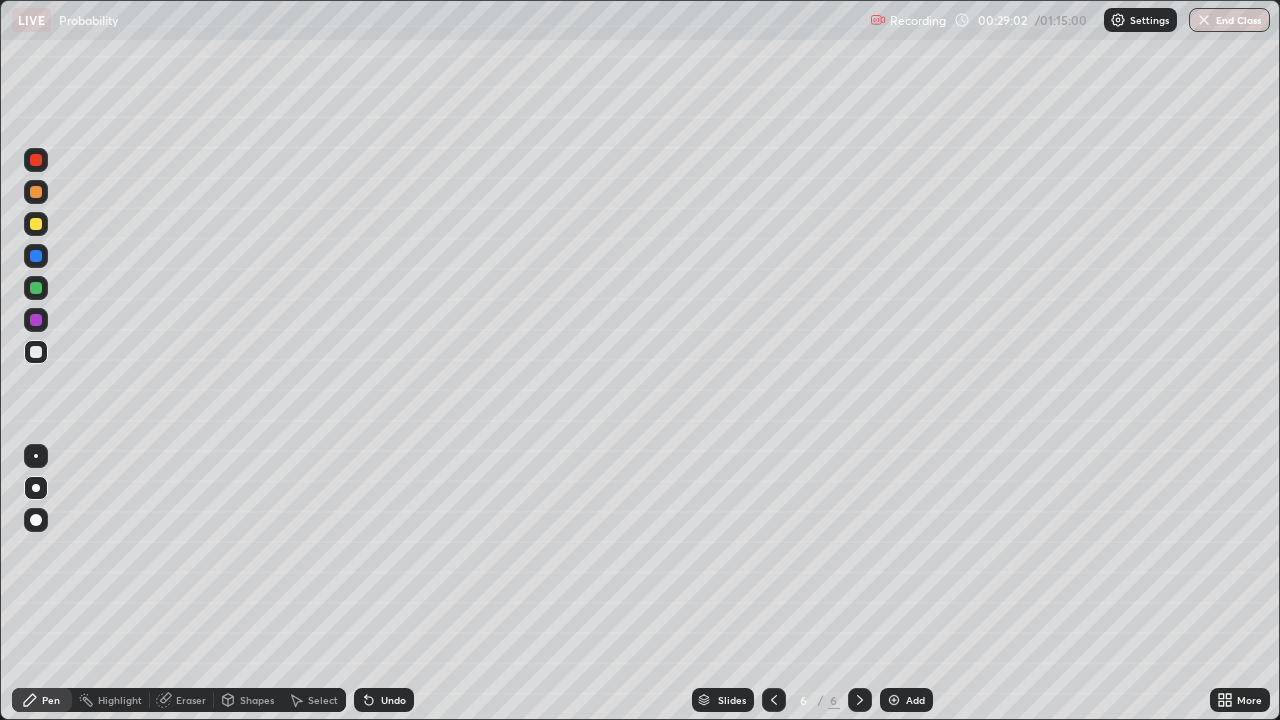 click at bounding box center (36, 224) 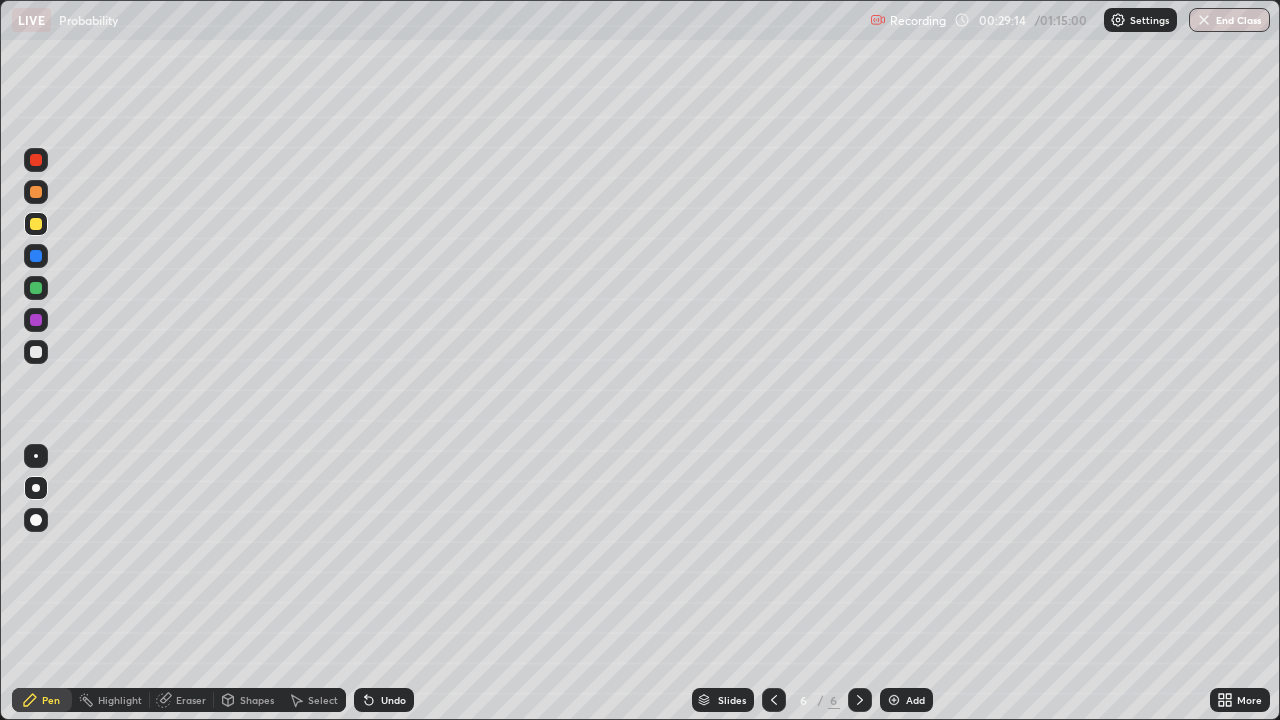 click at bounding box center [36, 288] 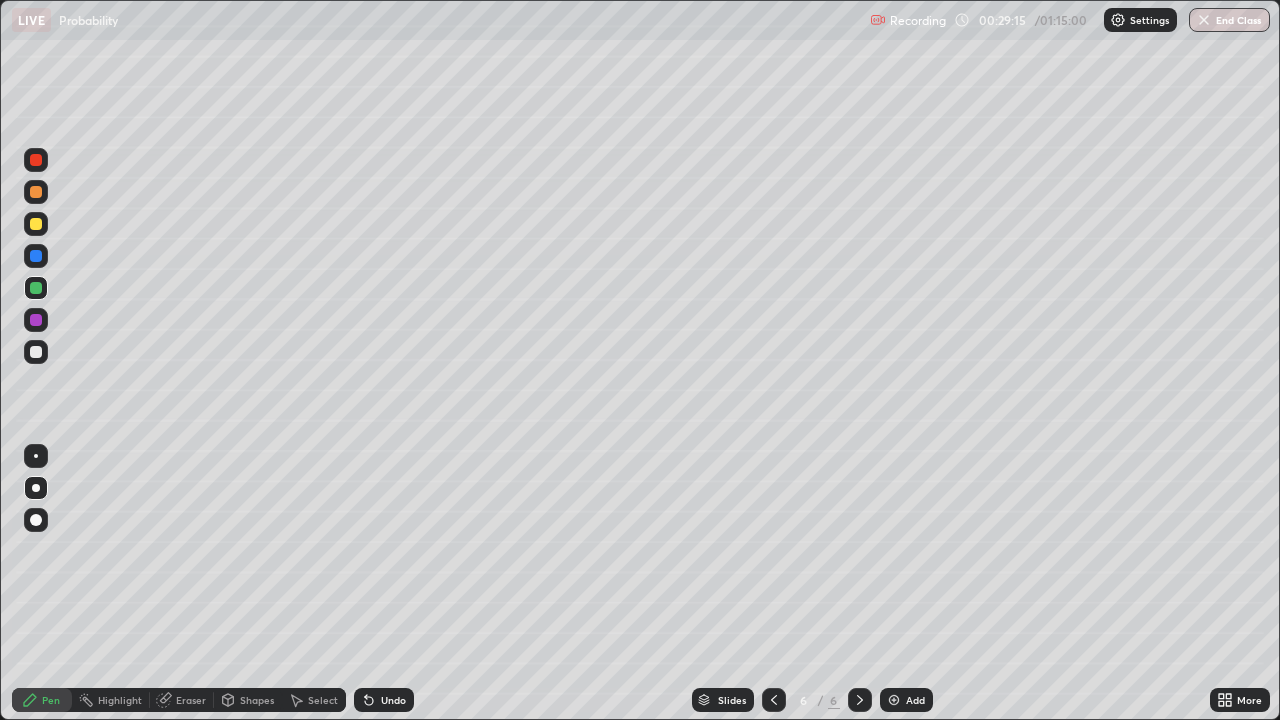 click at bounding box center (36, 320) 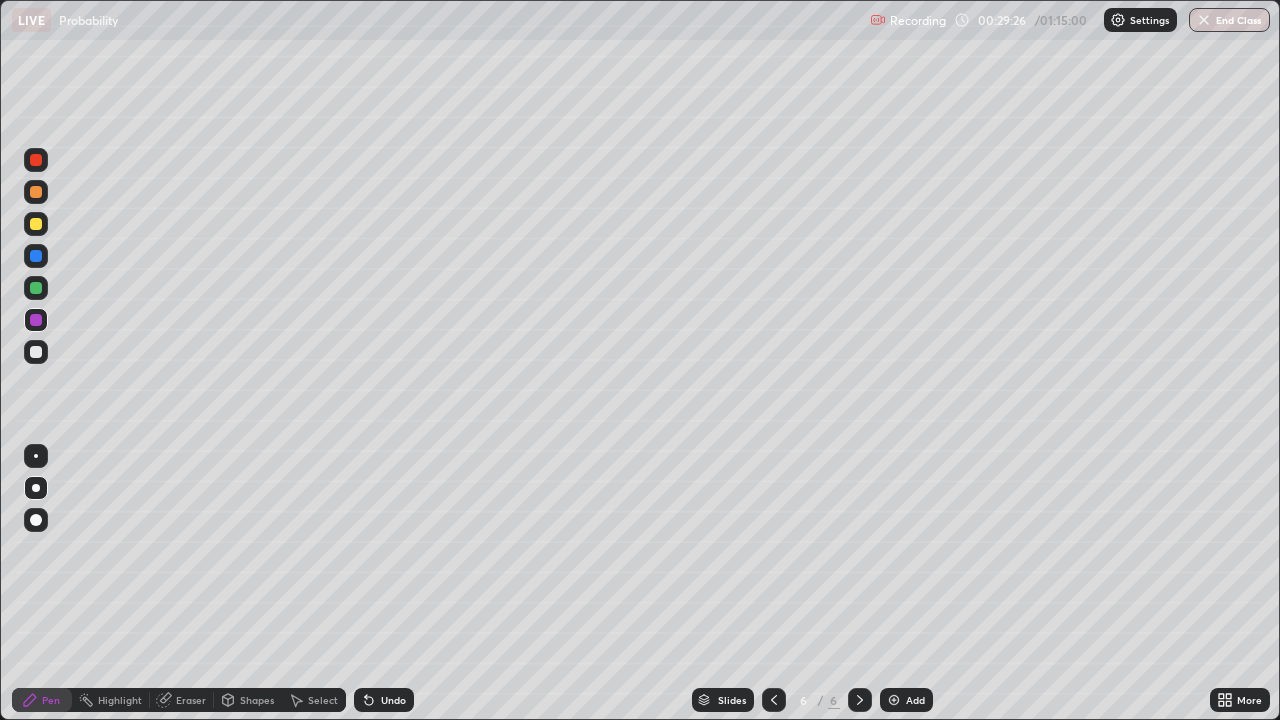 click at bounding box center (36, 352) 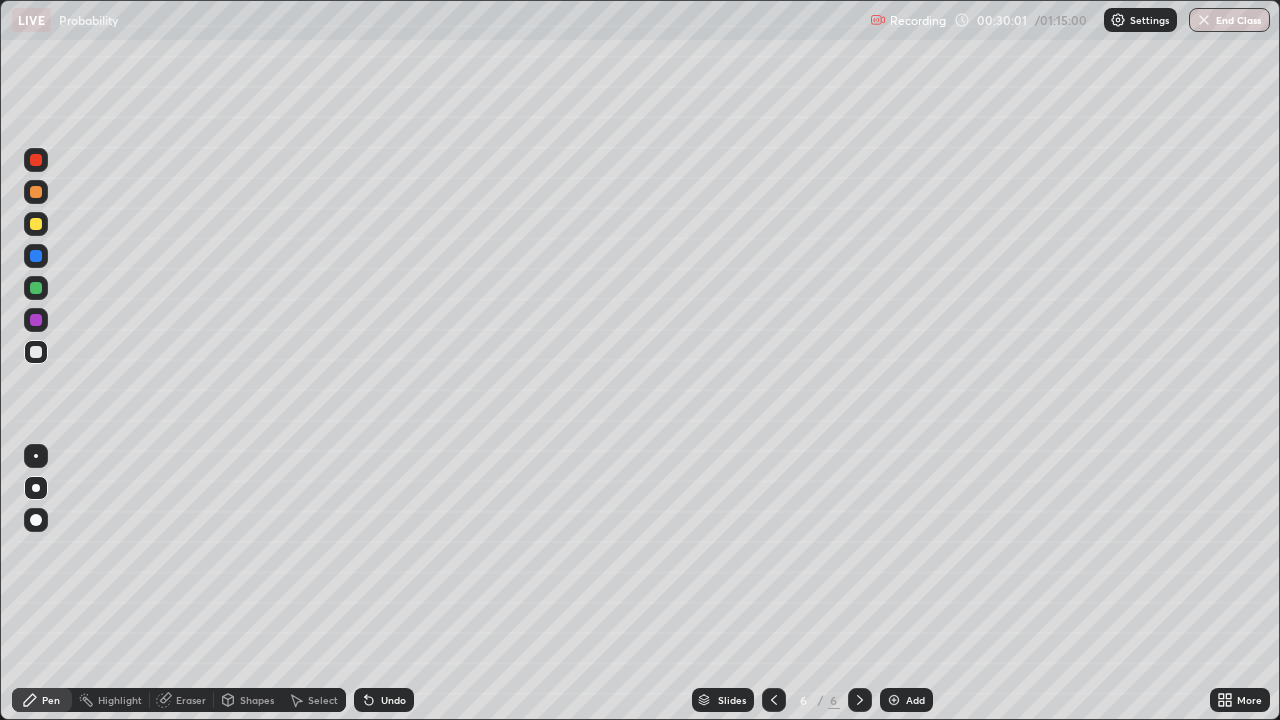 click at bounding box center [36, 288] 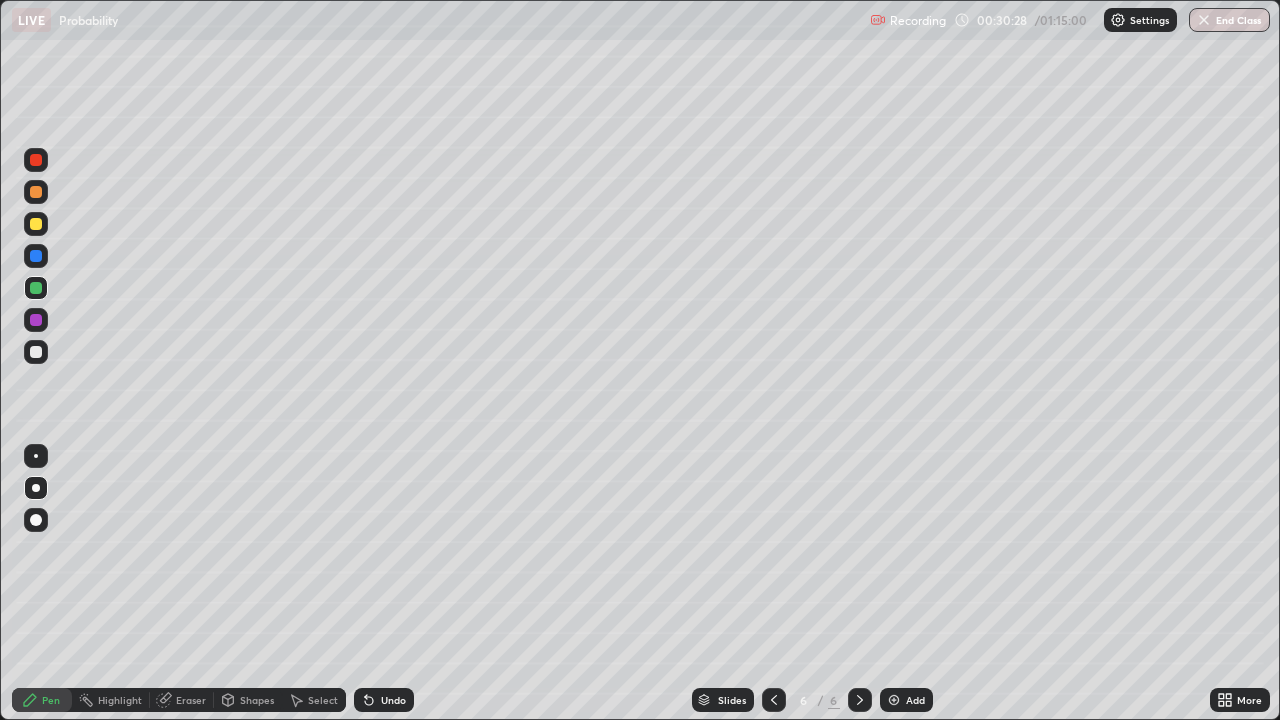 click on "Undo" at bounding box center [393, 700] 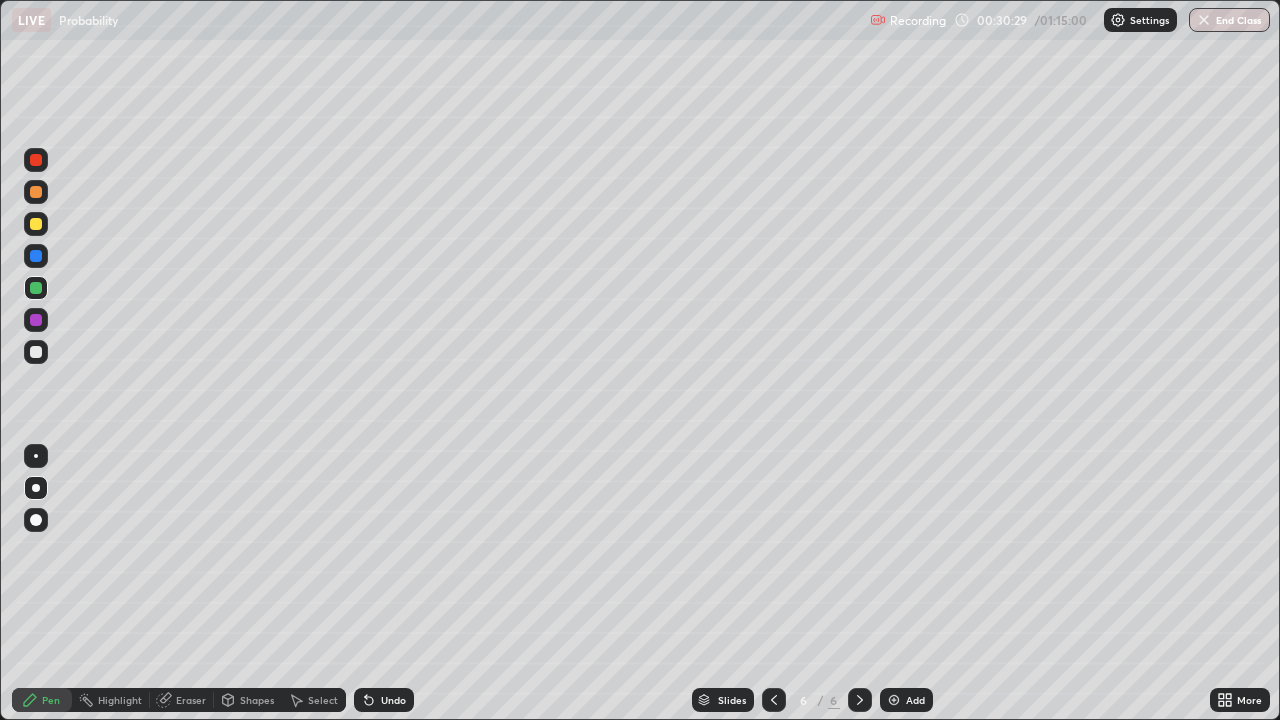 click on "Undo" at bounding box center [393, 700] 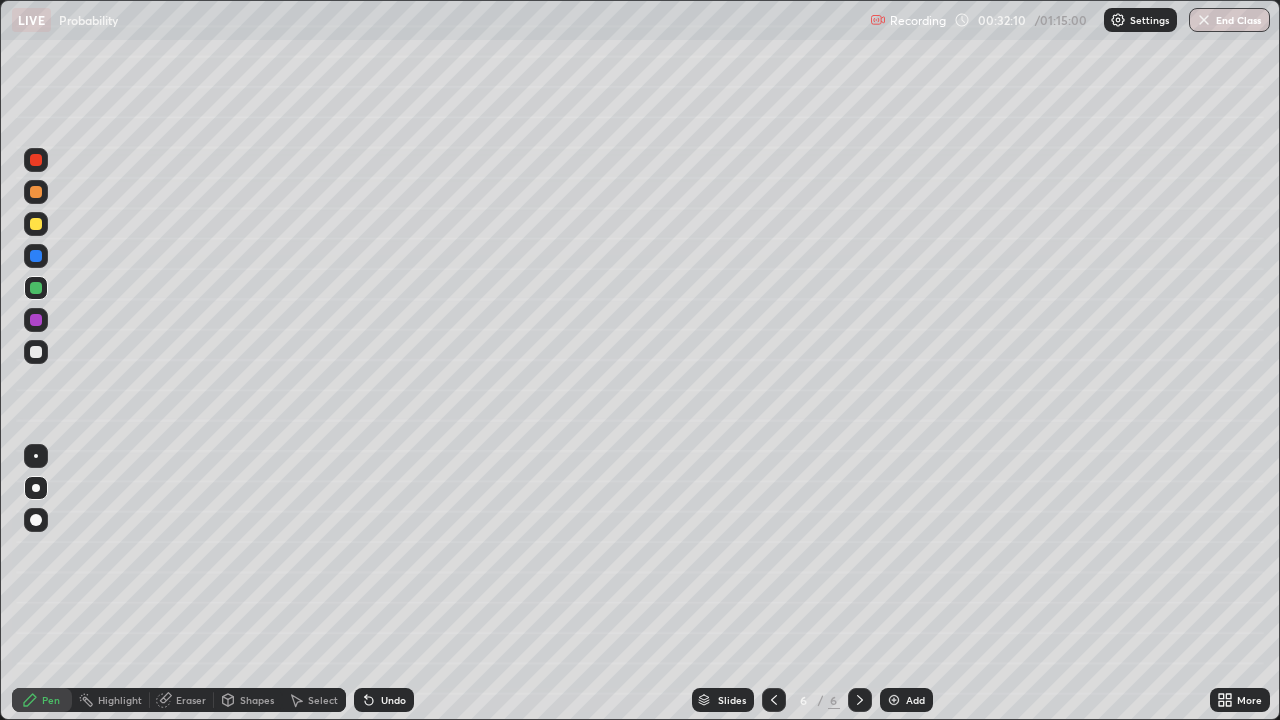 click at bounding box center (36, 352) 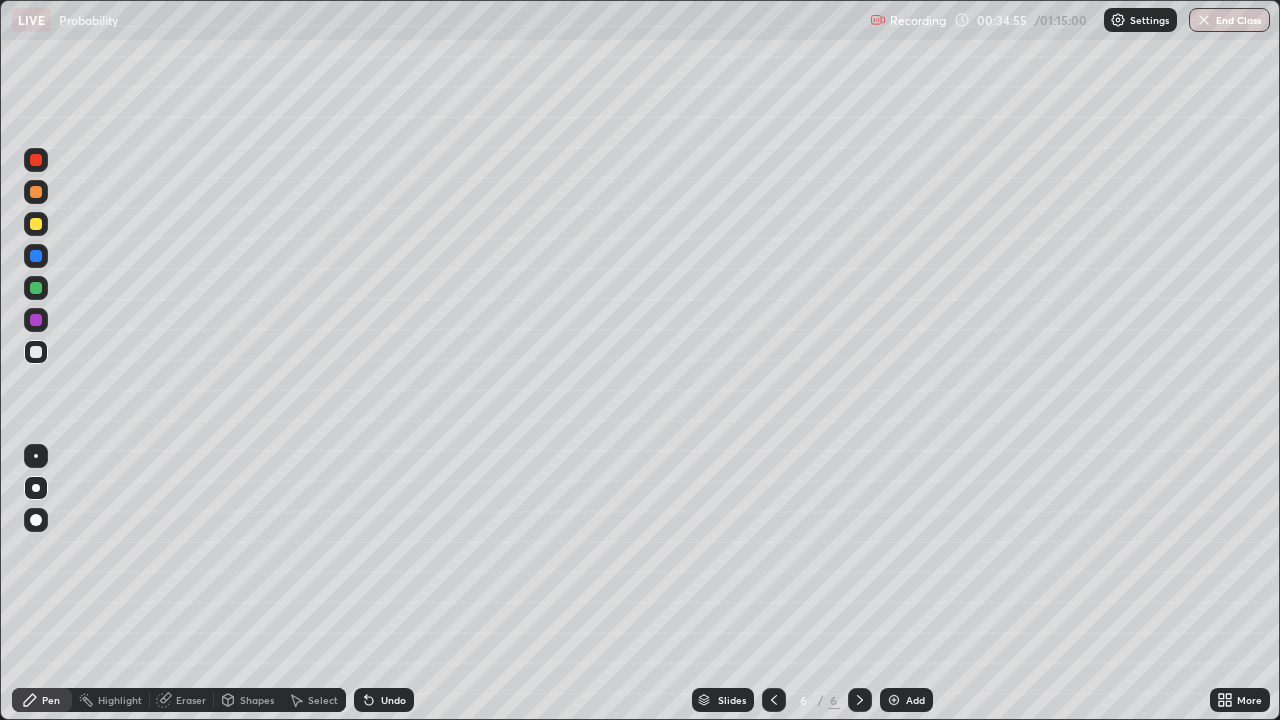 click at bounding box center [36, 320] 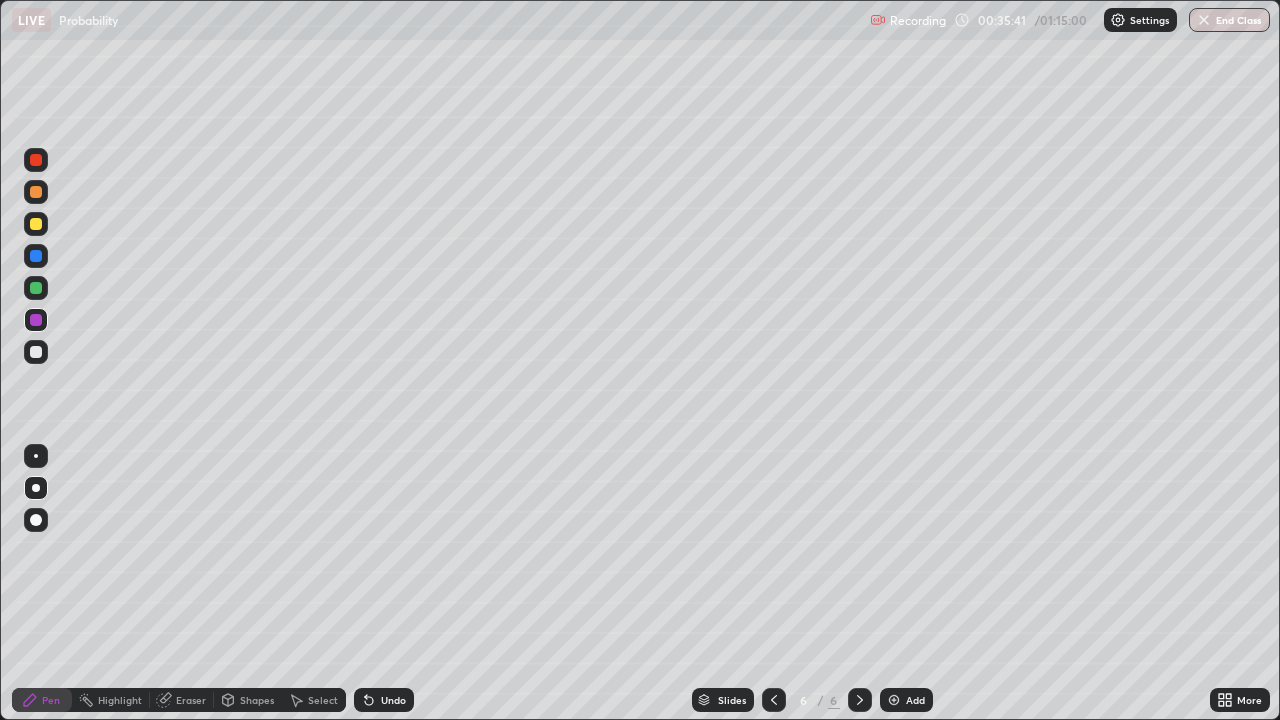 click on "Add" at bounding box center (906, 700) 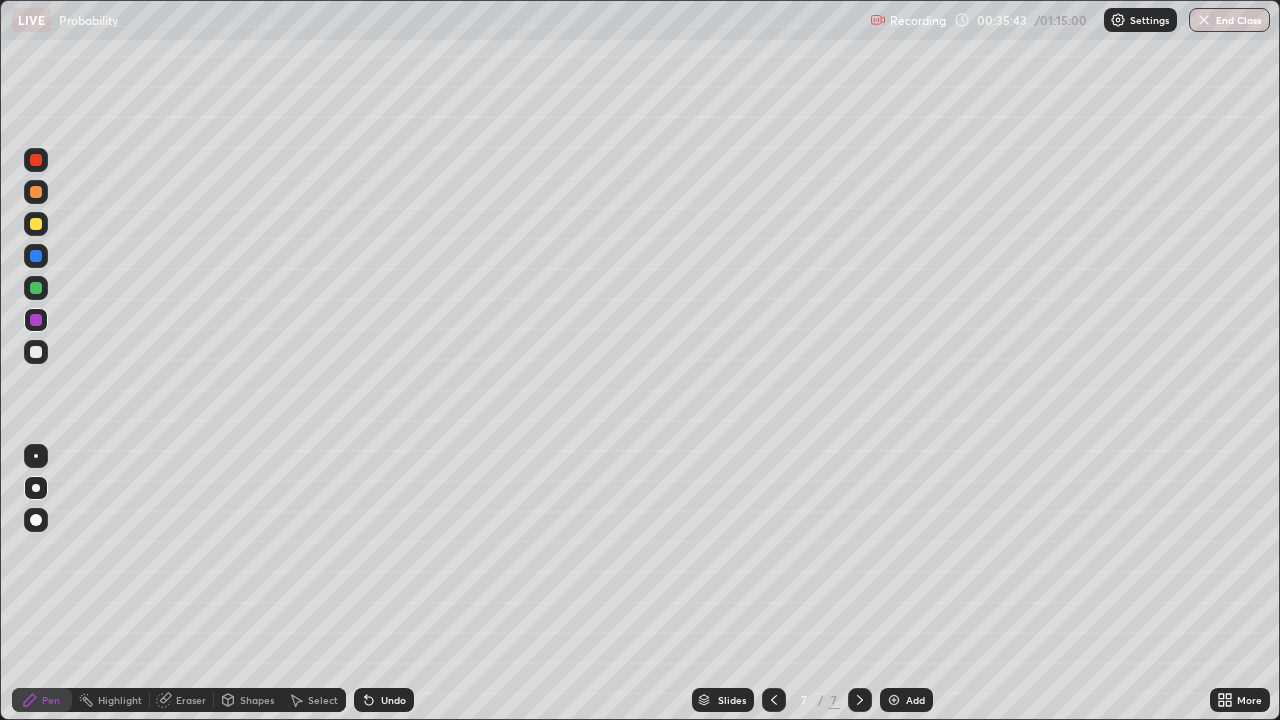 click at bounding box center (36, 224) 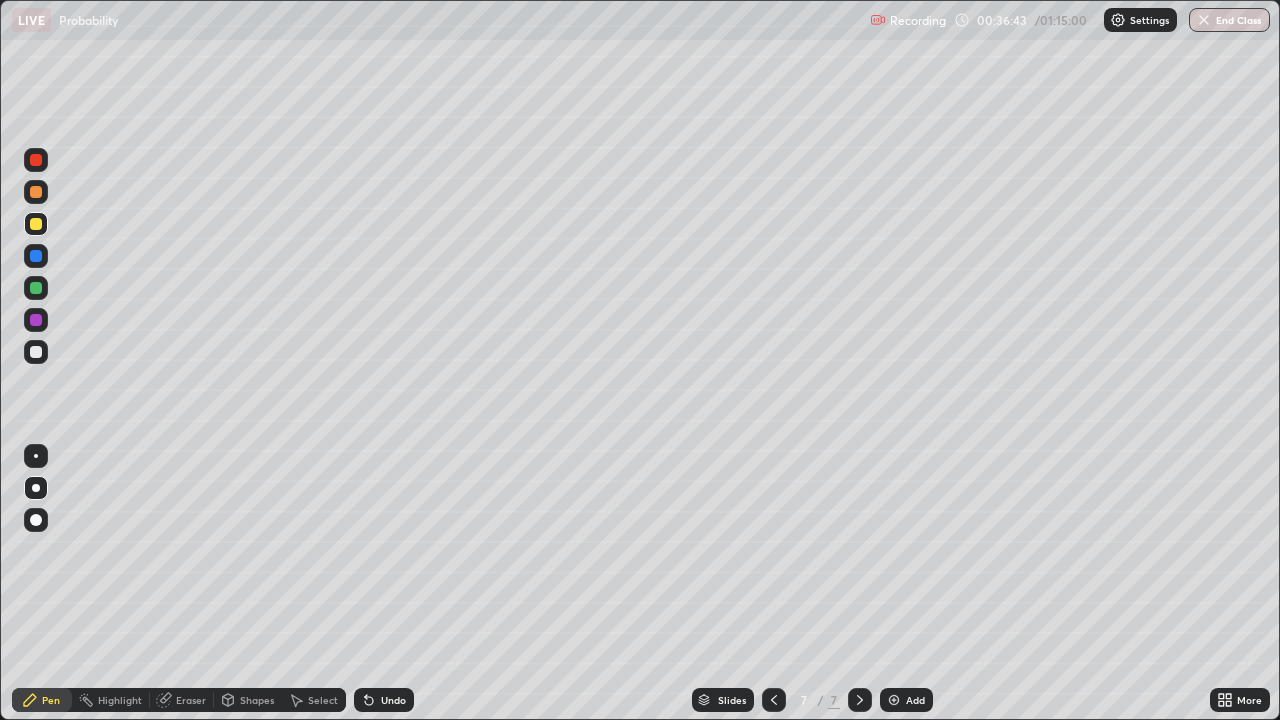 click at bounding box center [36, 352] 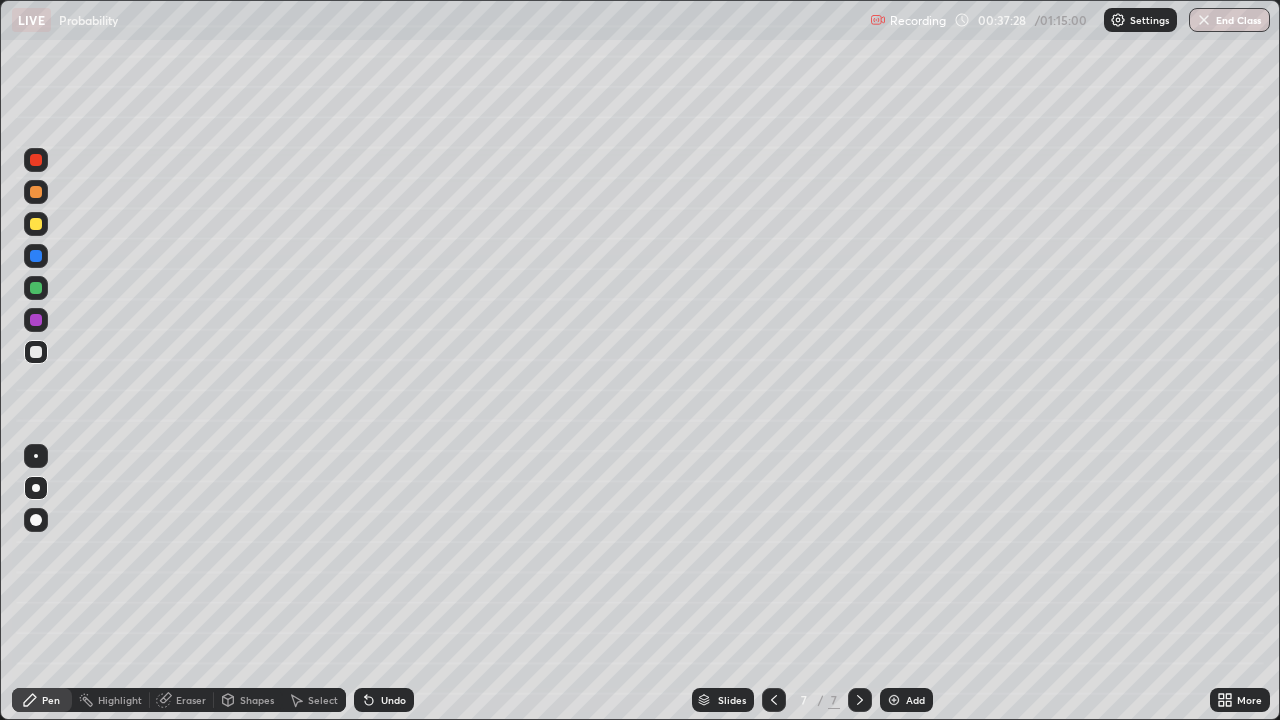 click on "Highlight" at bounding box center [120, 700] 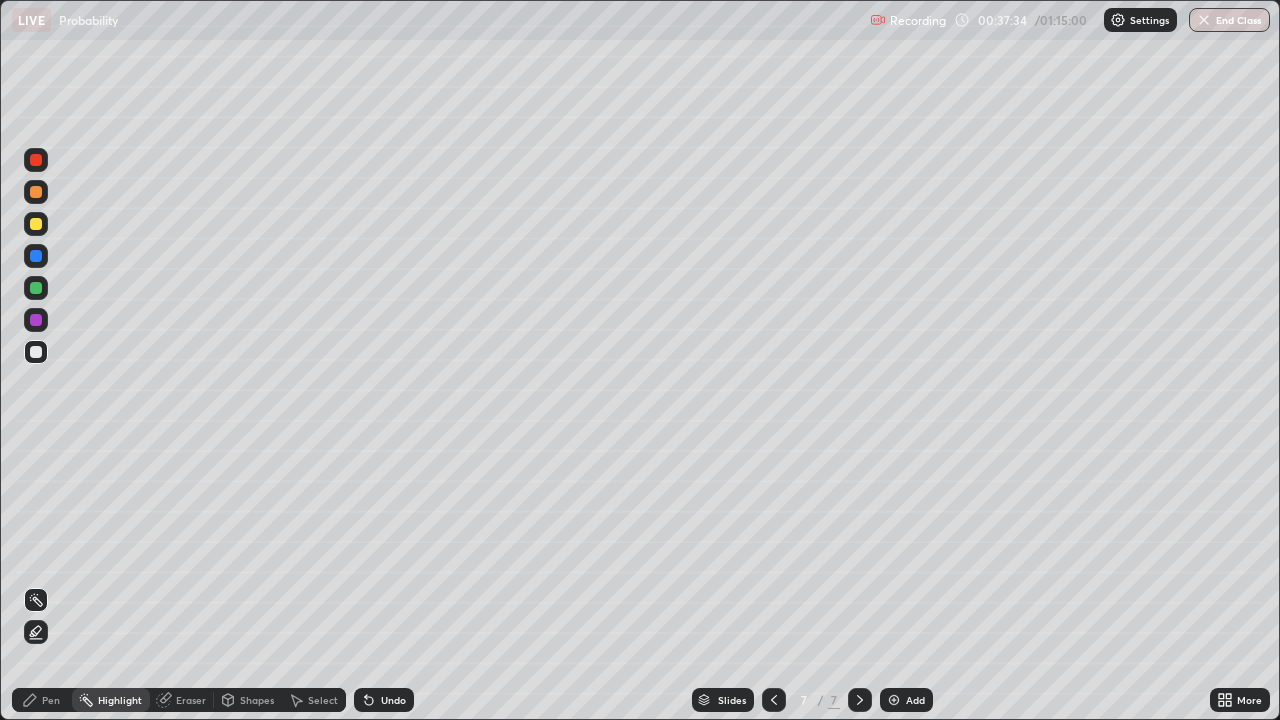 click at bounding box center [36, 320] 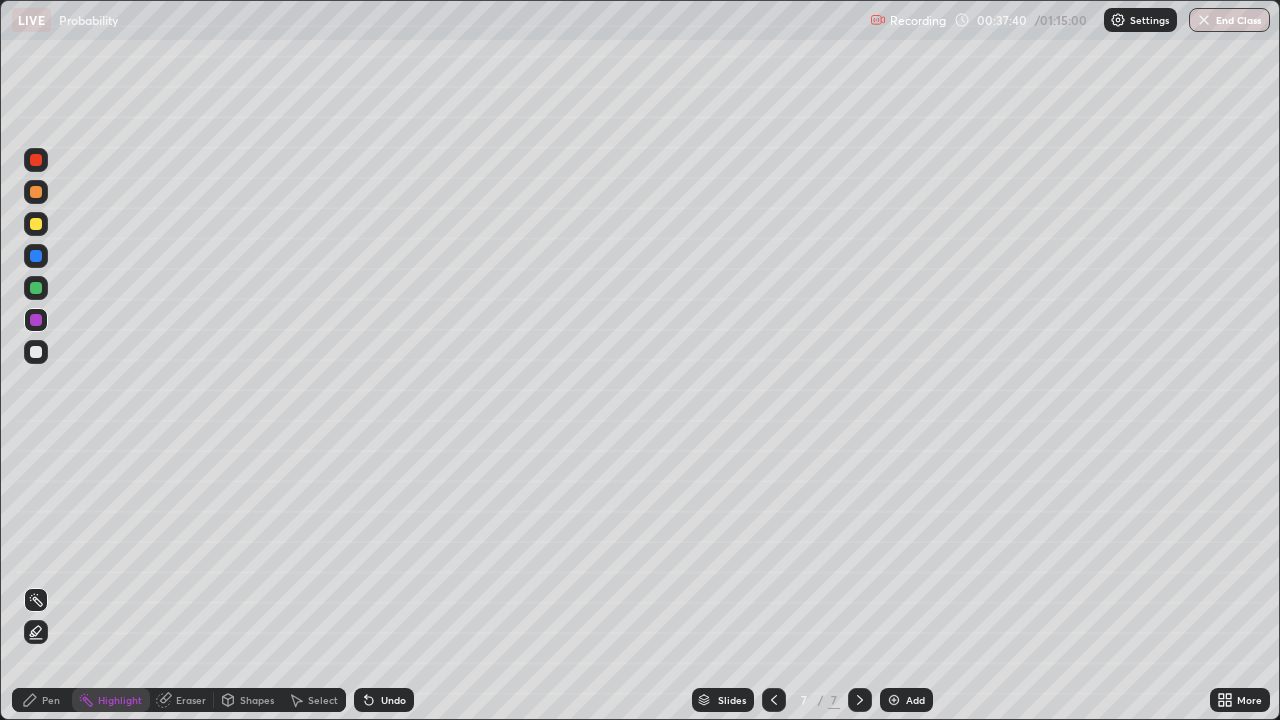 click at bounding box center (36, 288) 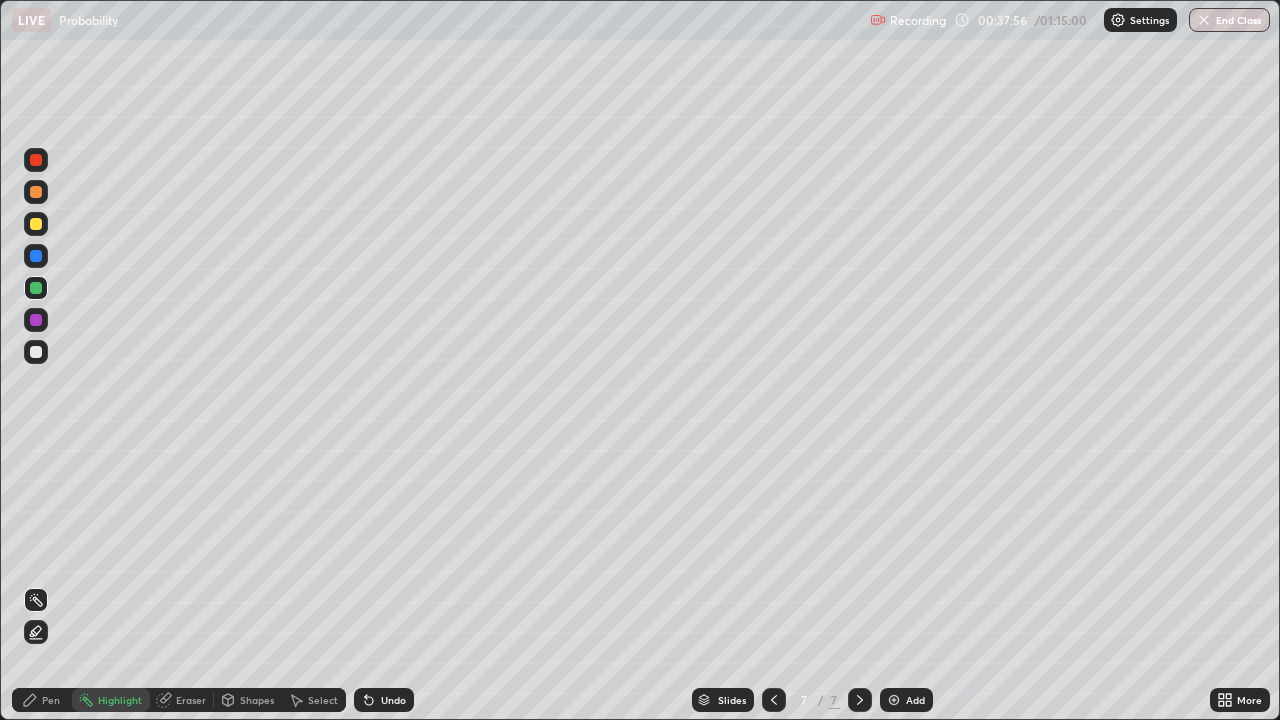 click 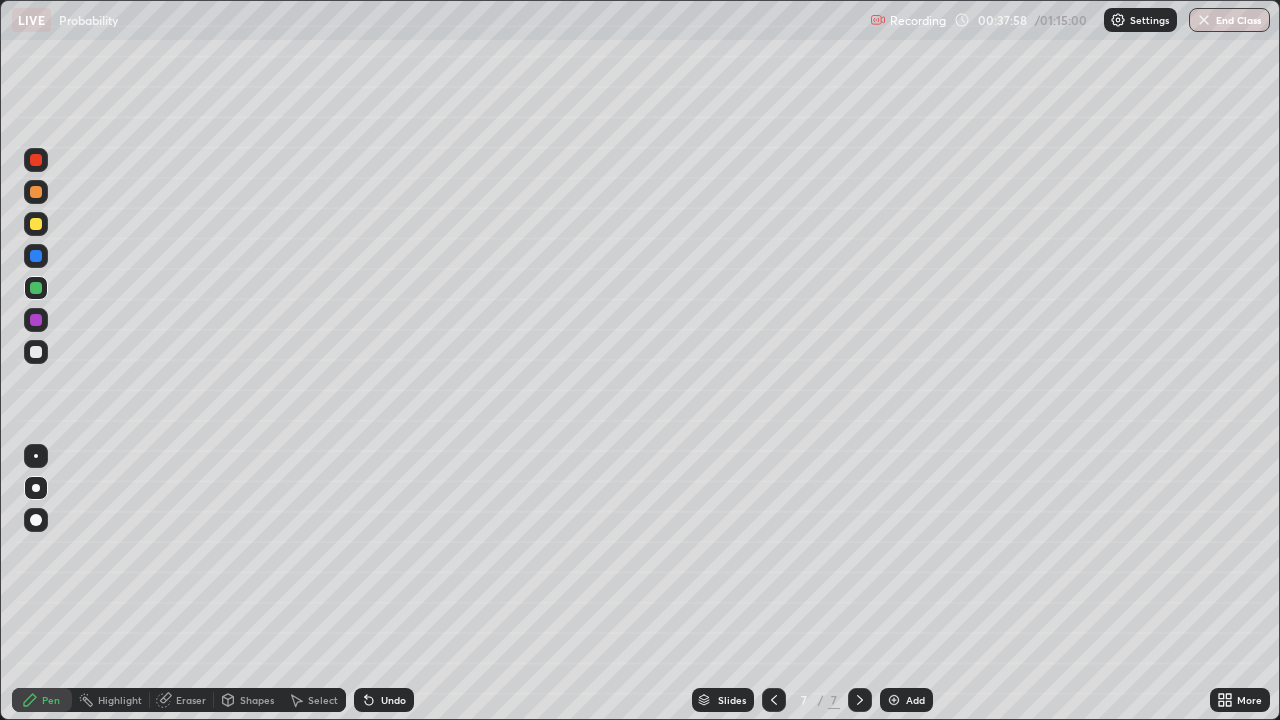 click at bounding box center (36, 352) 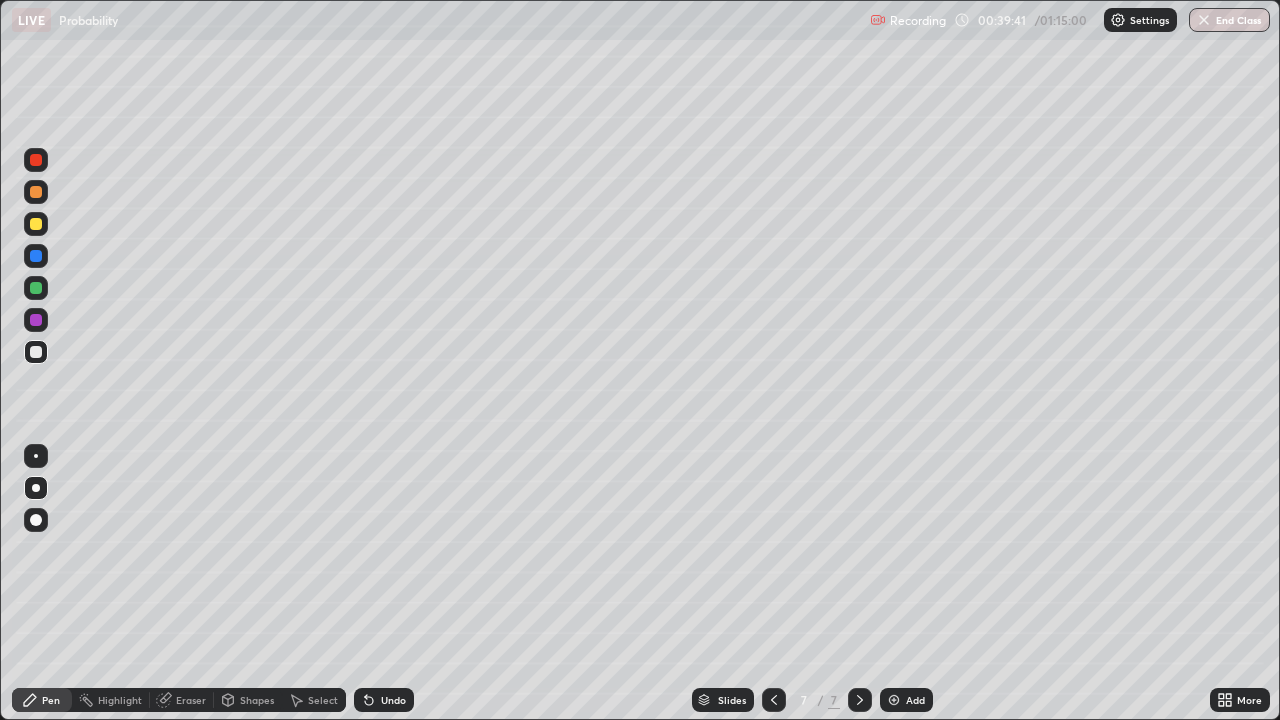 click on "Undo" at bounding box center (393, 700) 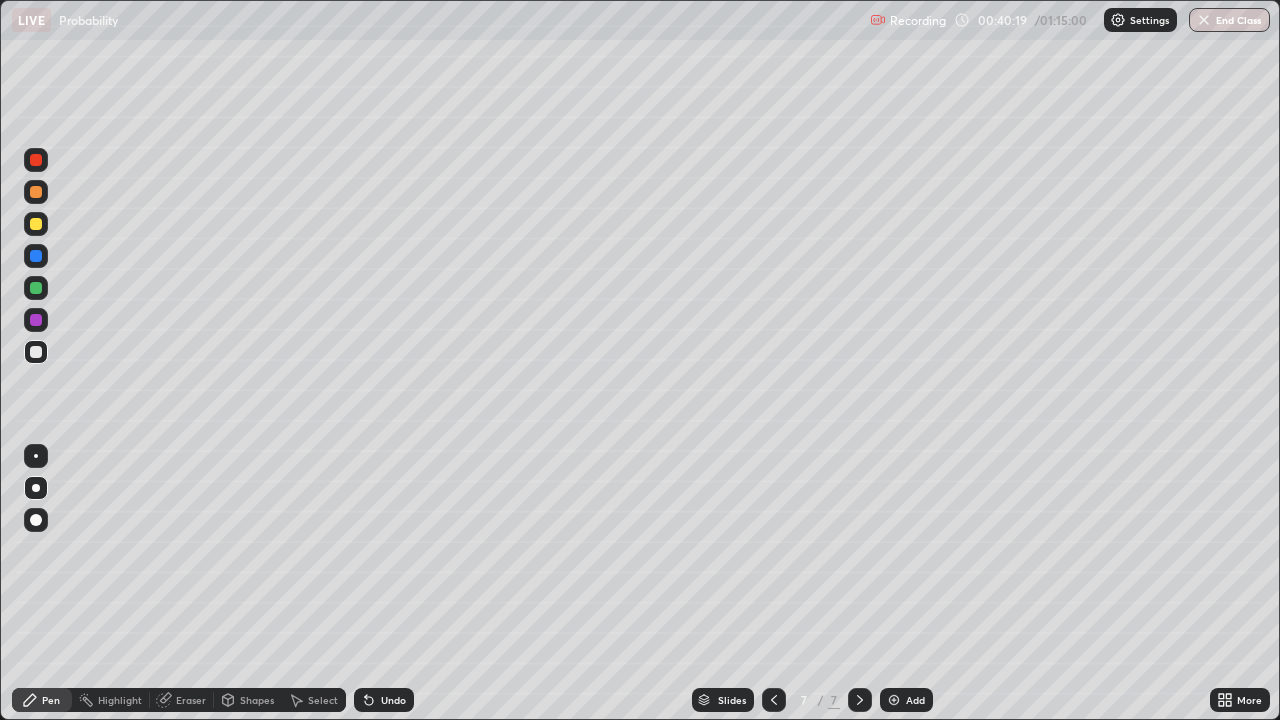 click at bounding box center (36, 288) 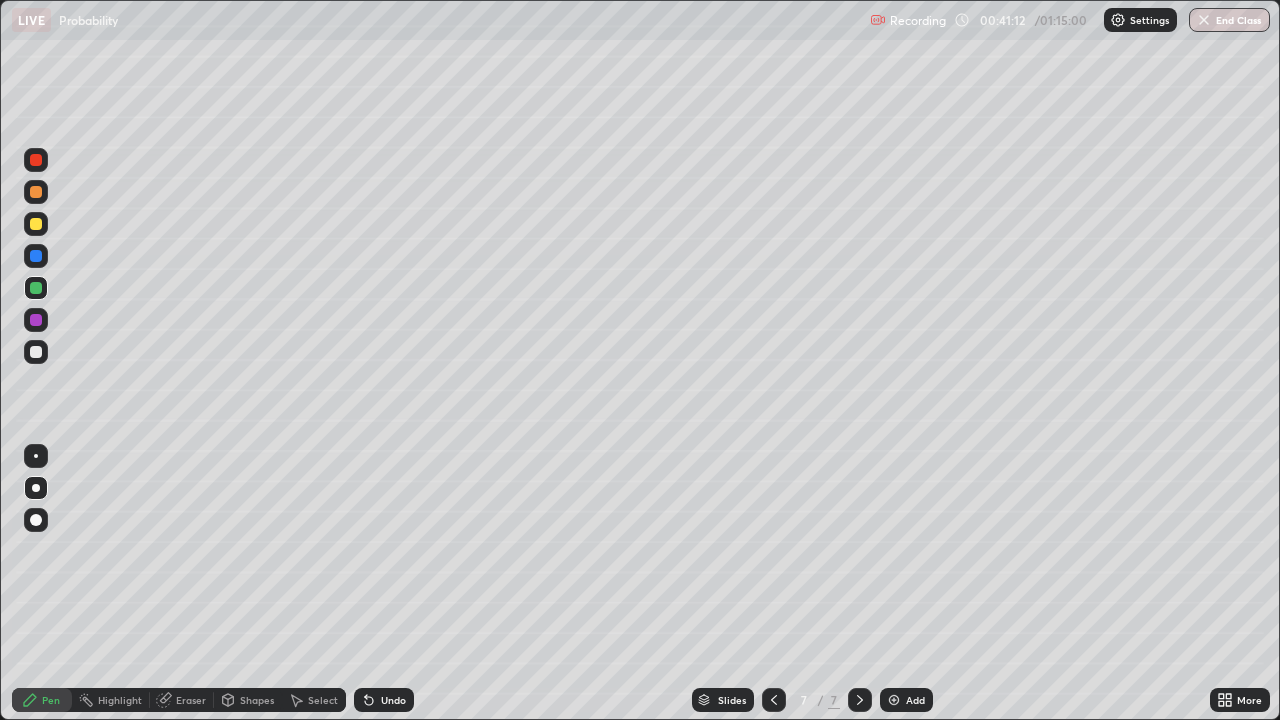 click on "Undo" at bounding box center [393, 700] 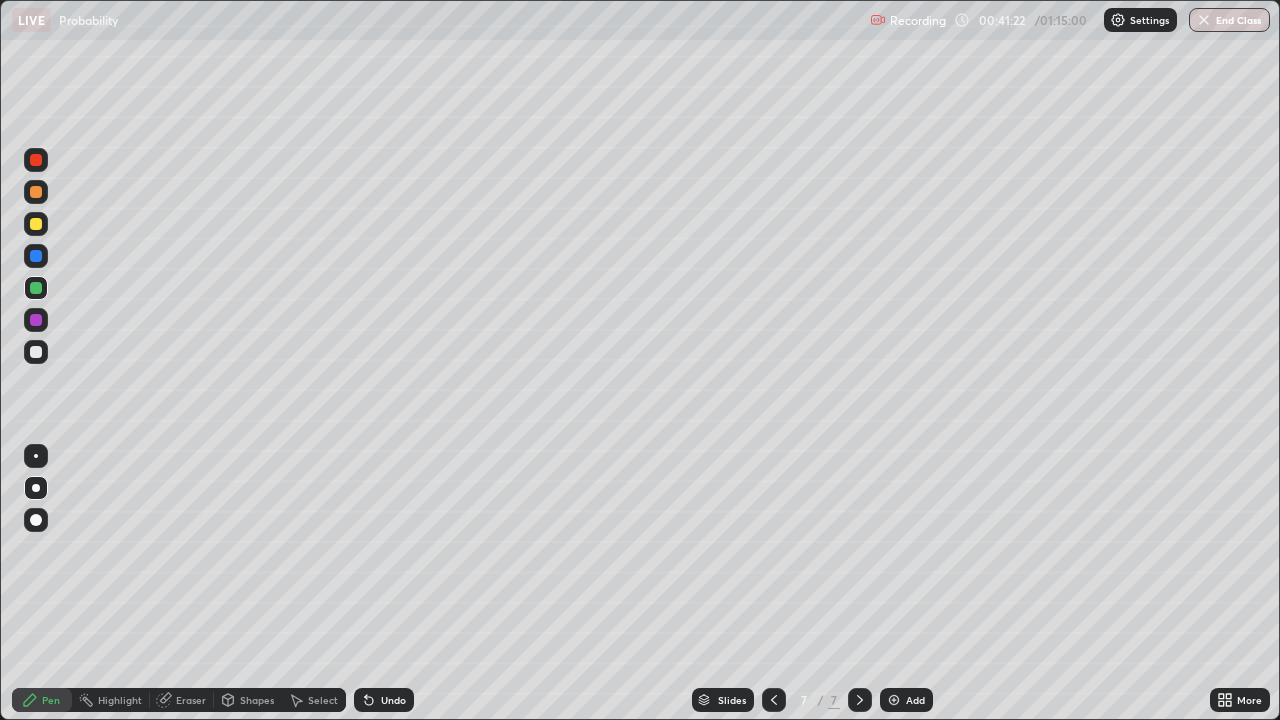 click at bounding box center [36, 352] 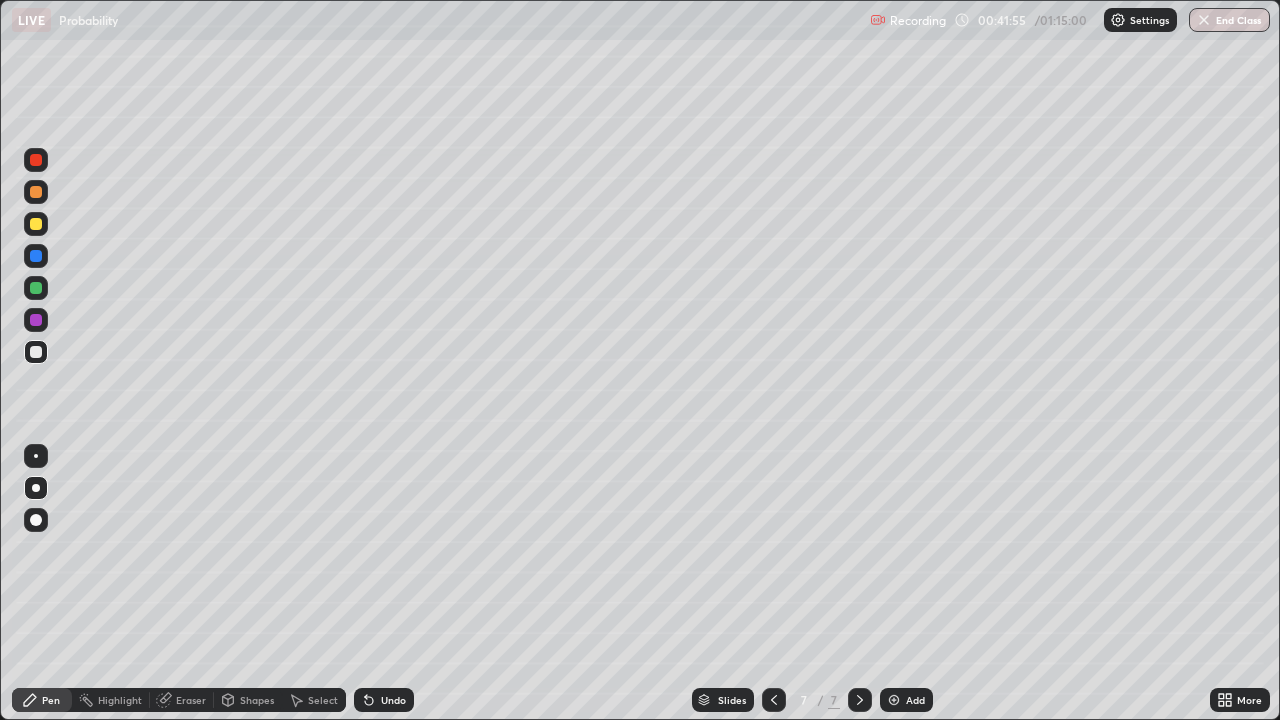 click on "Undo" at bounding box center (393, 700) 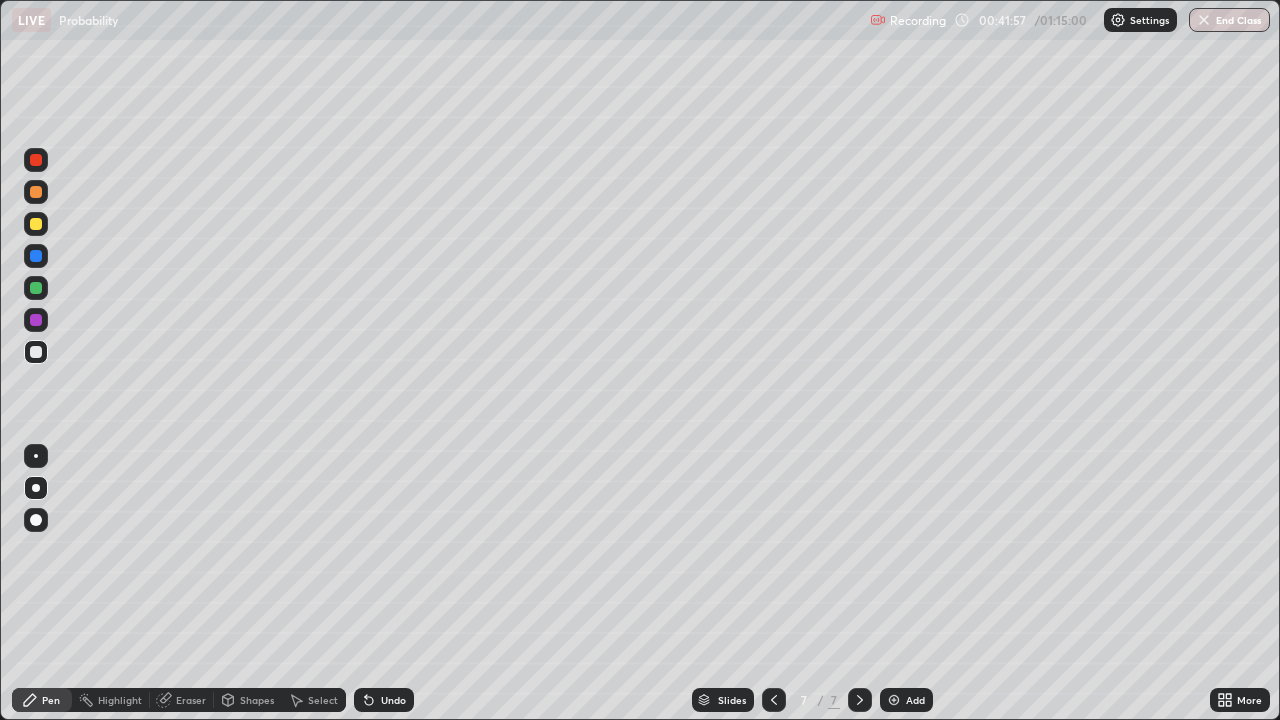click on "Undo" at bounding box center (393, 700) 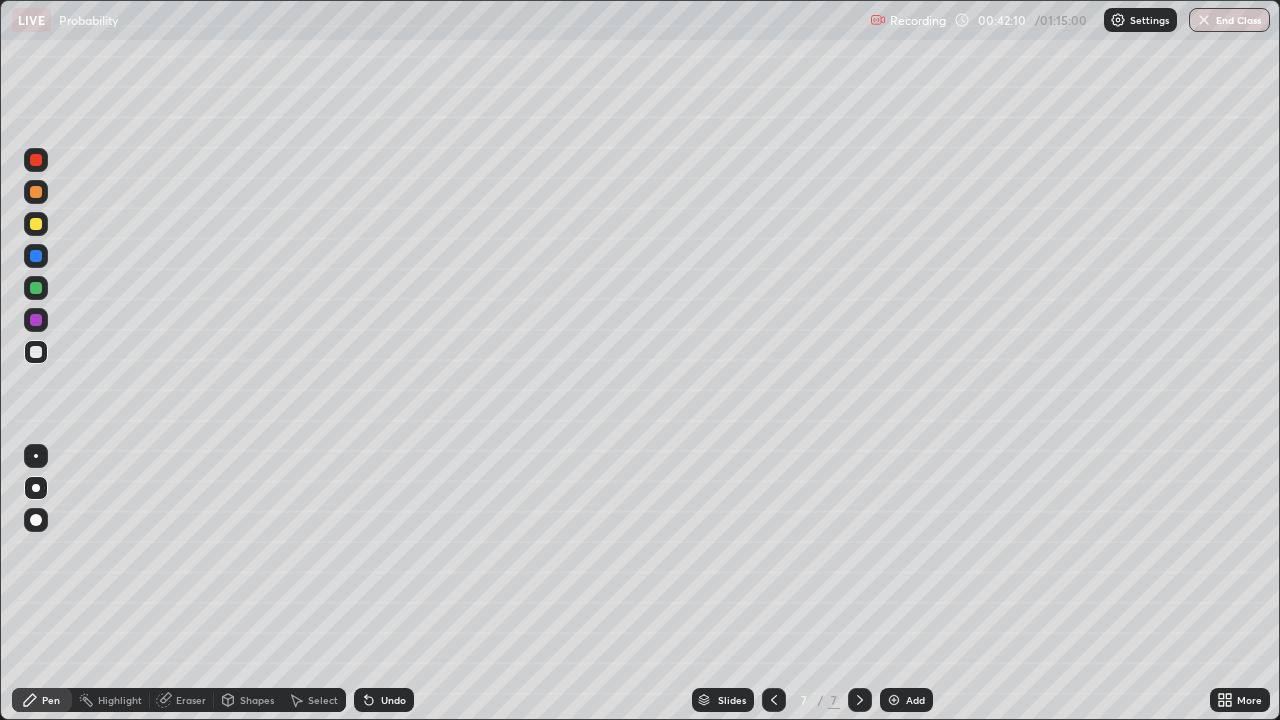 click on "Highlight" at bounding box center [120, 700] 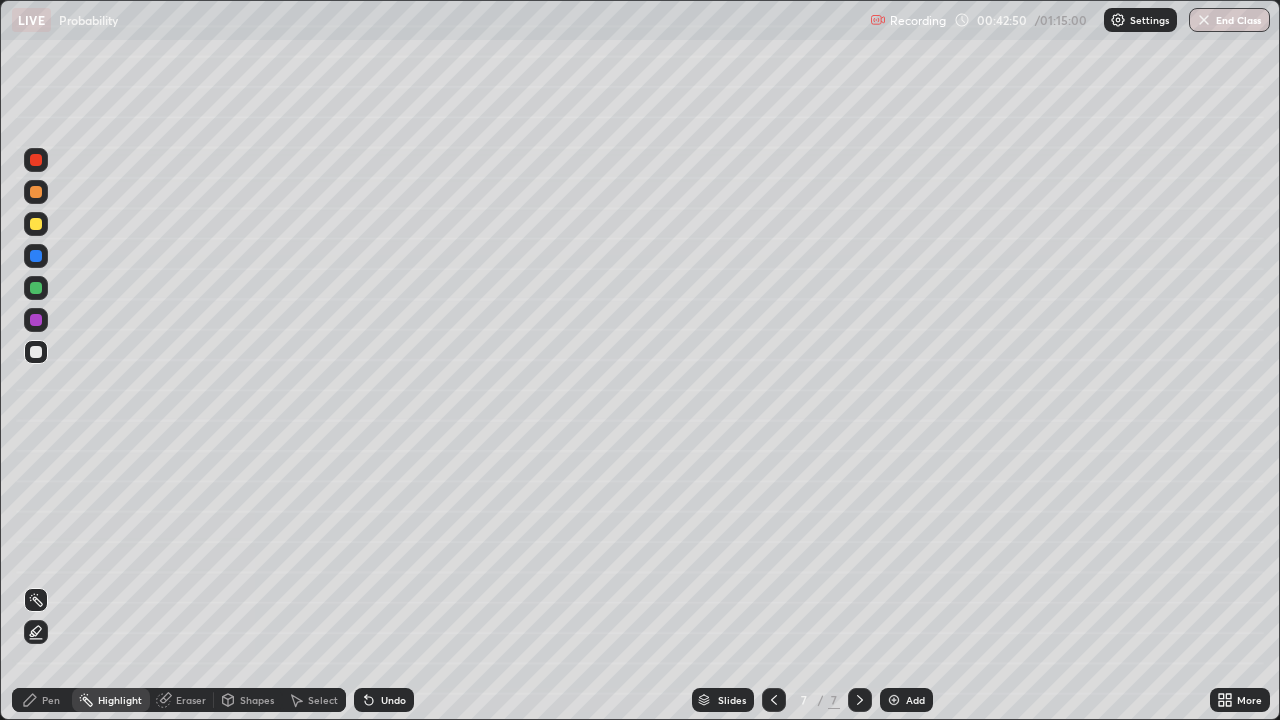 click on "Pen" at bounding box center [42, 700] 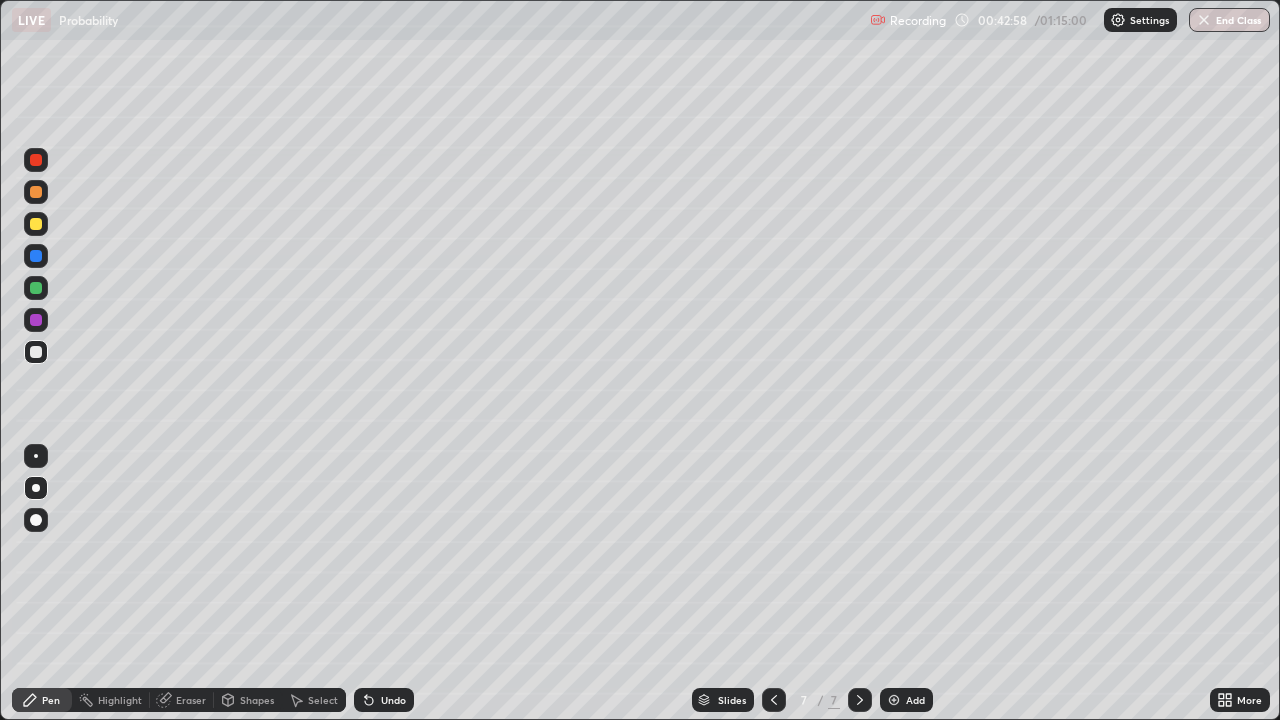 click at bounding box center [36, 320] 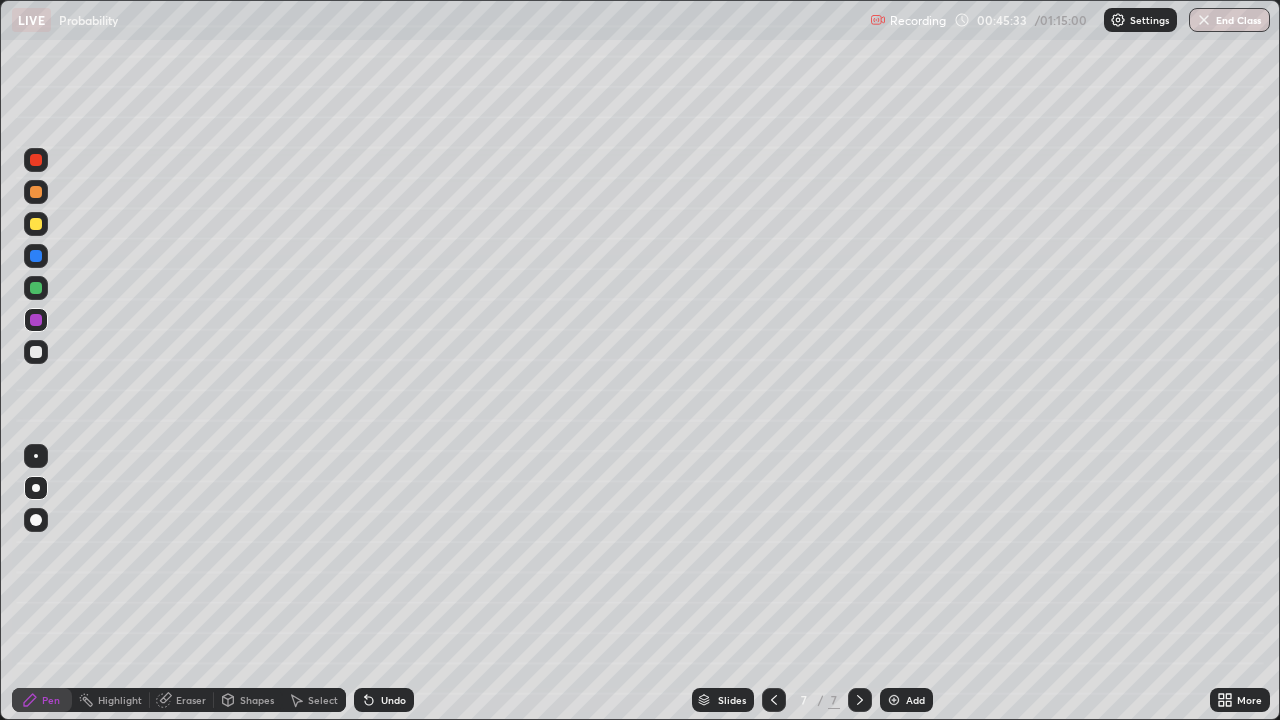 click at bounding box center (894, 700) 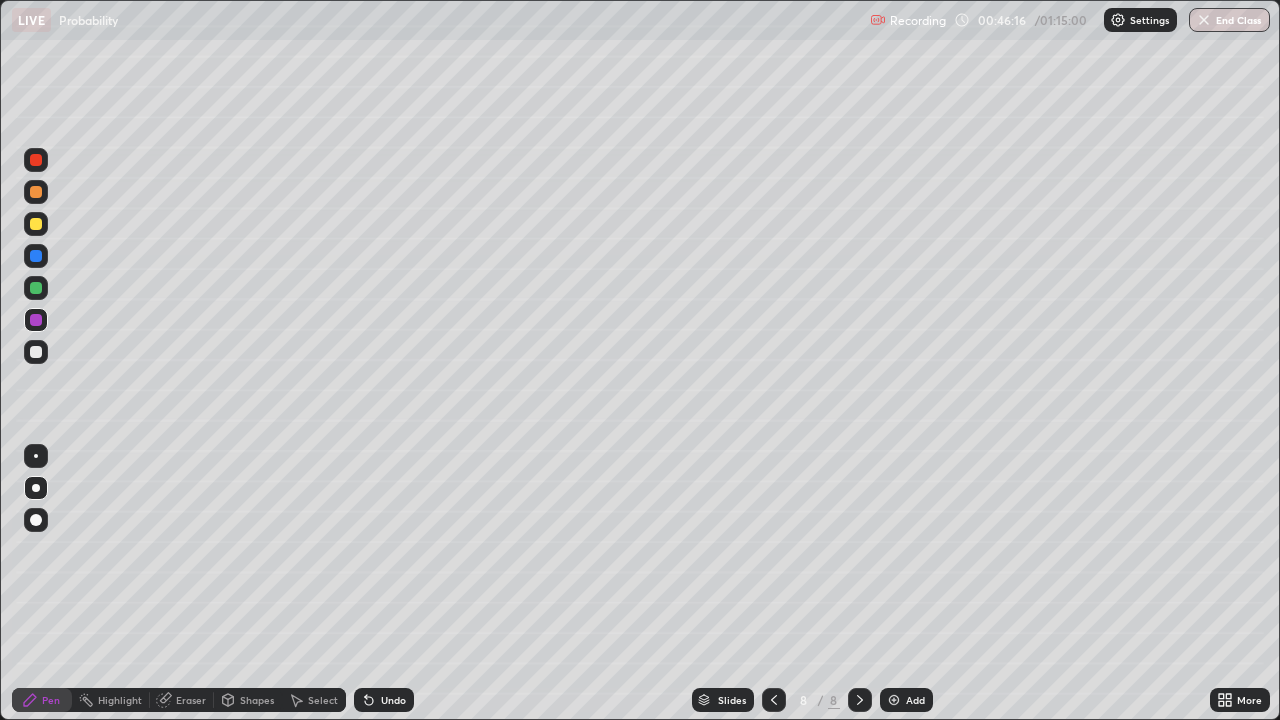 click at bounding box center (36, 352) 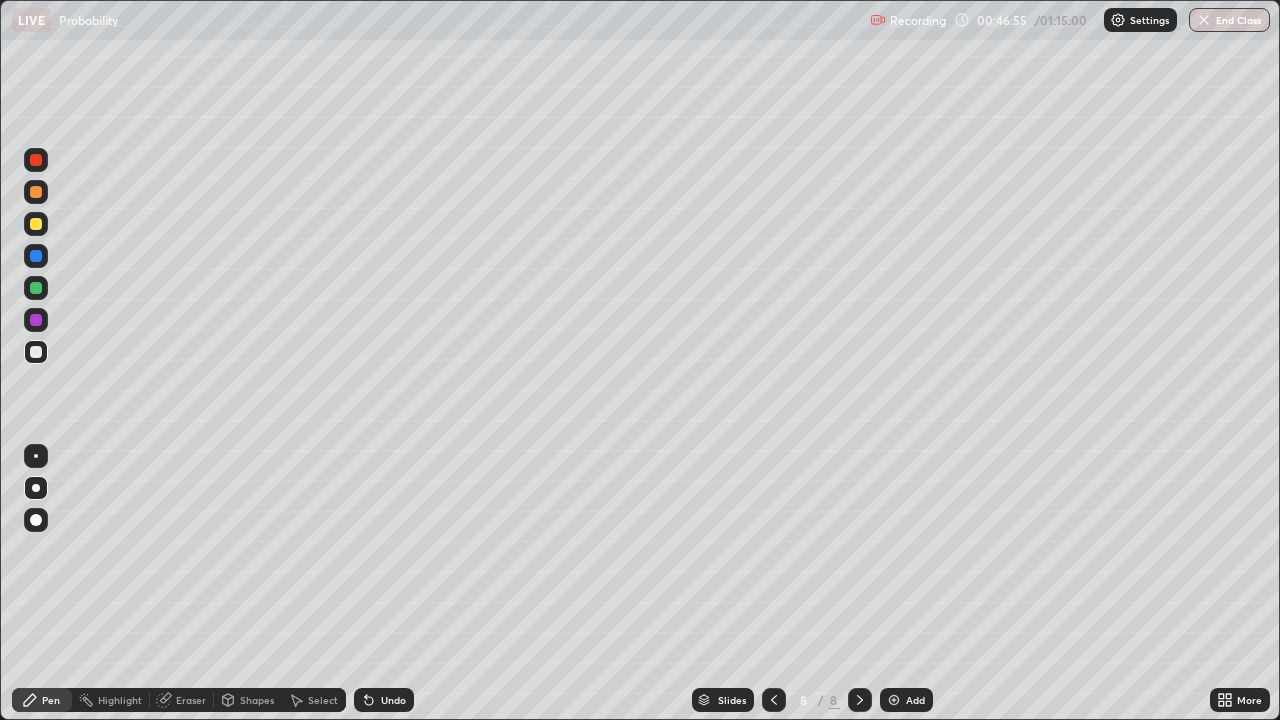 click at bounding box center (36, 320) 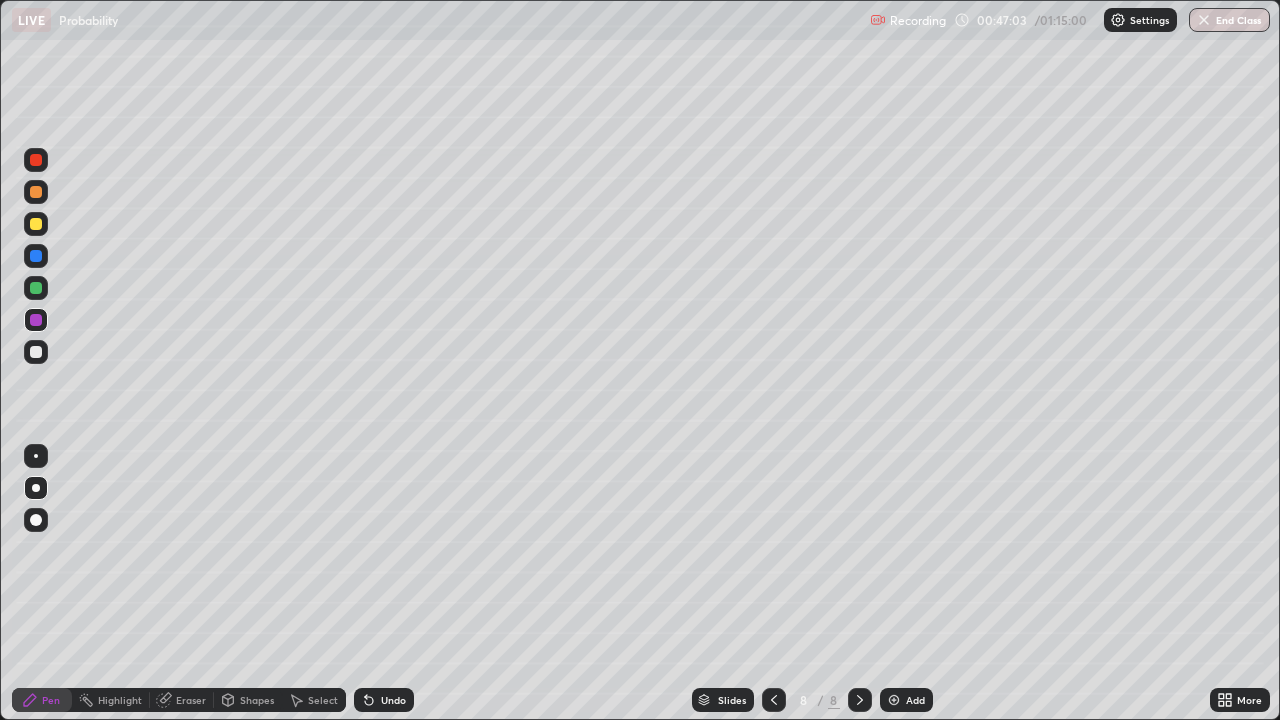 click at bounding box center [36, 352] 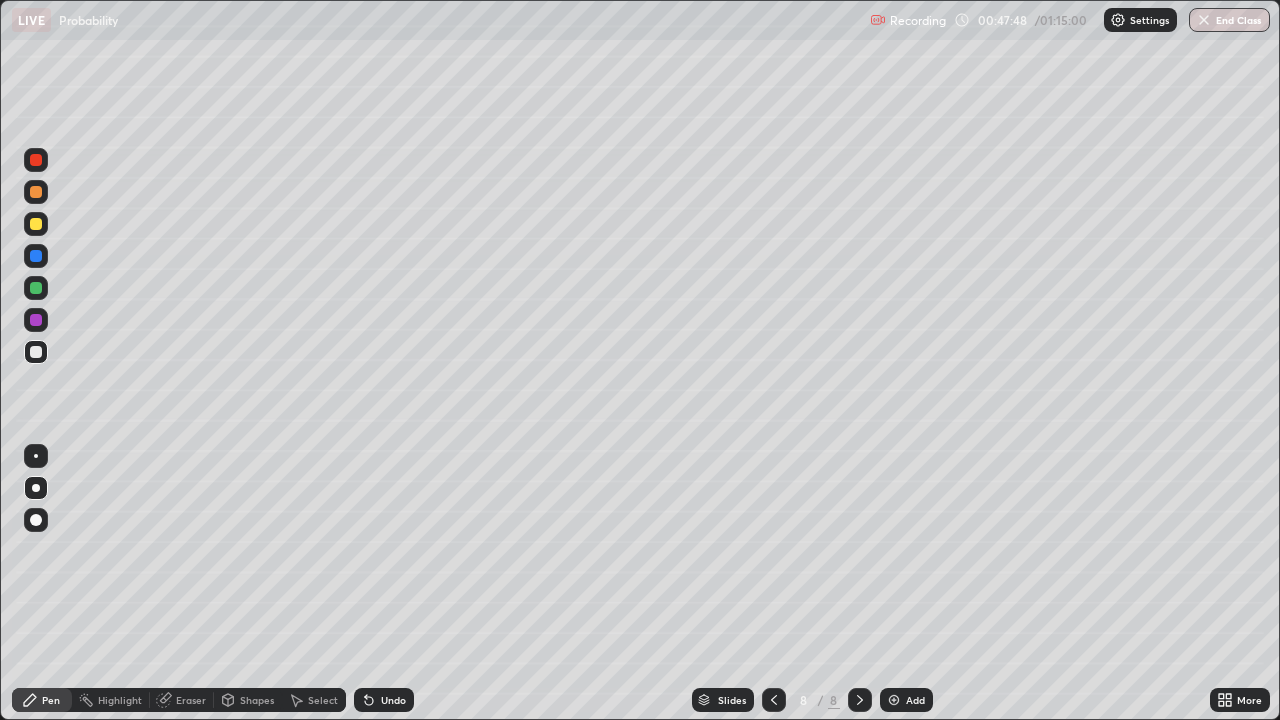 click at bounding box center (36, 320) 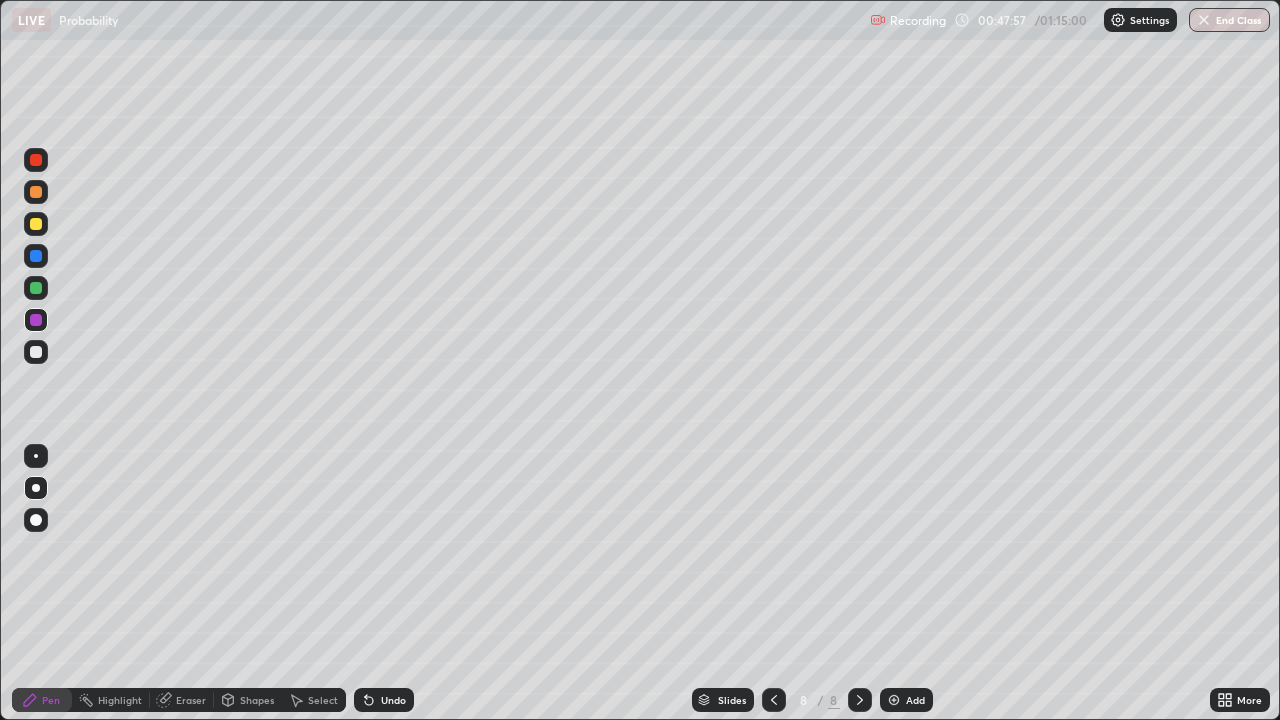 click at bounding box center [36, 352] 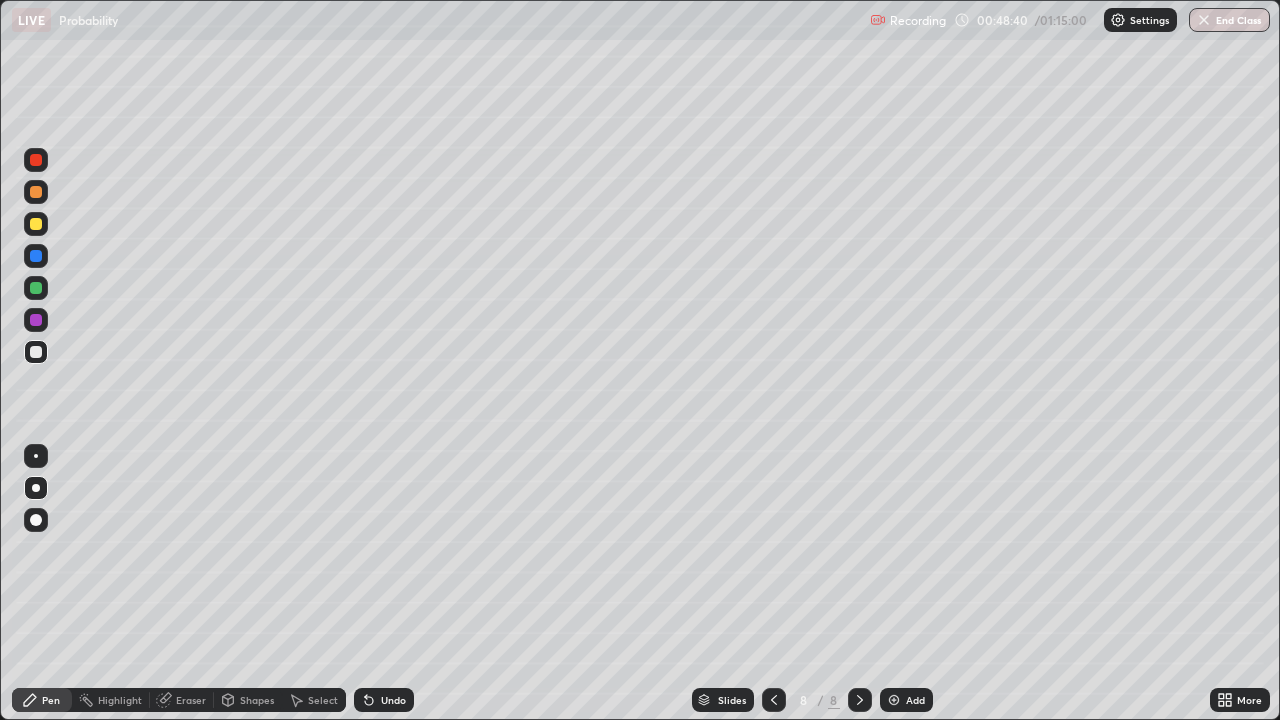 click at bounding box center [774, 700] 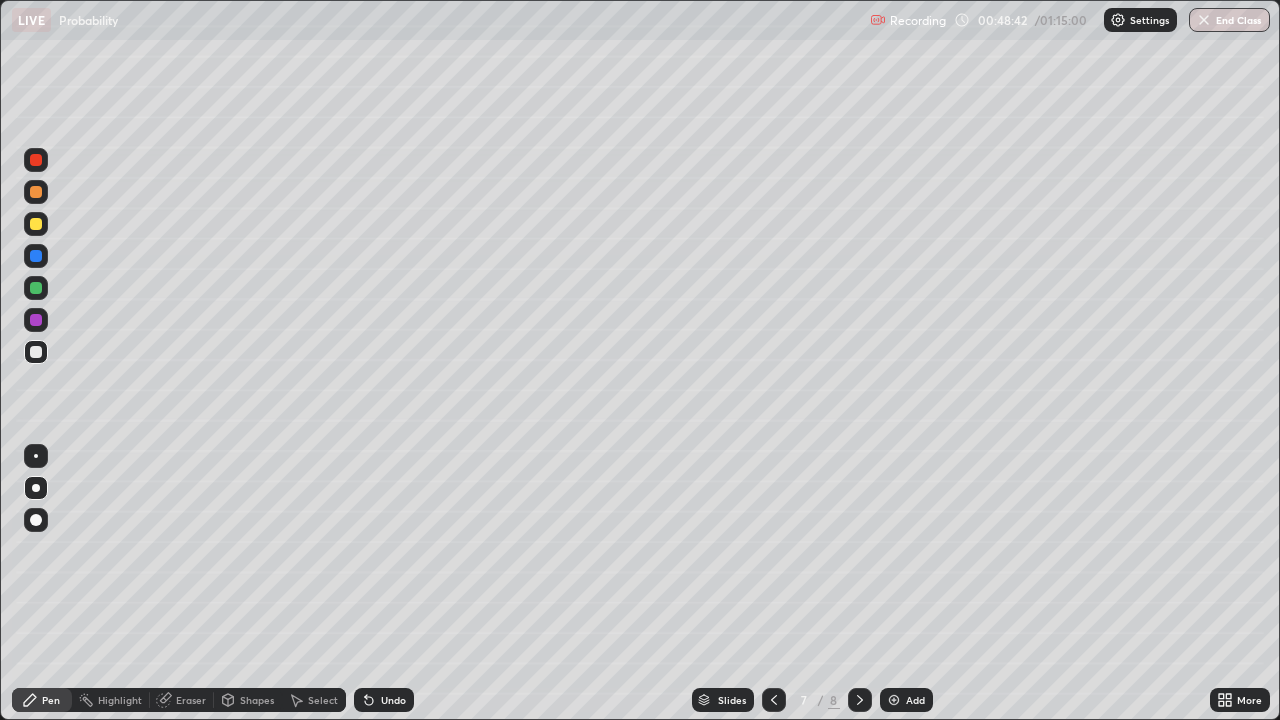 click 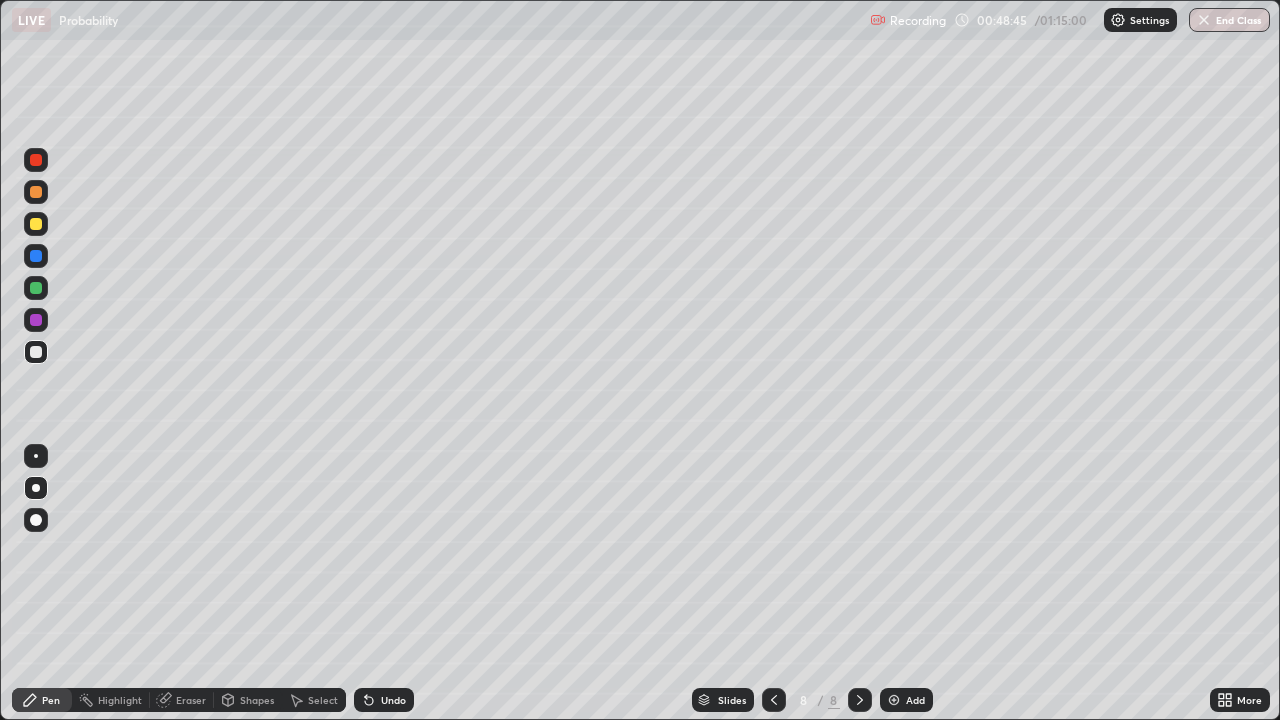 click on "Select" at bounding box center (323, 700) 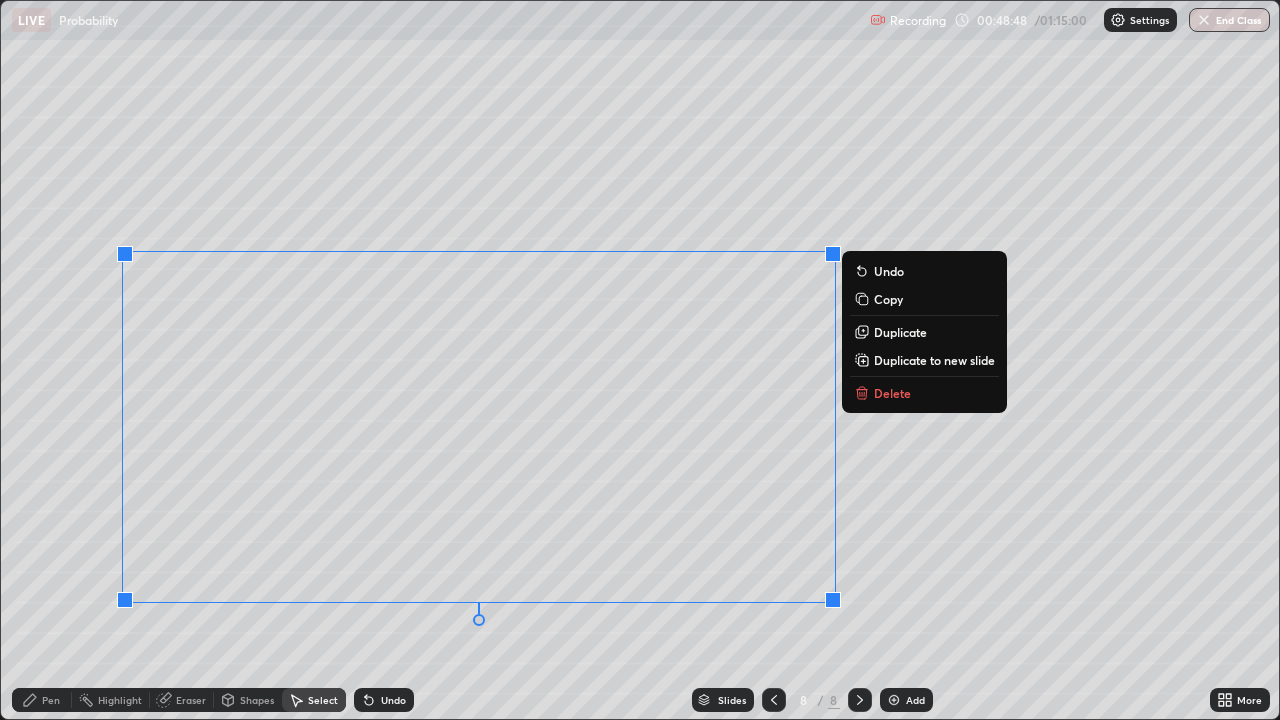 click on "Delete" at bounding box center [924, 393] 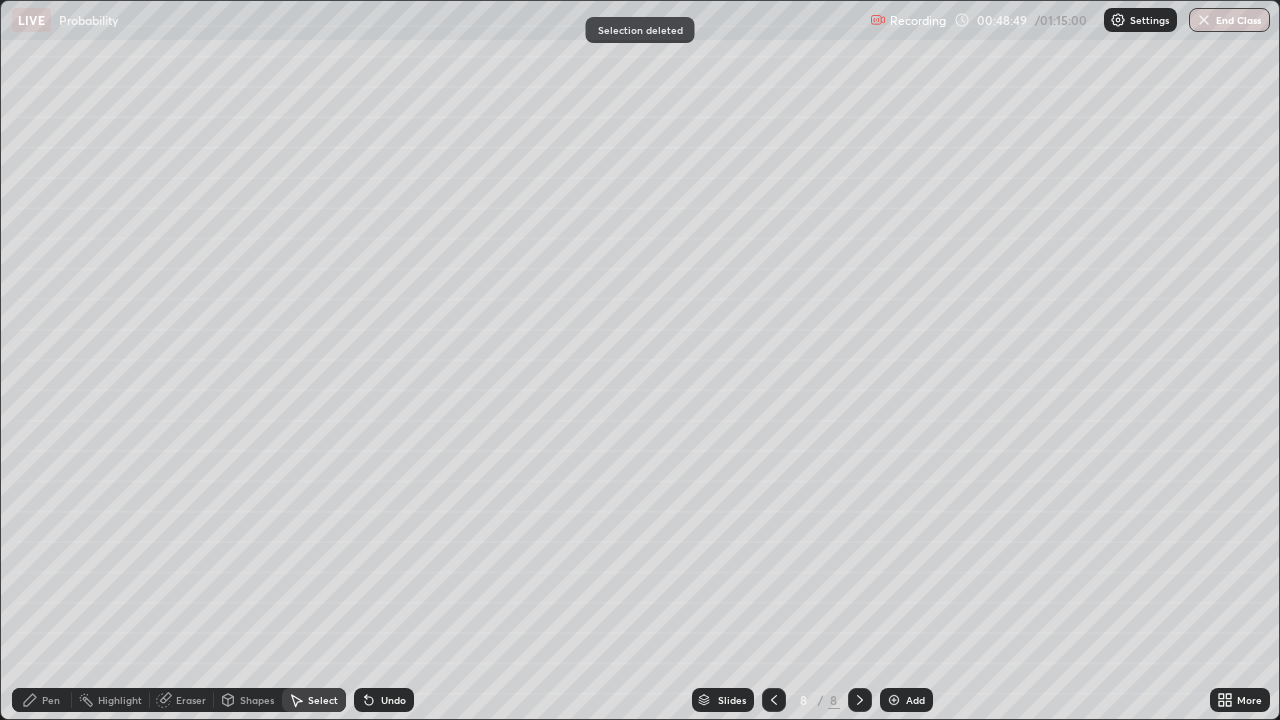 click 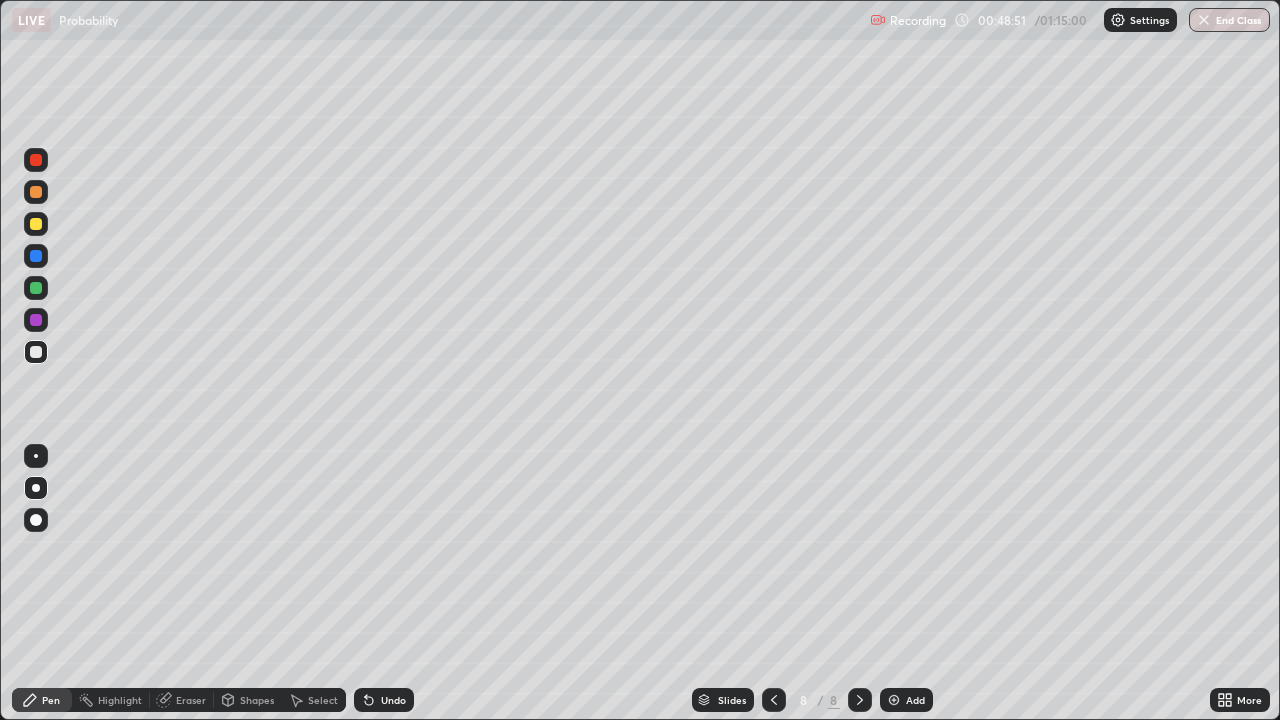 click at bounding box center [36, 224] 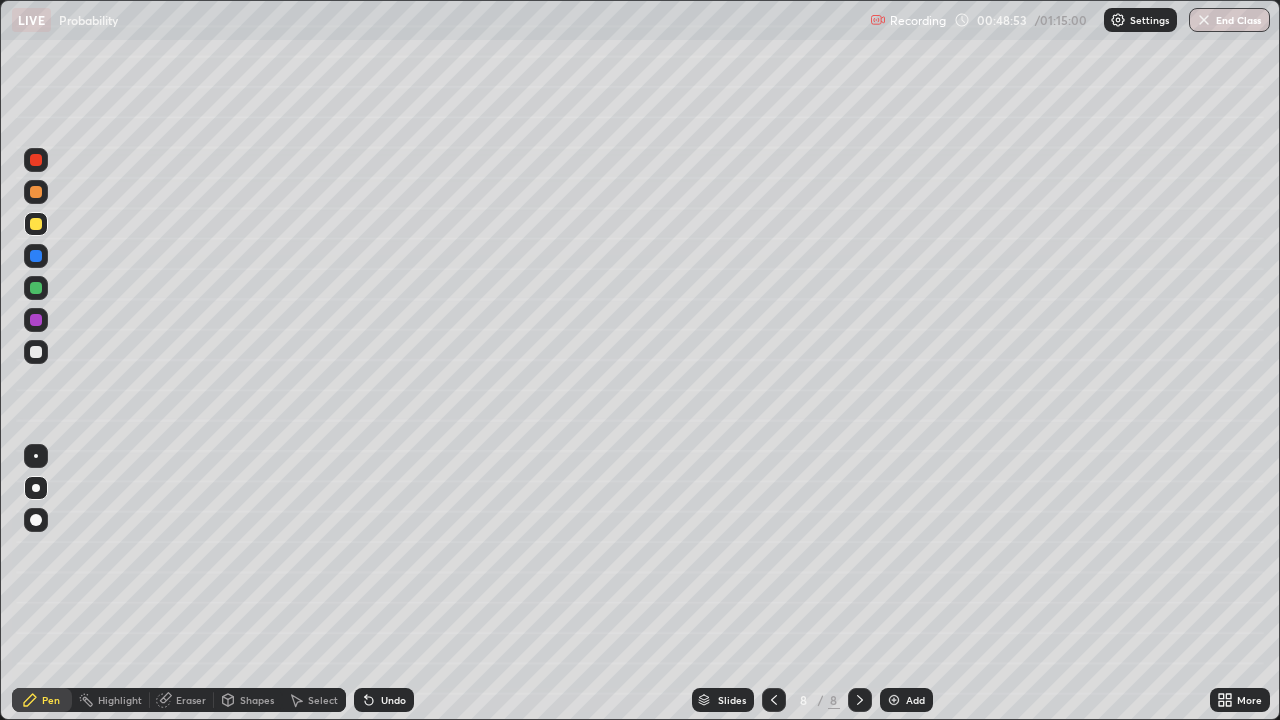 click at bounding box center (36, 352) 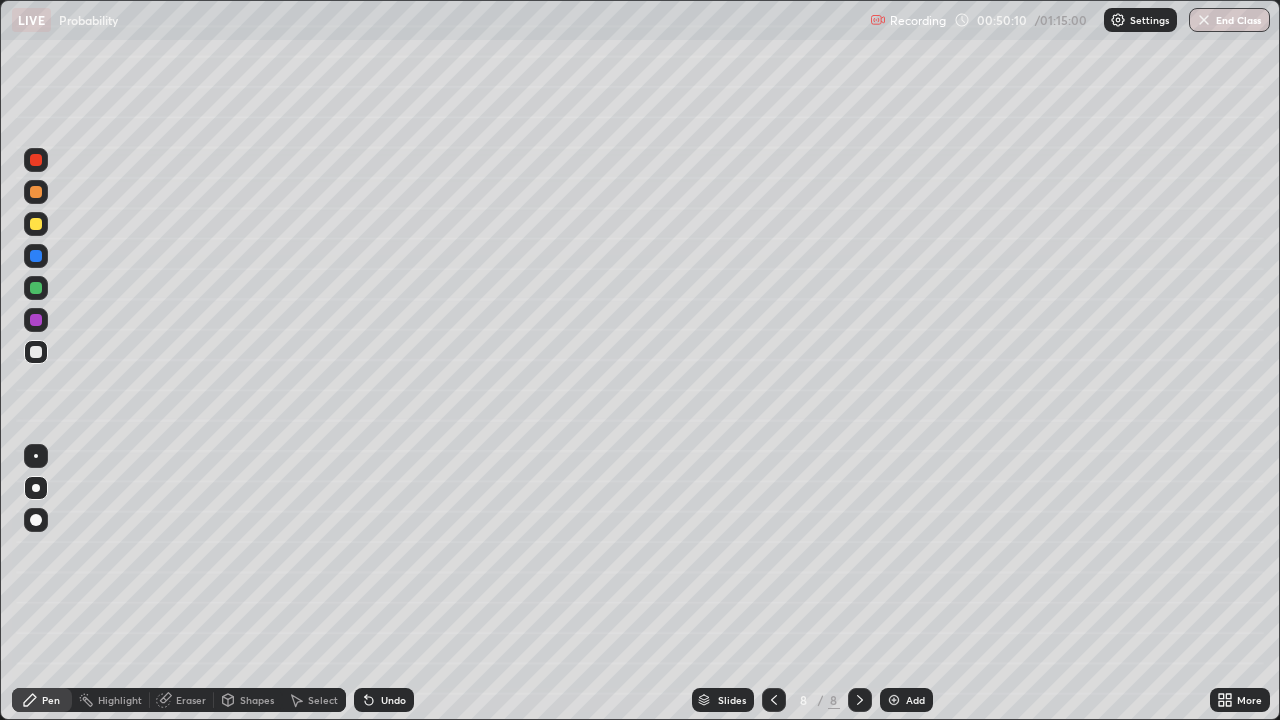 click at bounding box center (36, 224) 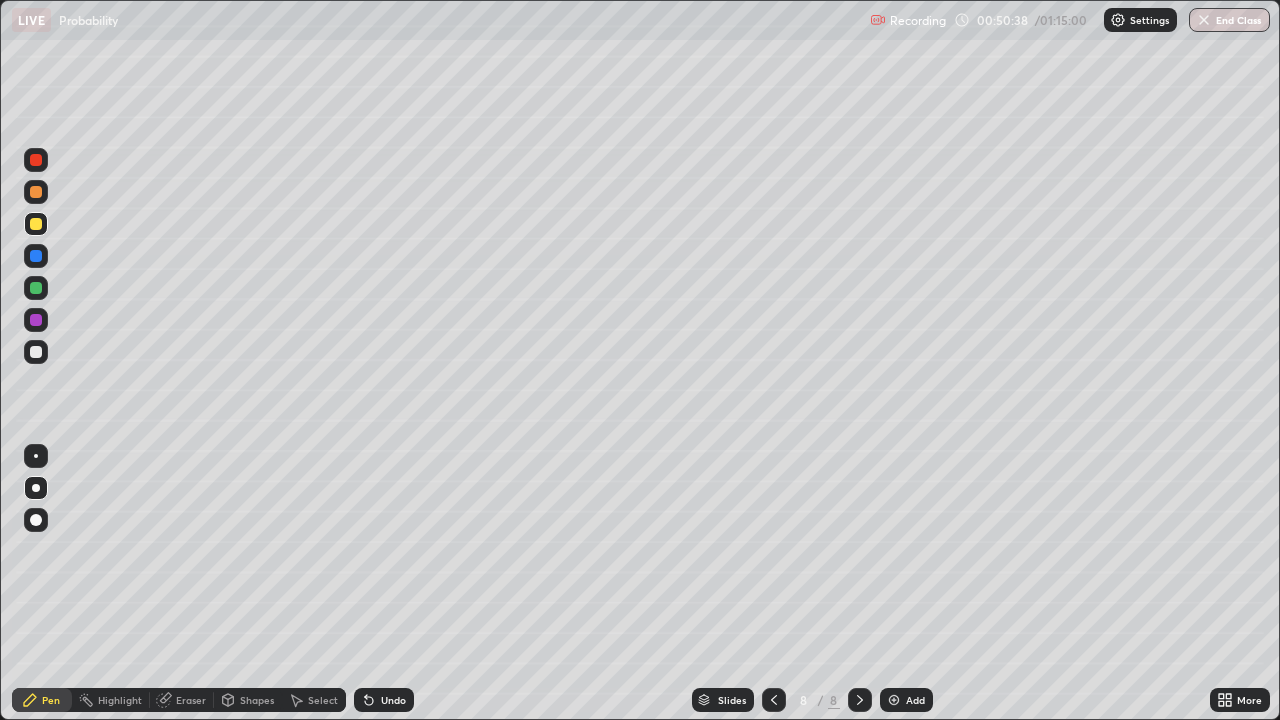 click at bounding box center (36, 352) 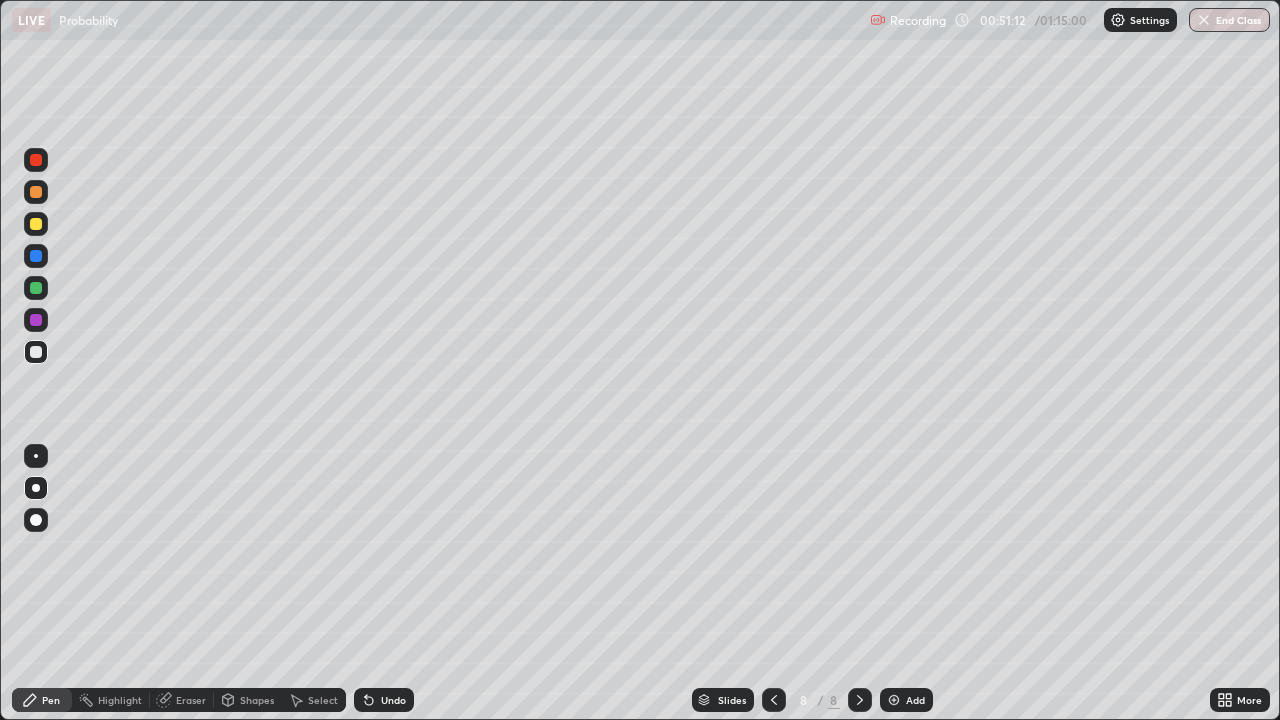 click at bounding box center [36, 288] 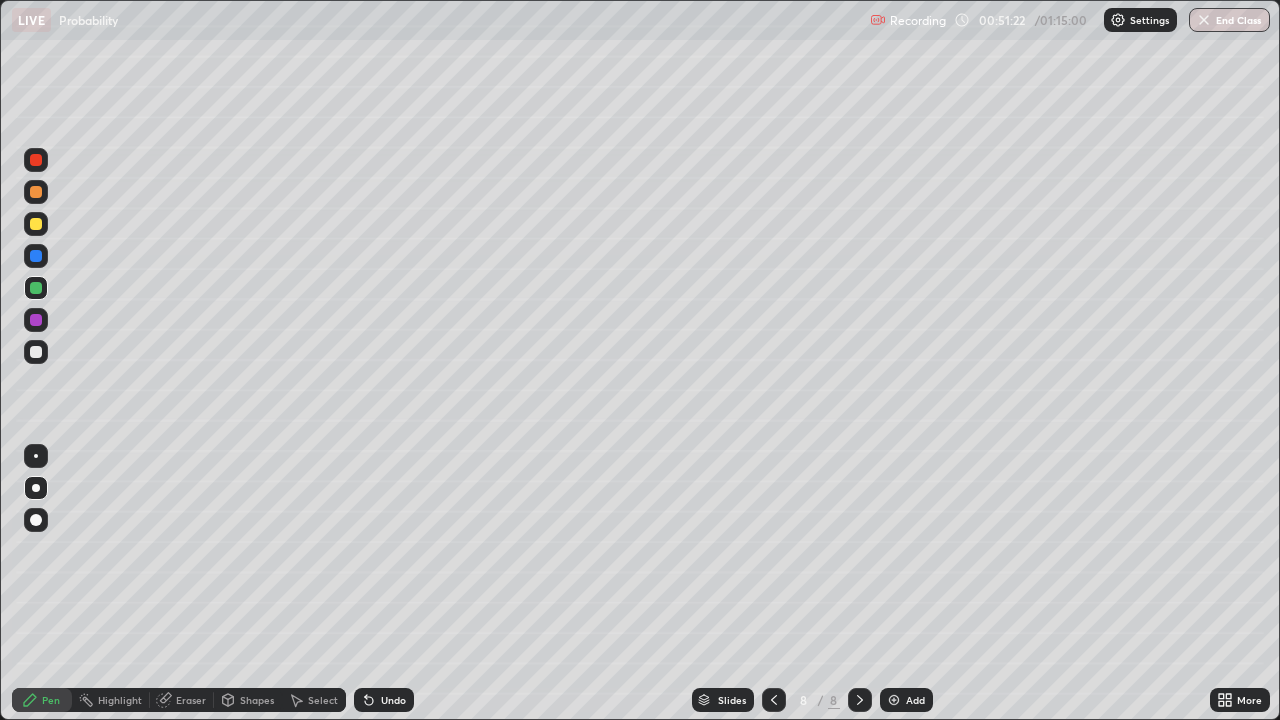 click at bounding box center (36, 224) 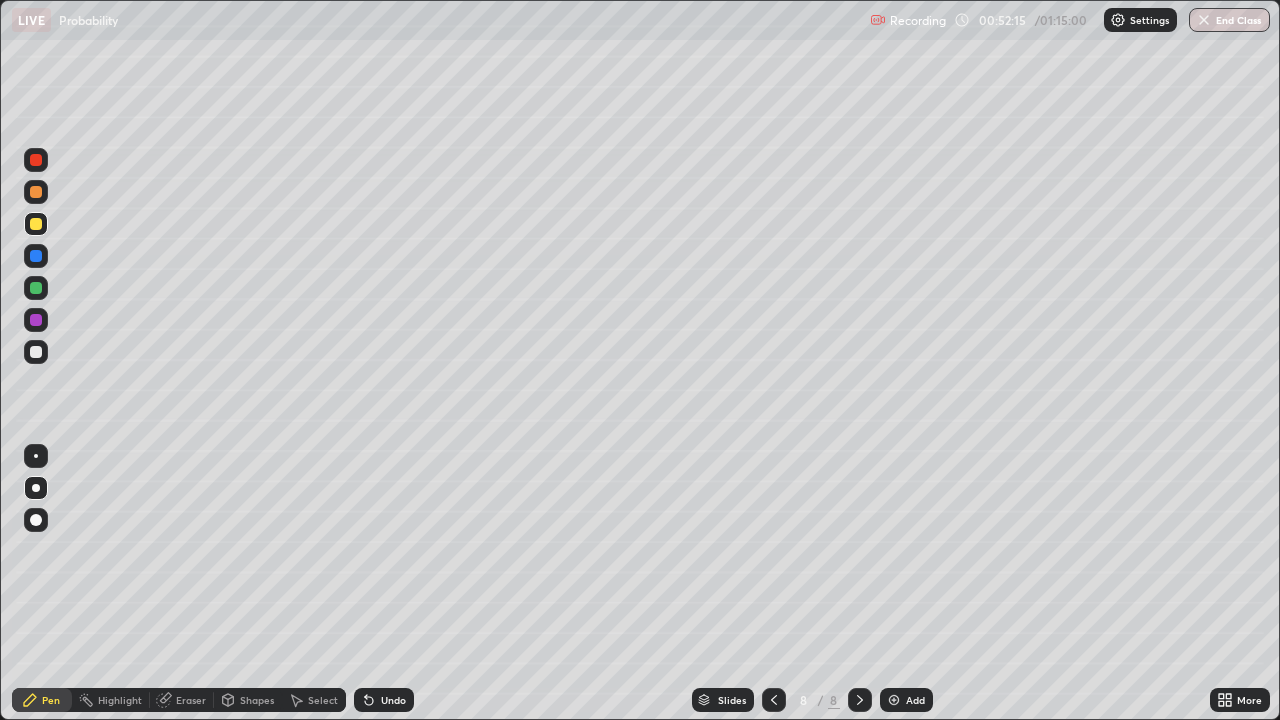 click at bounding box center (36, 160) 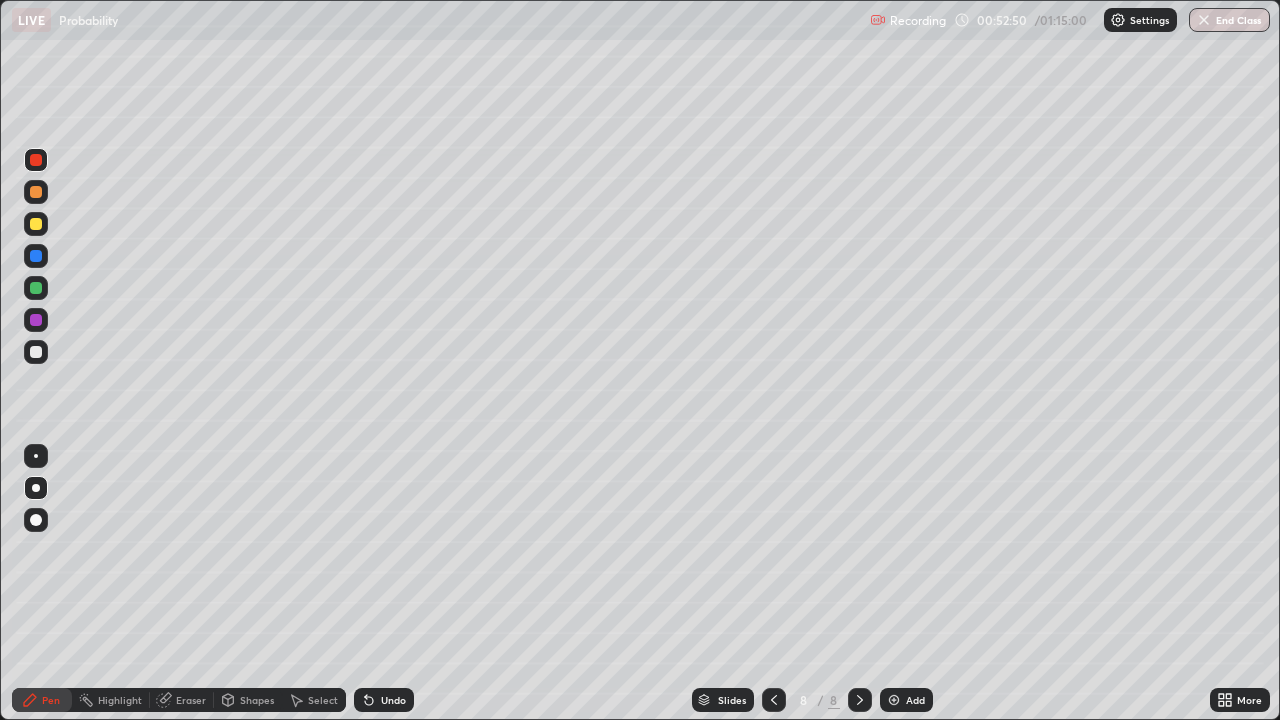 click at bounding box center (36, 352) 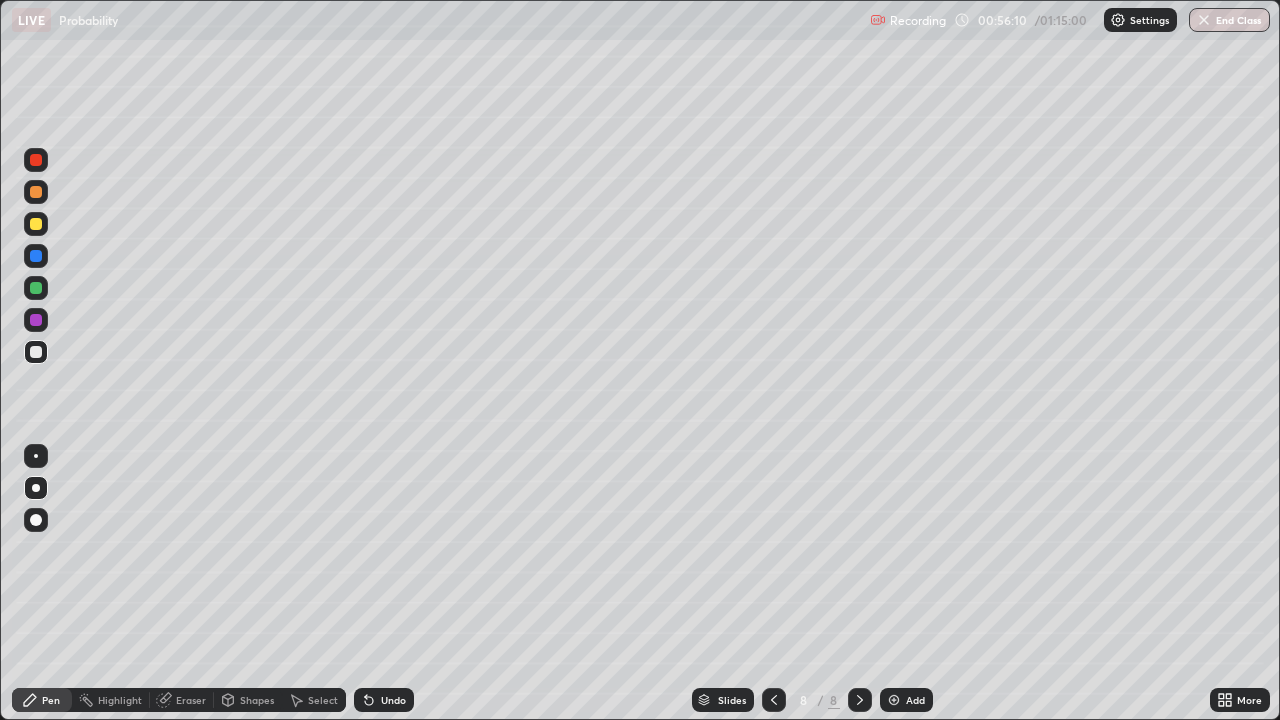 click on "Add" at bounding box center (906, 700) 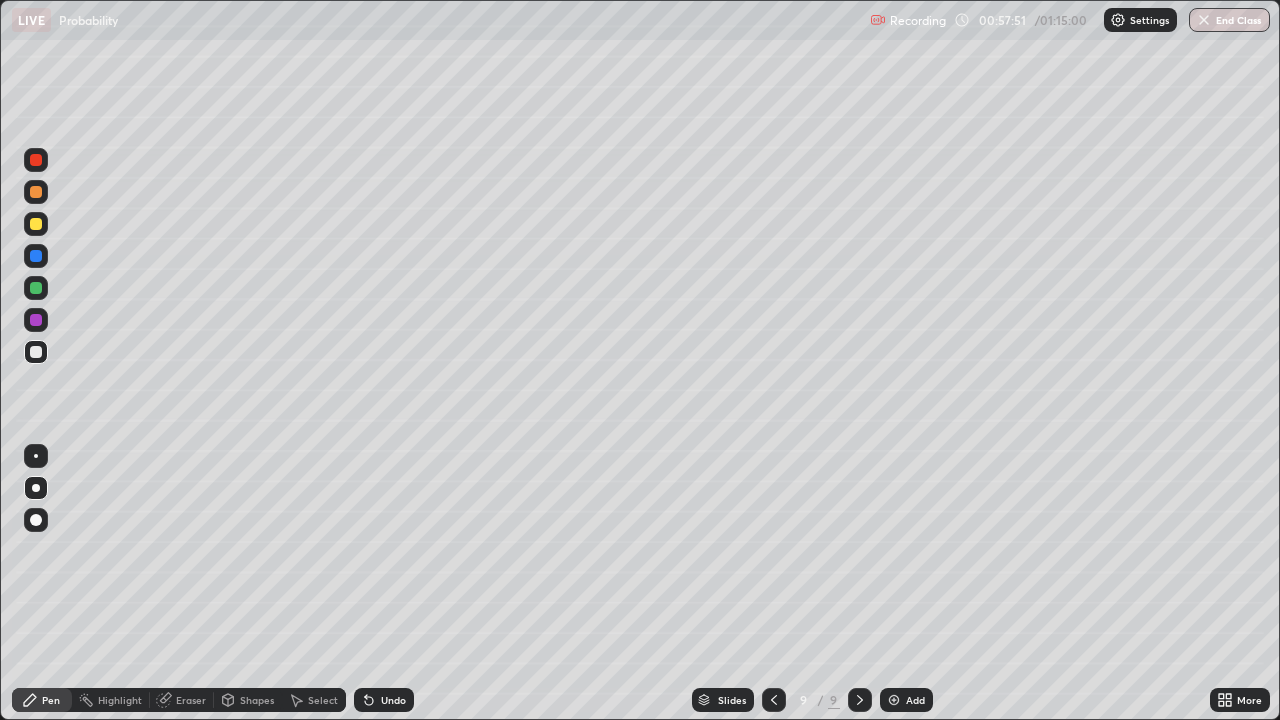 click 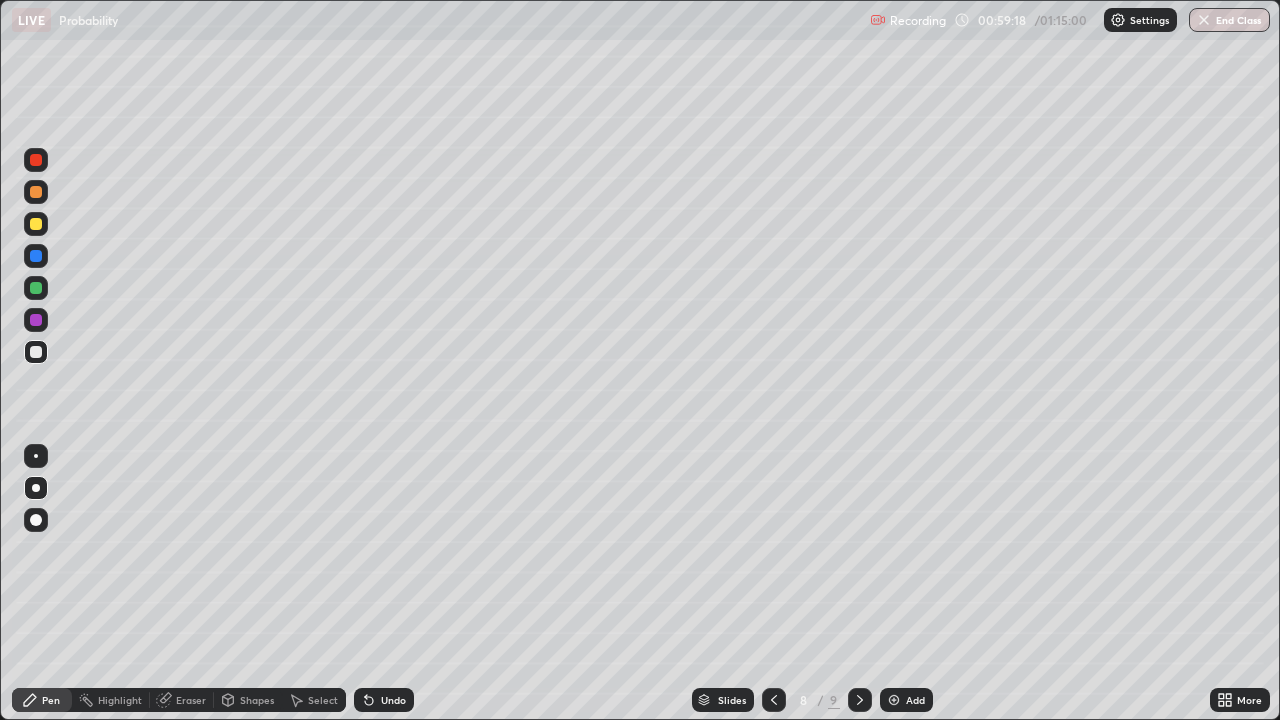 click at bounding box center [860, 700] 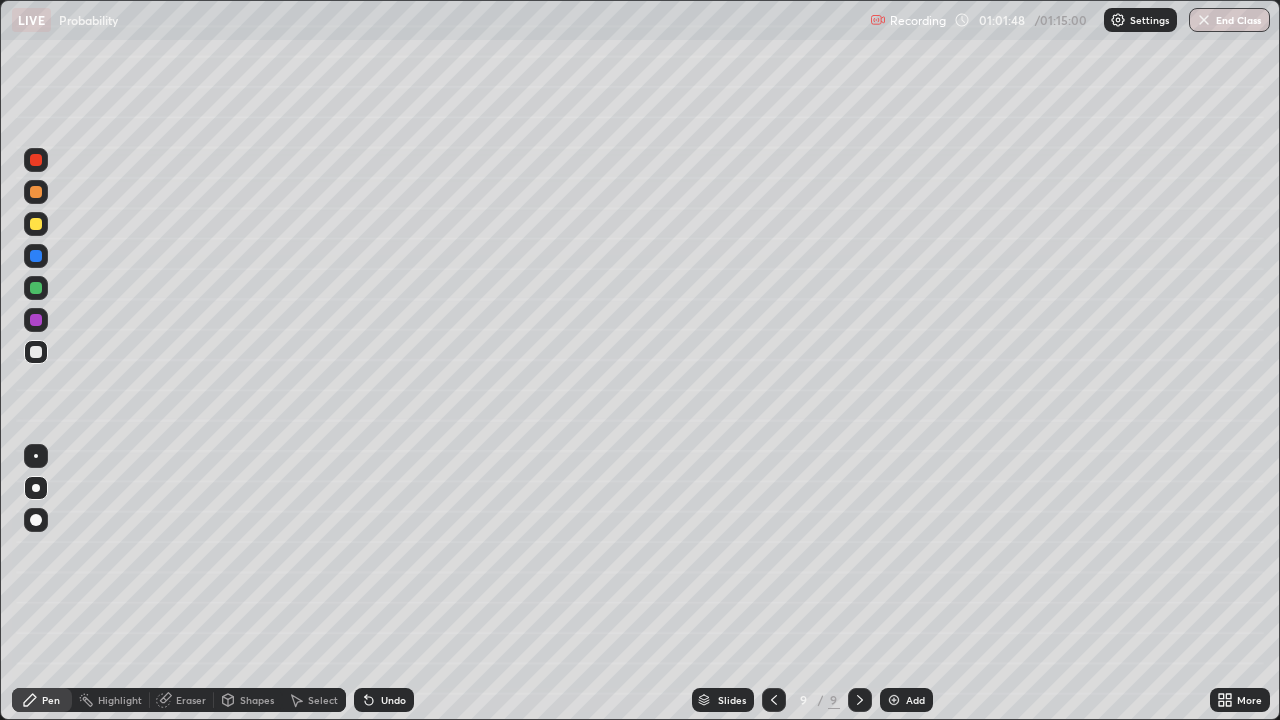 click at bounding box center (36, 288) 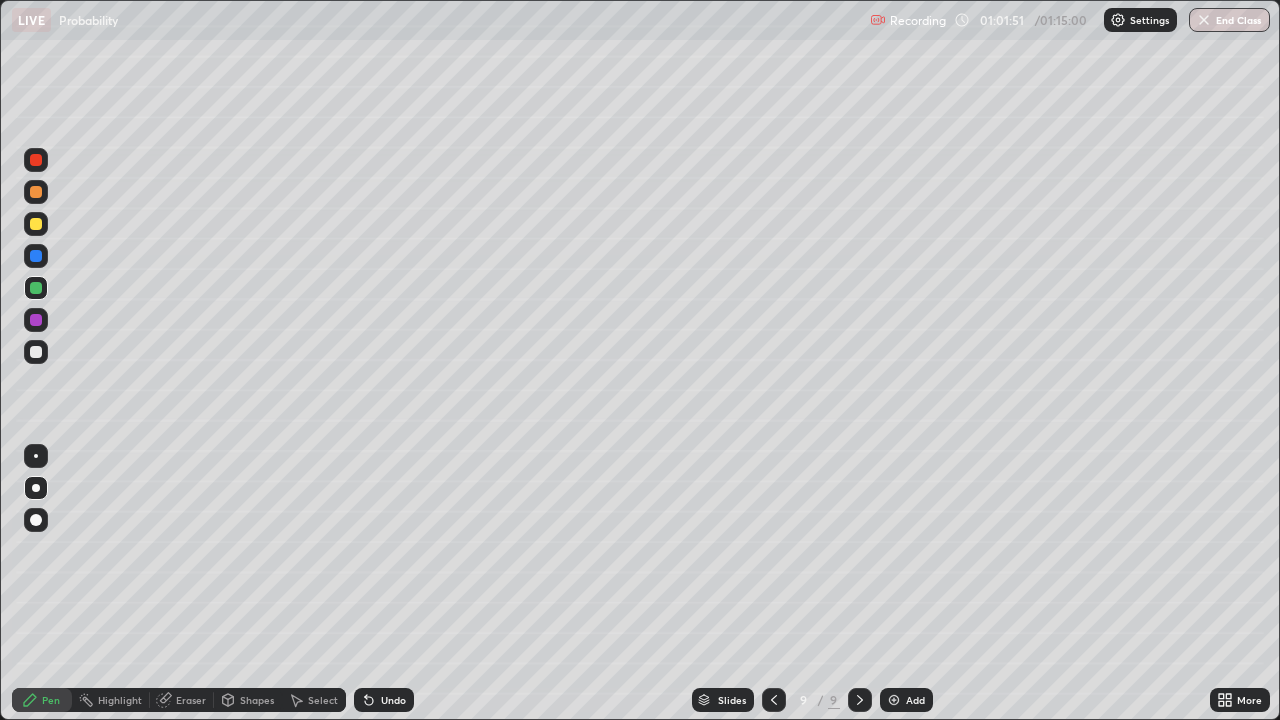 click 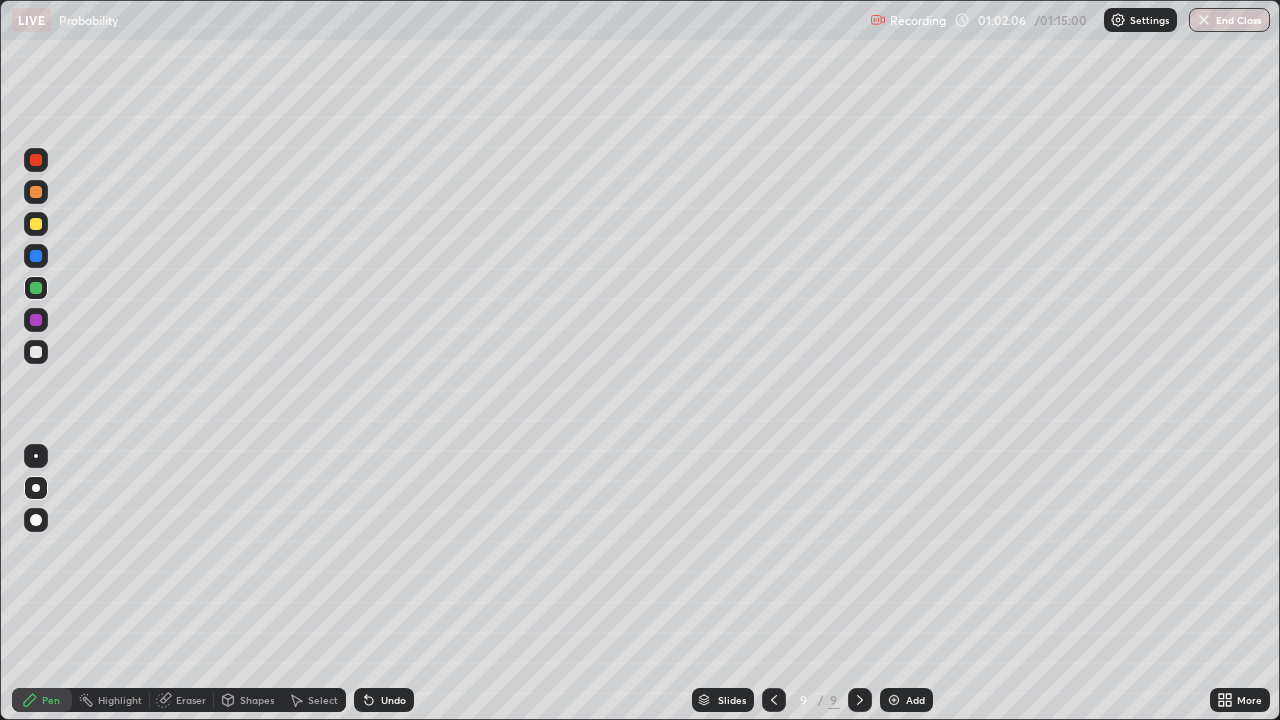 click at bounding box center (36, 352) 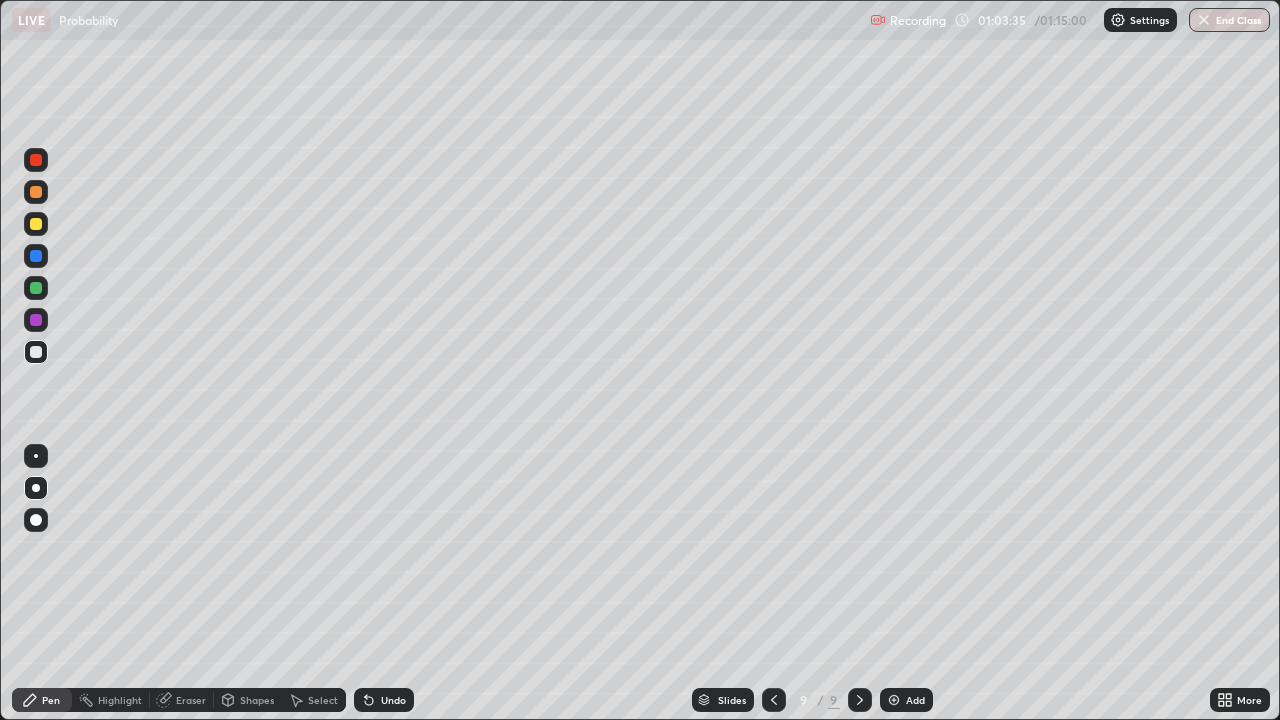 click on "Undo" at bounding box center [393, 700] 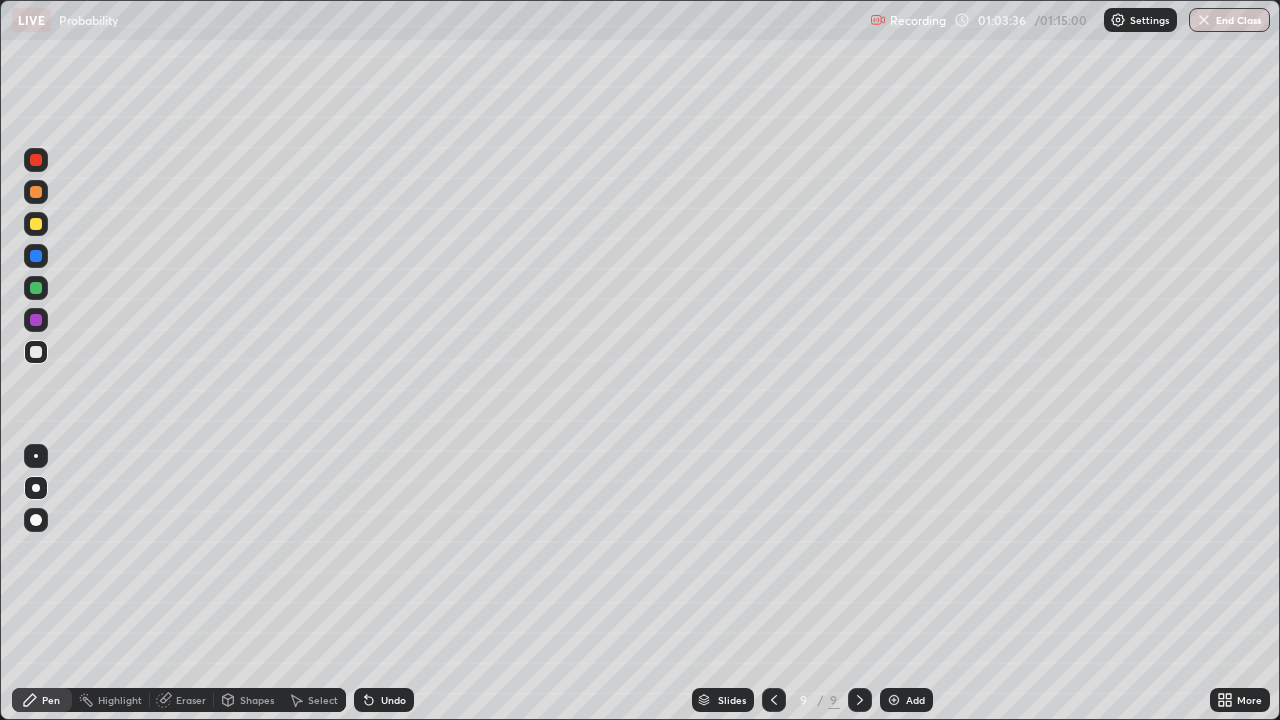 click on "Undo" at bounding box center [393, 700] 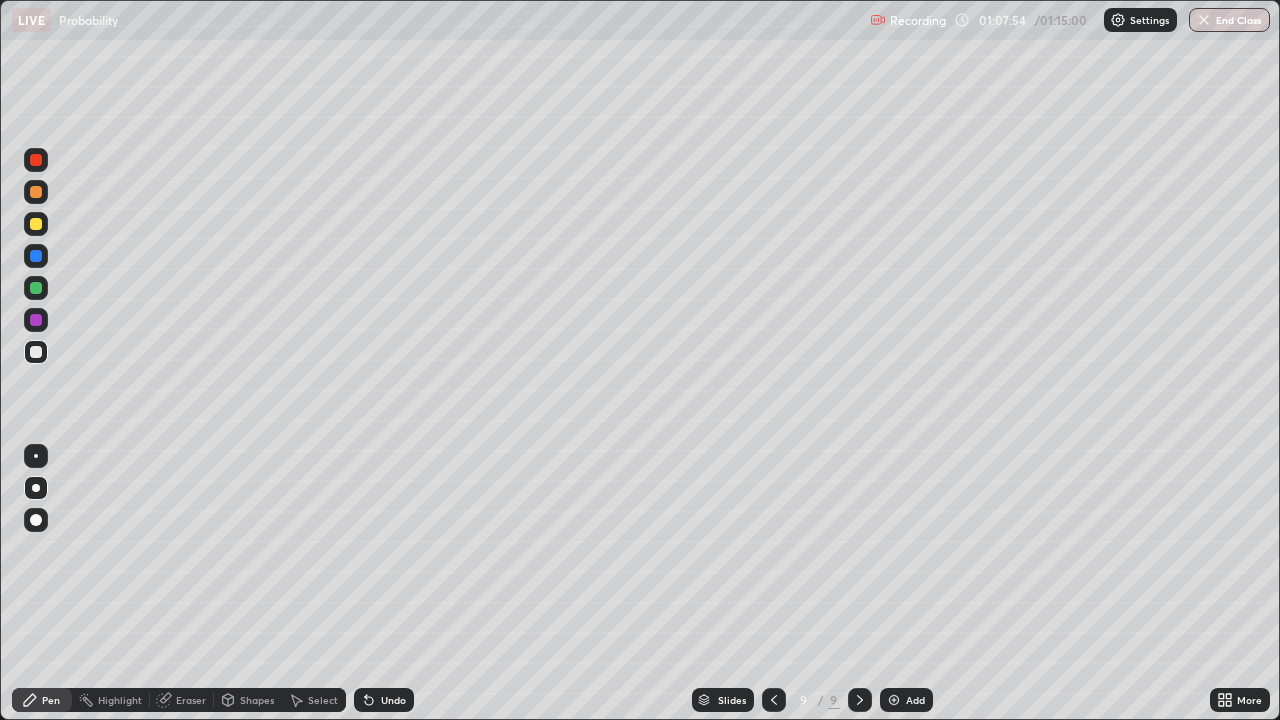 click on "End Class" at bounding box center (1229, 20) 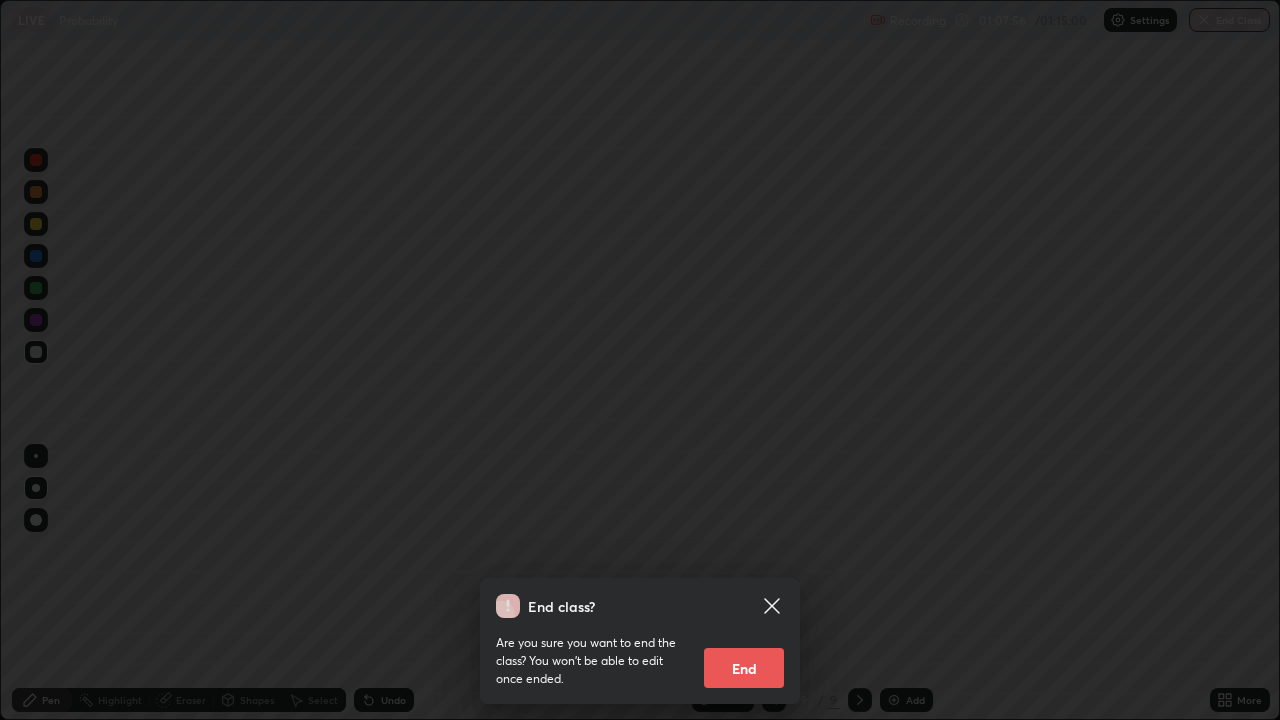 click on "End" at bounding box center (744, 668) 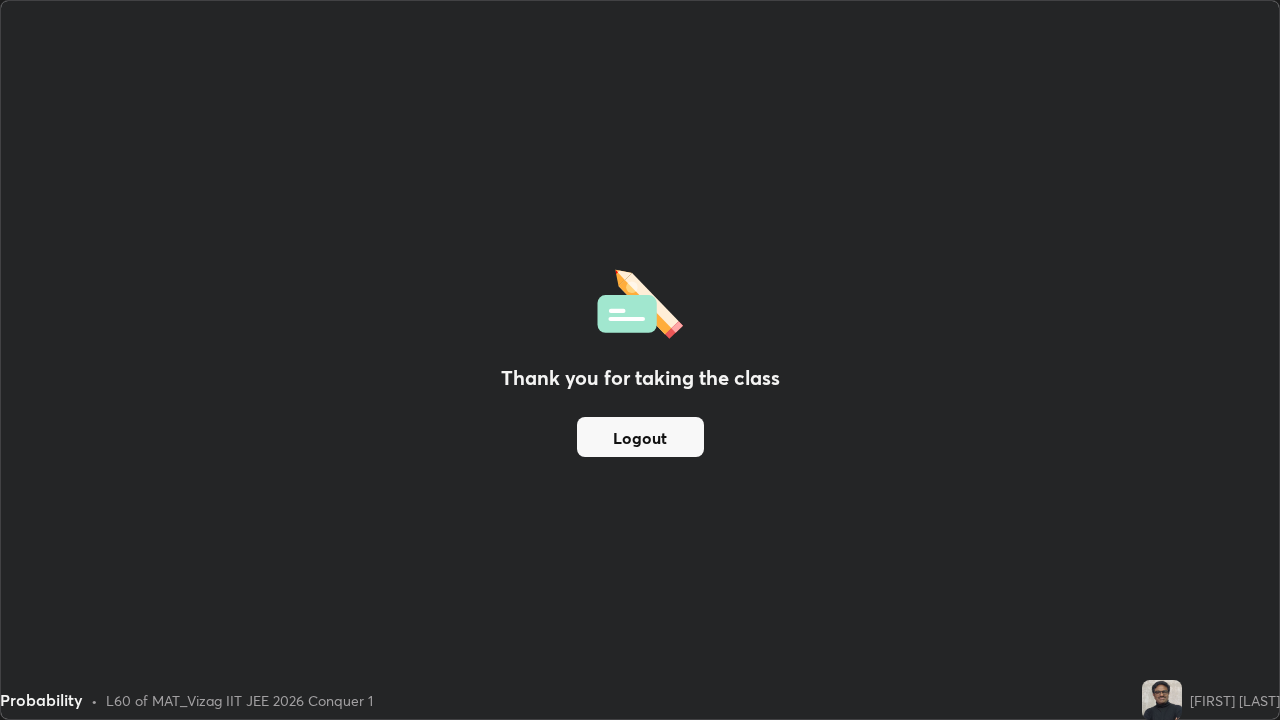 click on "Logout" at bounding box center (640, 437) 